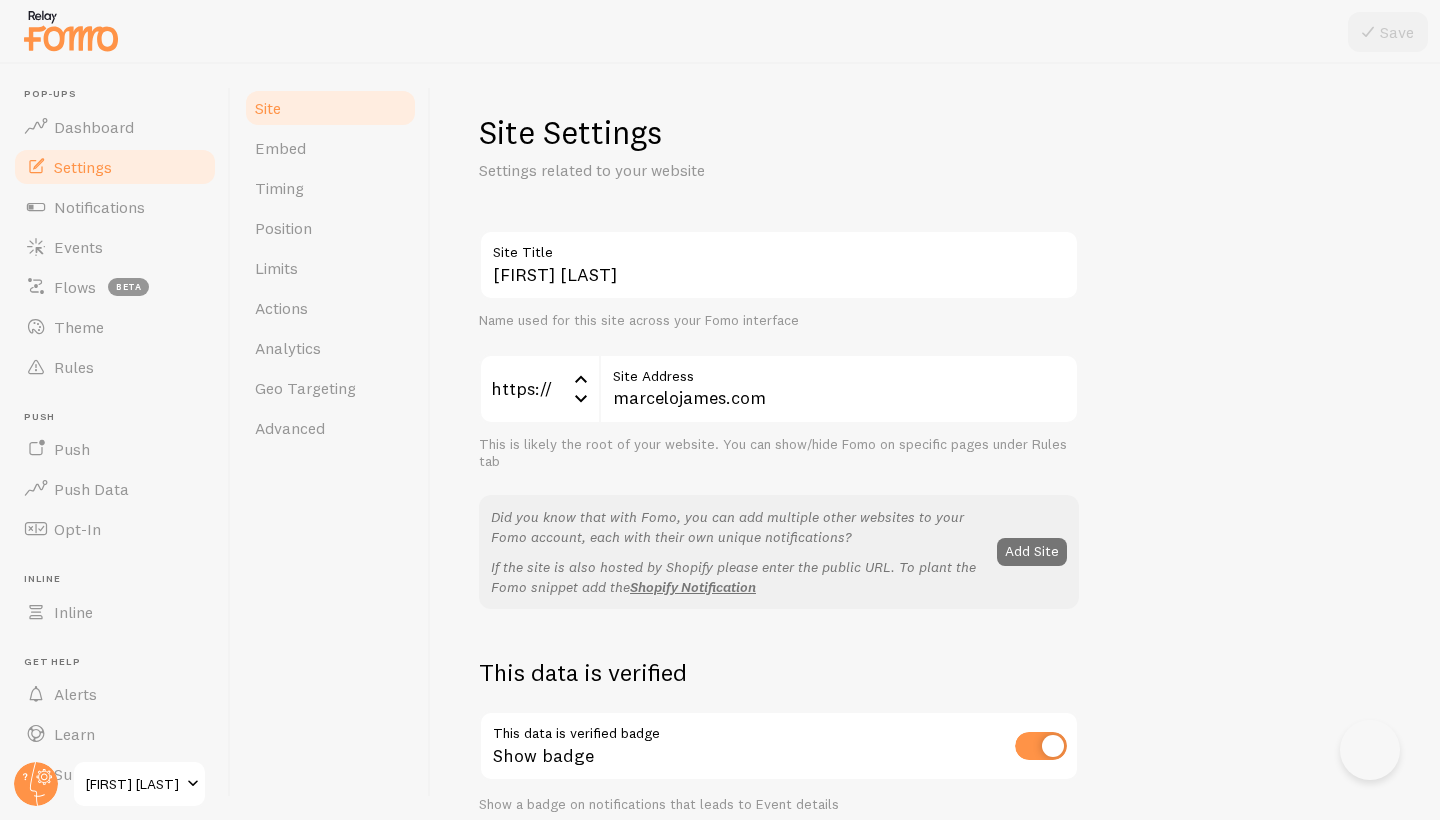 scroll, scrollTop: 0, scrollLeft: 0, axis: both 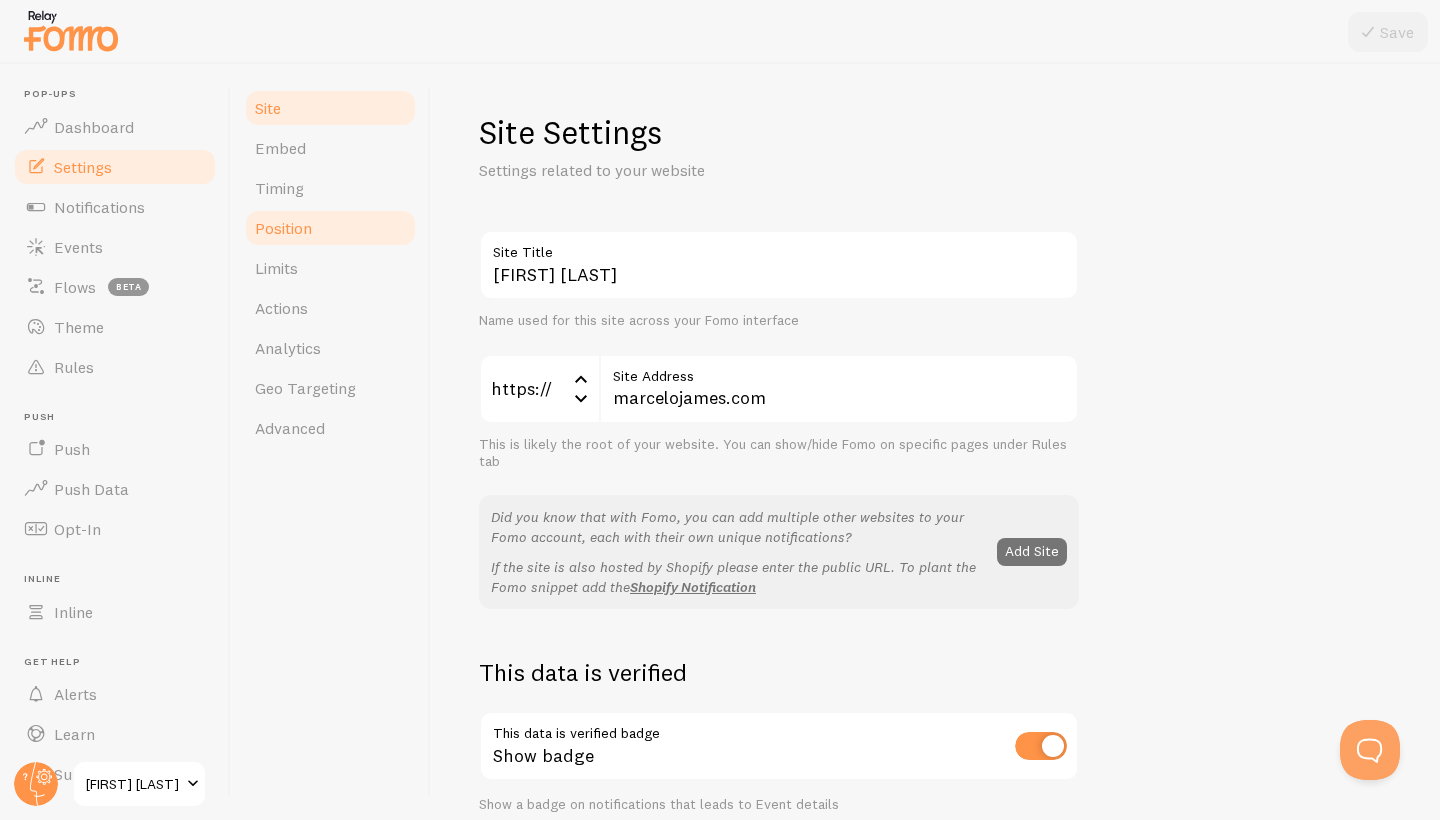 click on "Position" at bounding box center [283, 228] 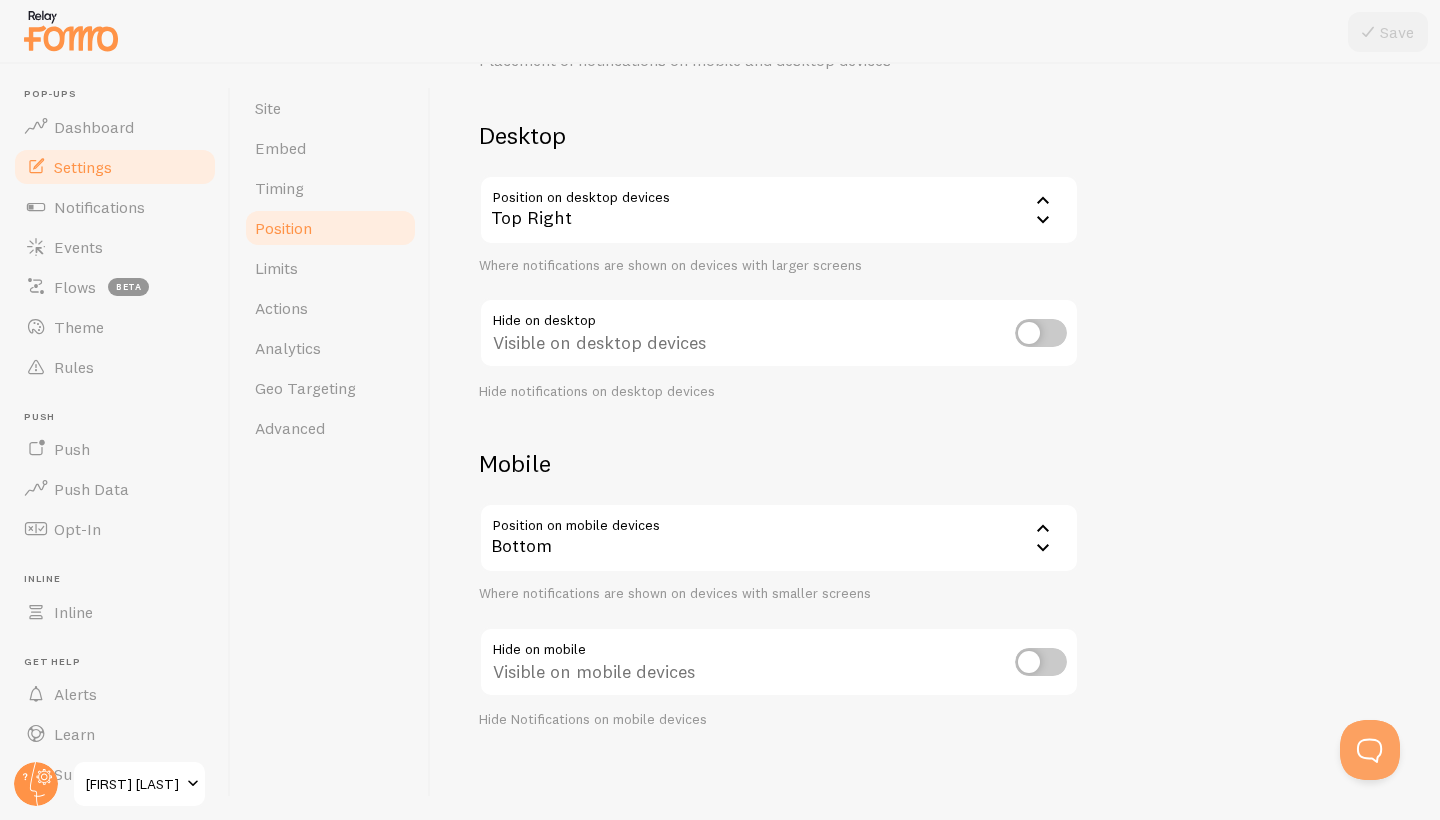 scroll, scrollTop: 109, scrollLeft: 0, axis: vertical 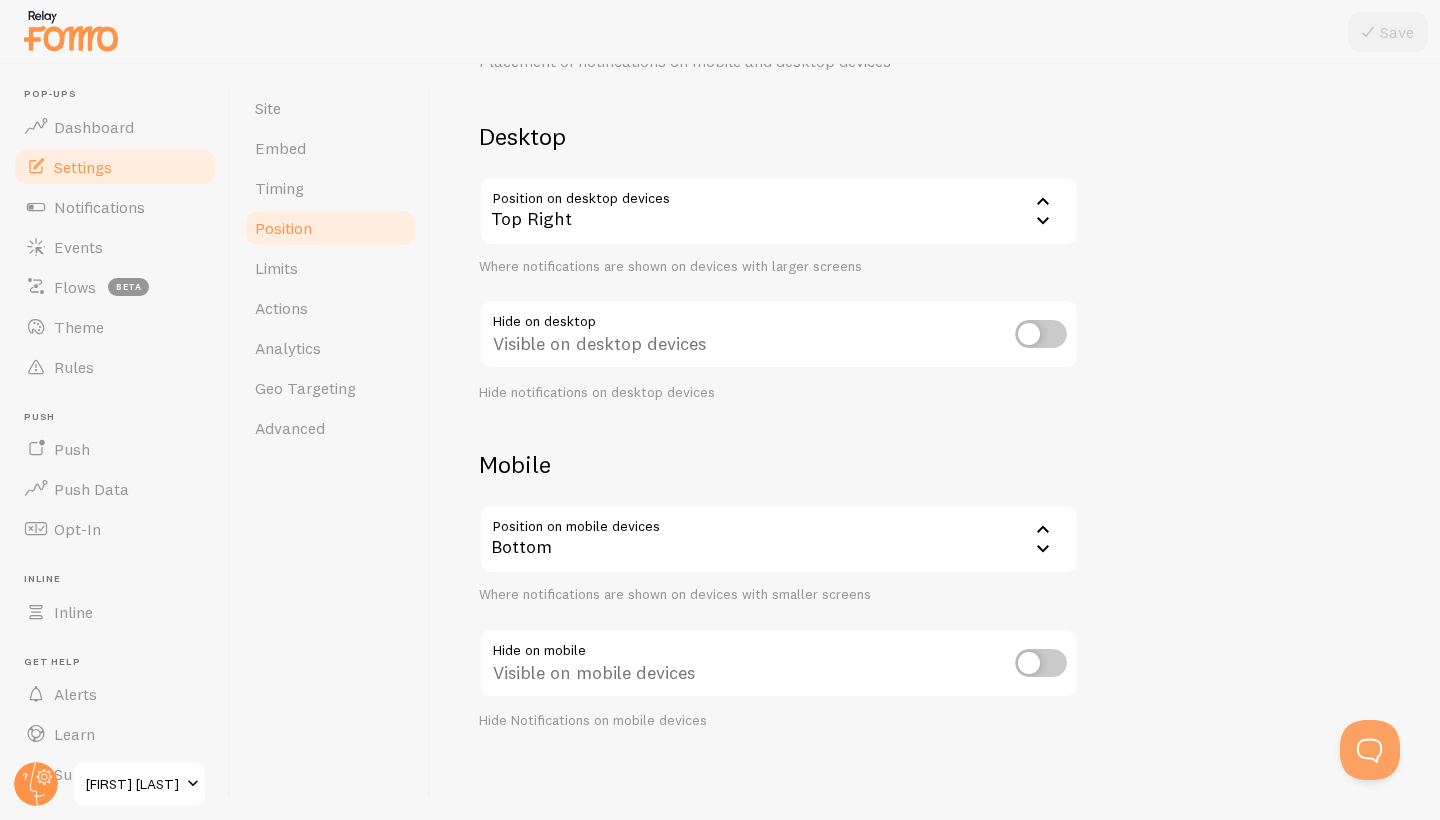 click on "Bottom" at bounding box center (779, 539) 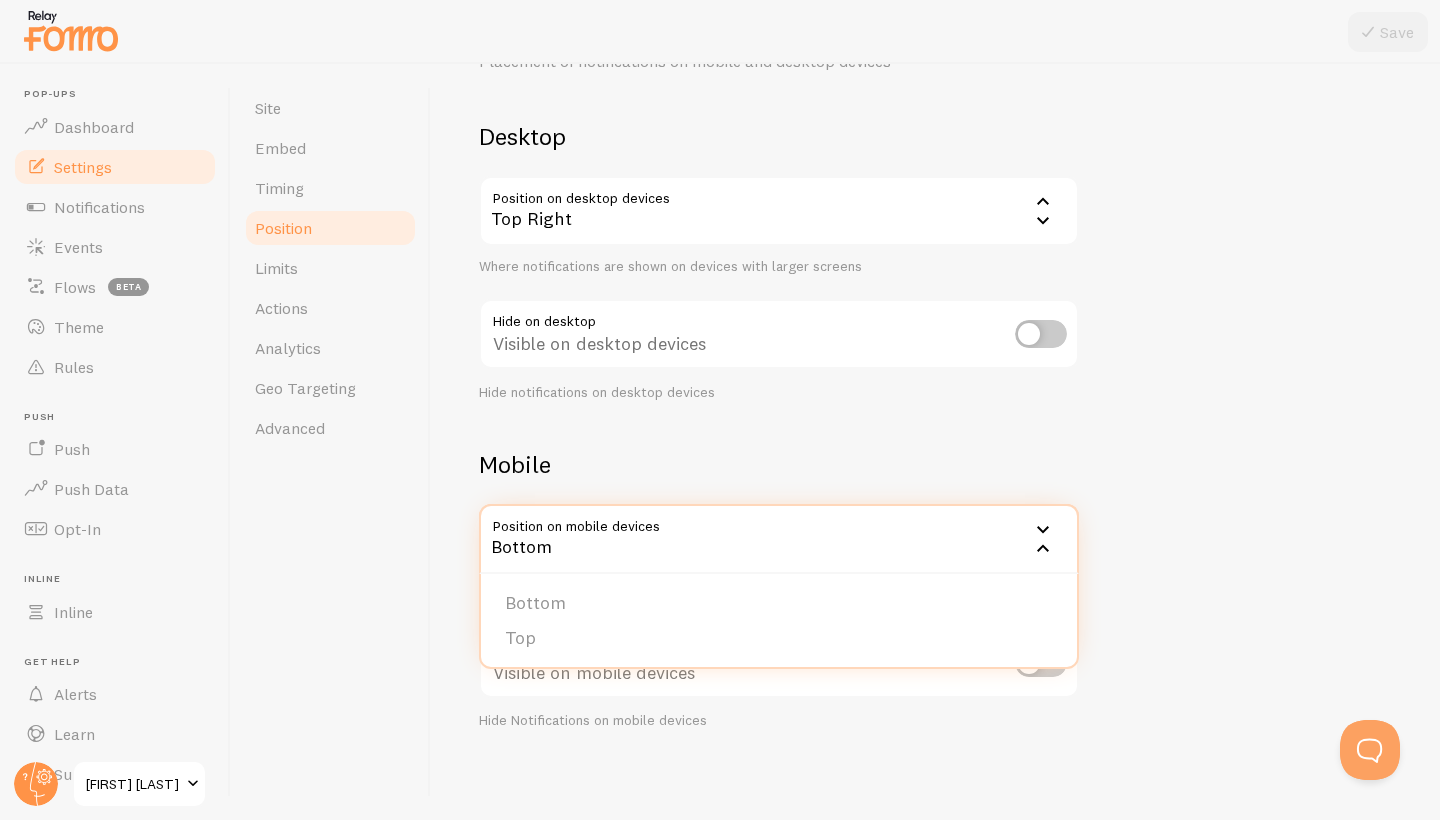 click on "Site
Embed
Timing
Position
Limits
Actions
Analytics
Geo Targeting
Advanced" at bounding box center (331, 442) 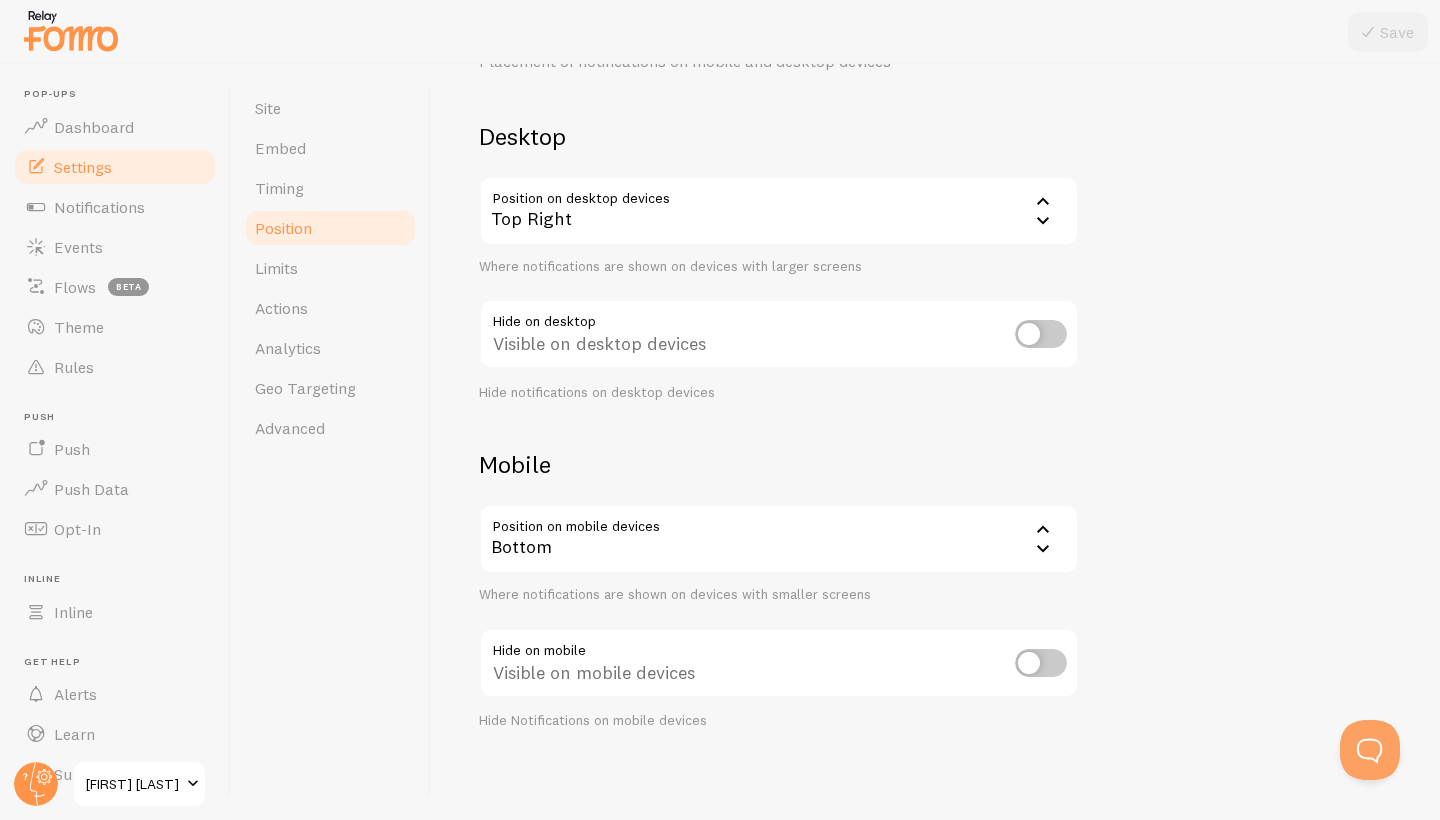 click at bounding box center [1041, 663] 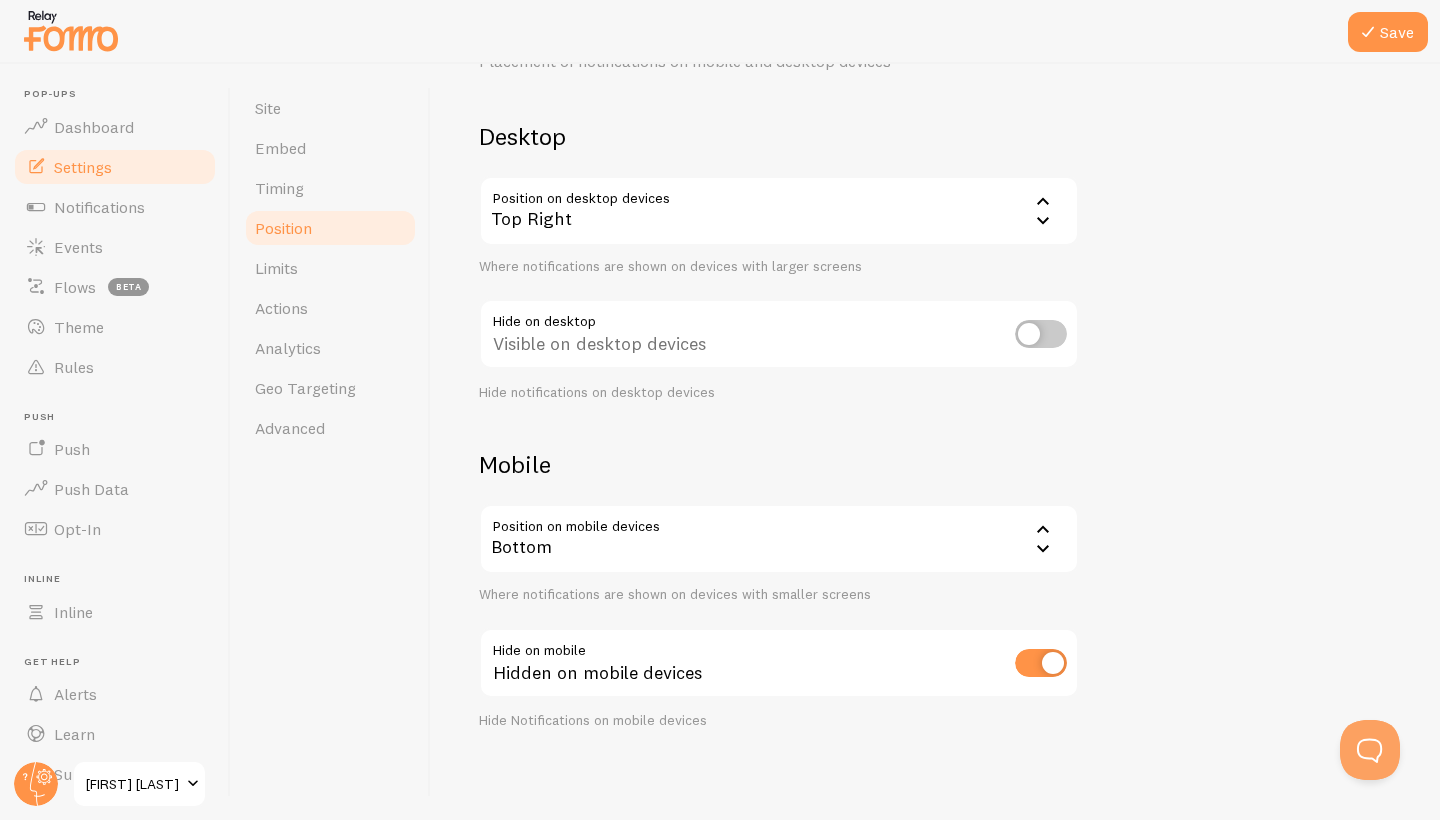click at bounding box center [1041, 663] 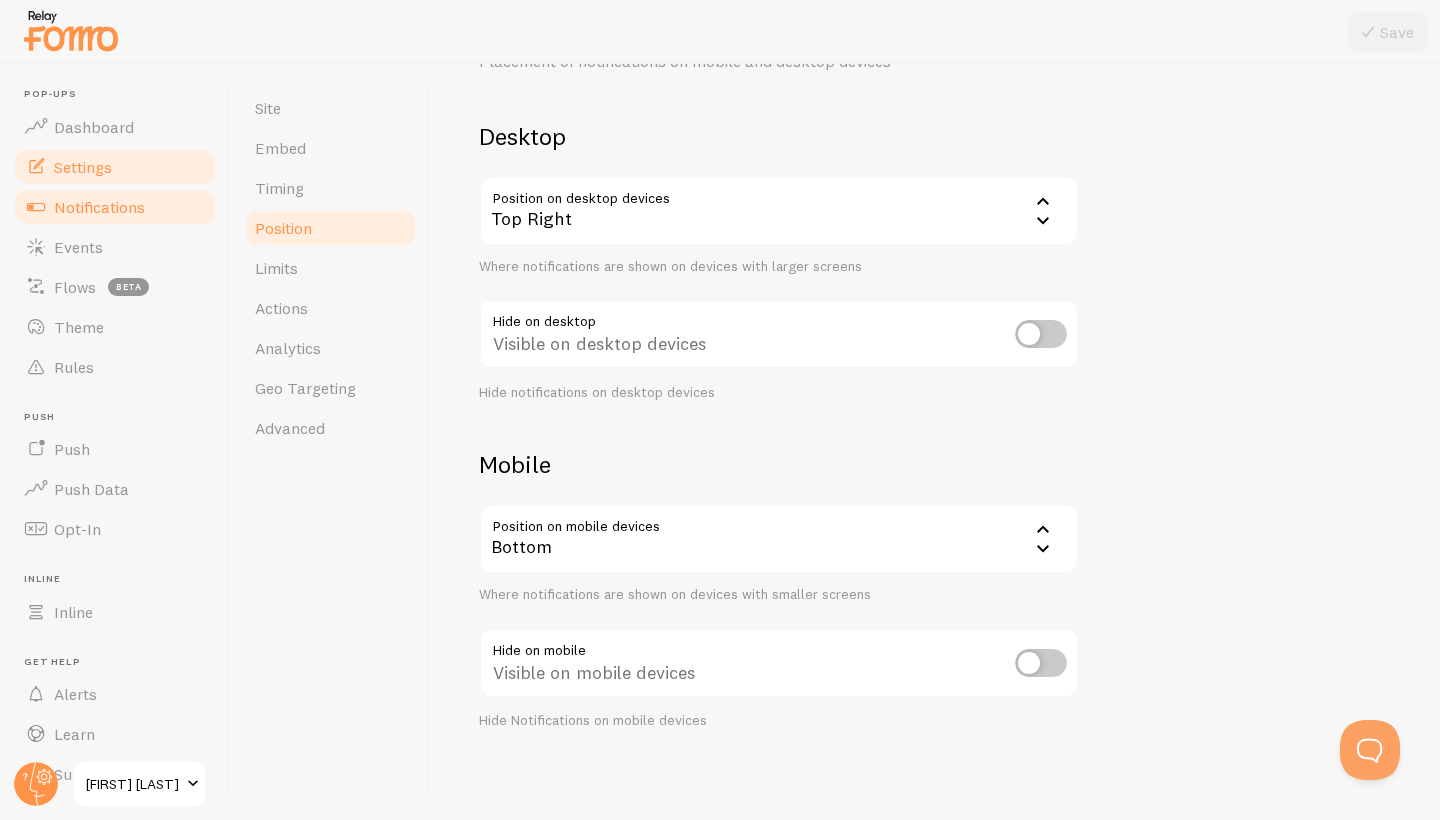 click on "Notifications" at bounding box center (99, 207) 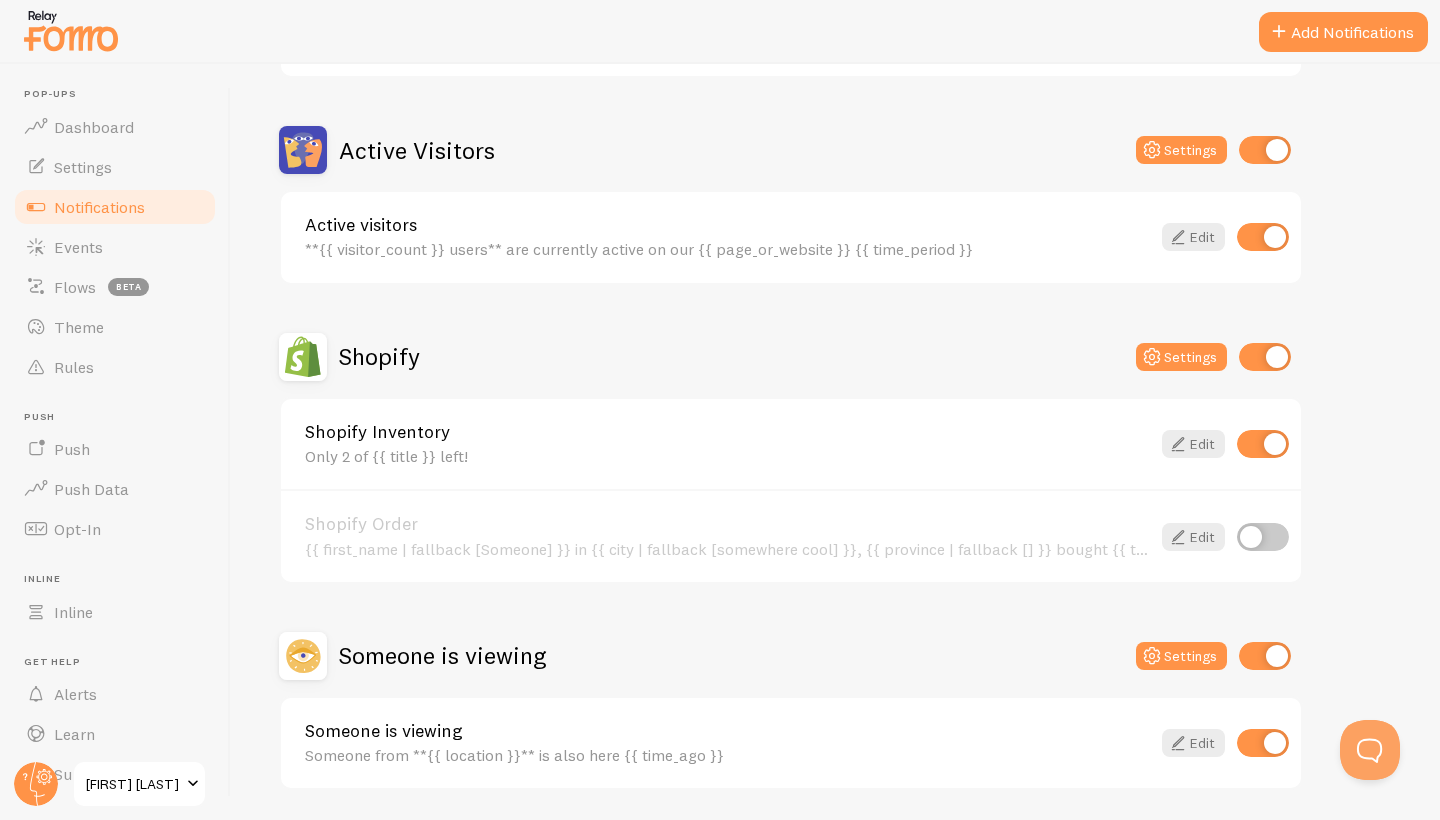 scroll, scrollTop: 453, scrollLeft: 0, axis: vertical 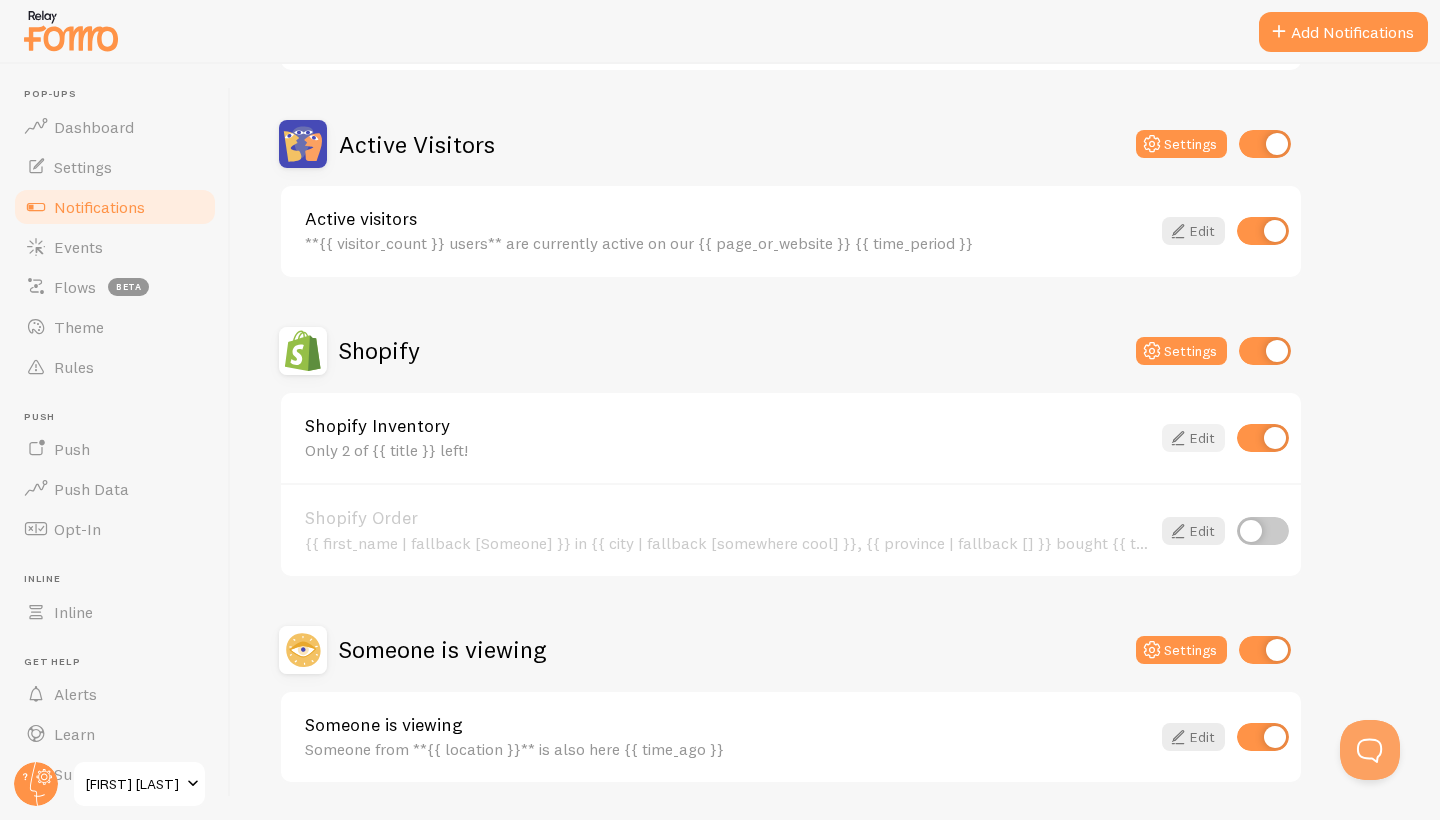 click at bounding box center (1178, 438) 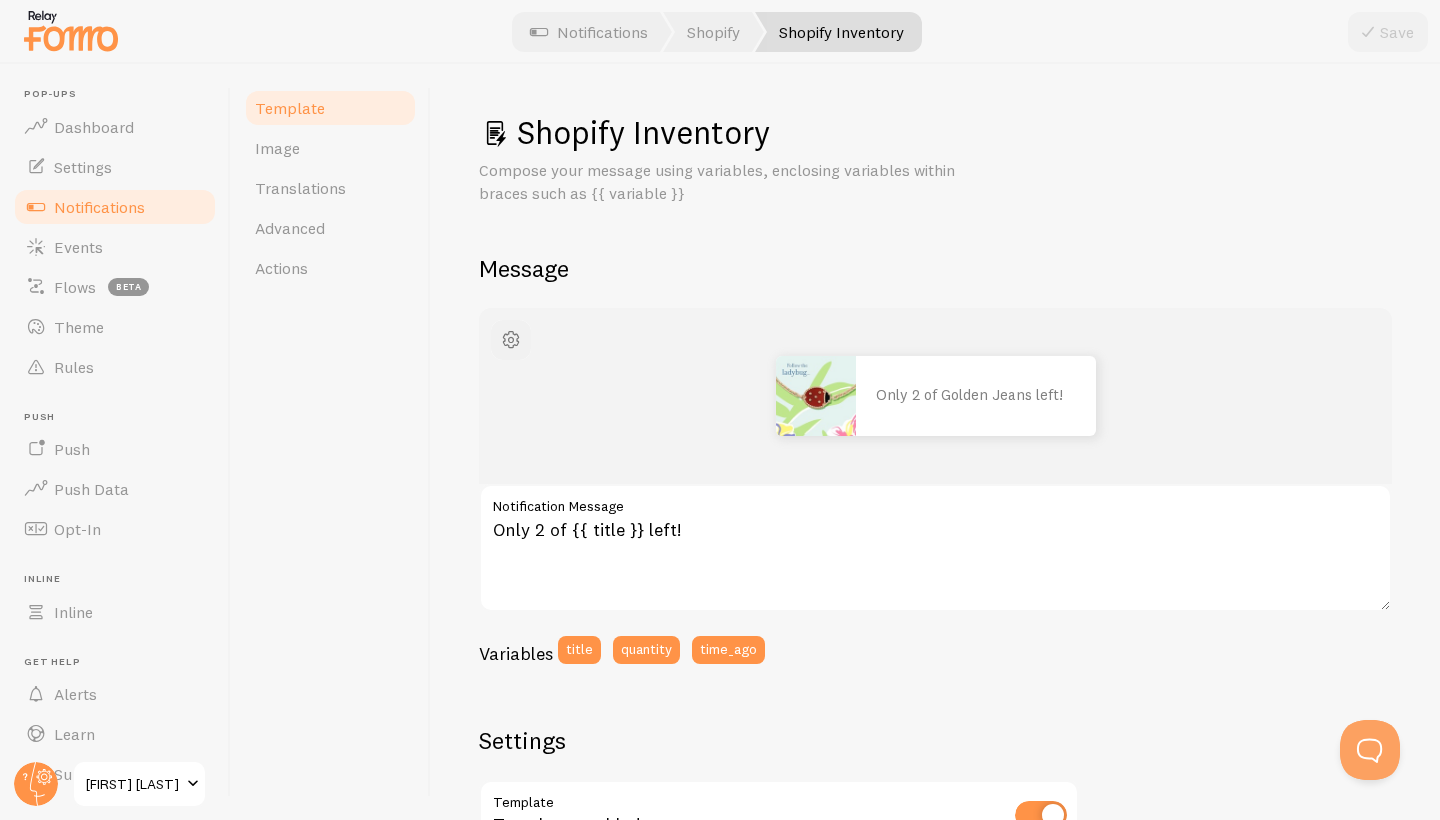 click at bounding box center [511, 340] 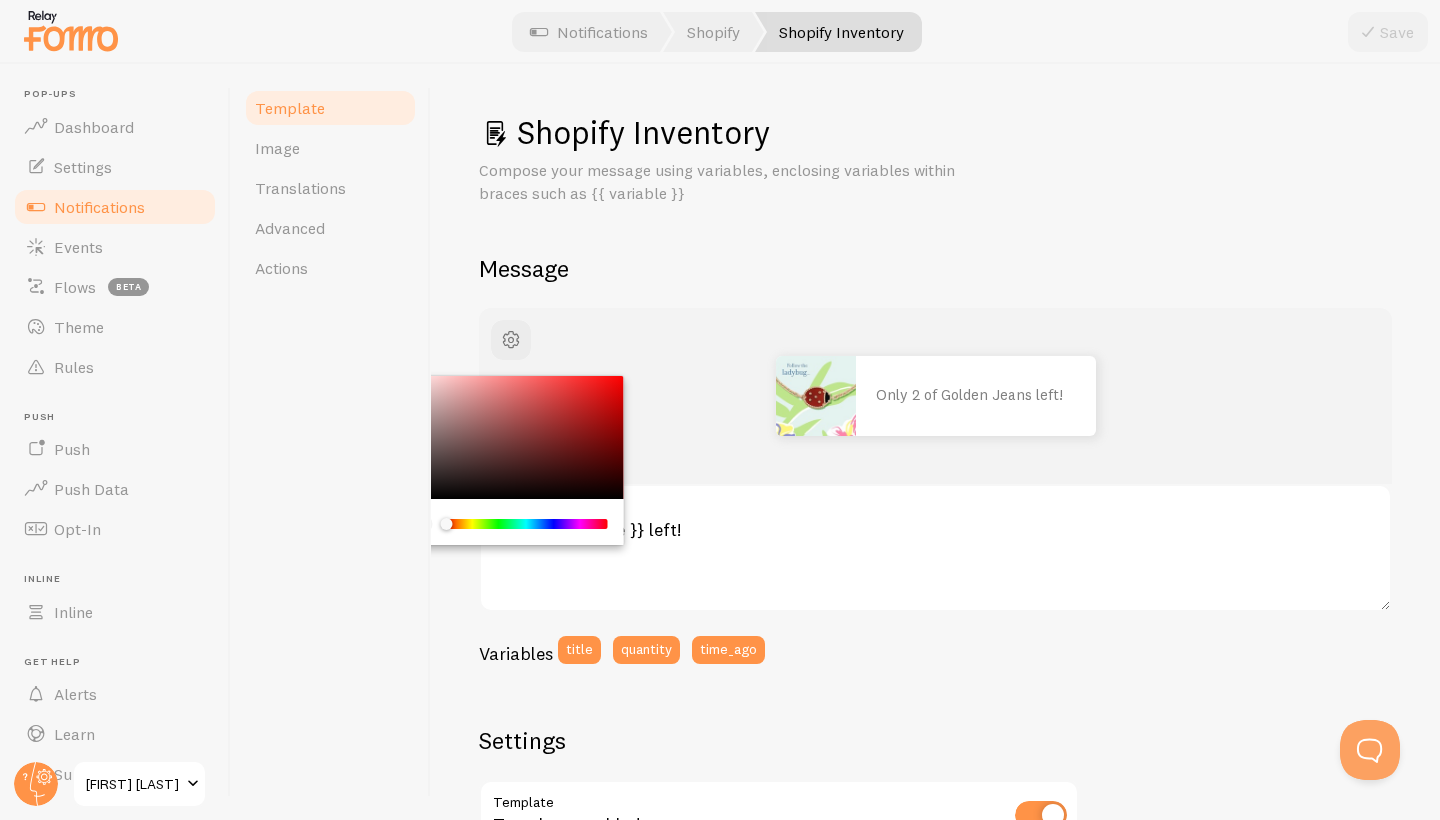 click on "Only 2 of Golden Jeans left!" at bounding box center (935, 396) 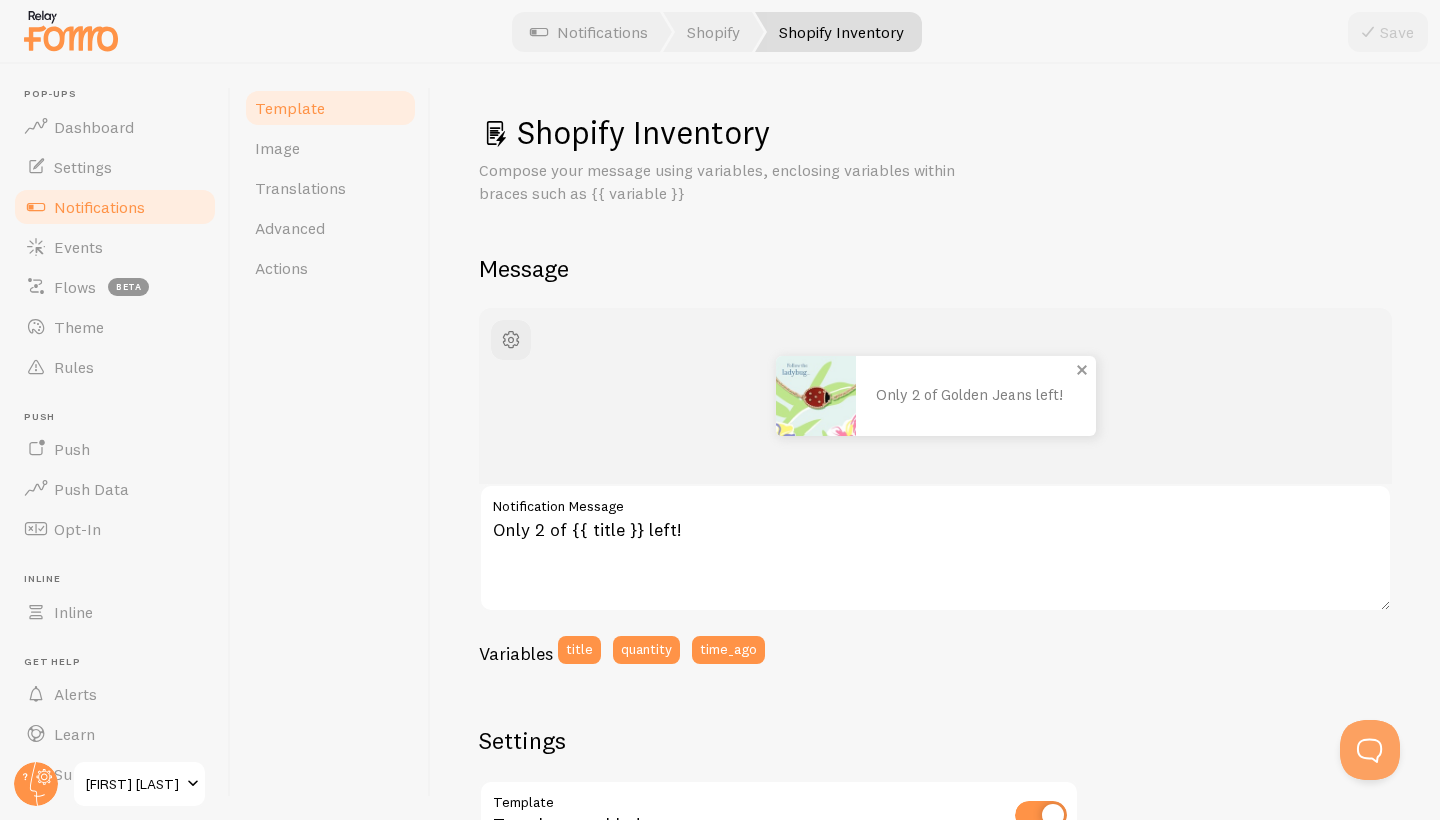 click on "Only 2 of Golden Jeans left!" at bounding box center (976, 396) 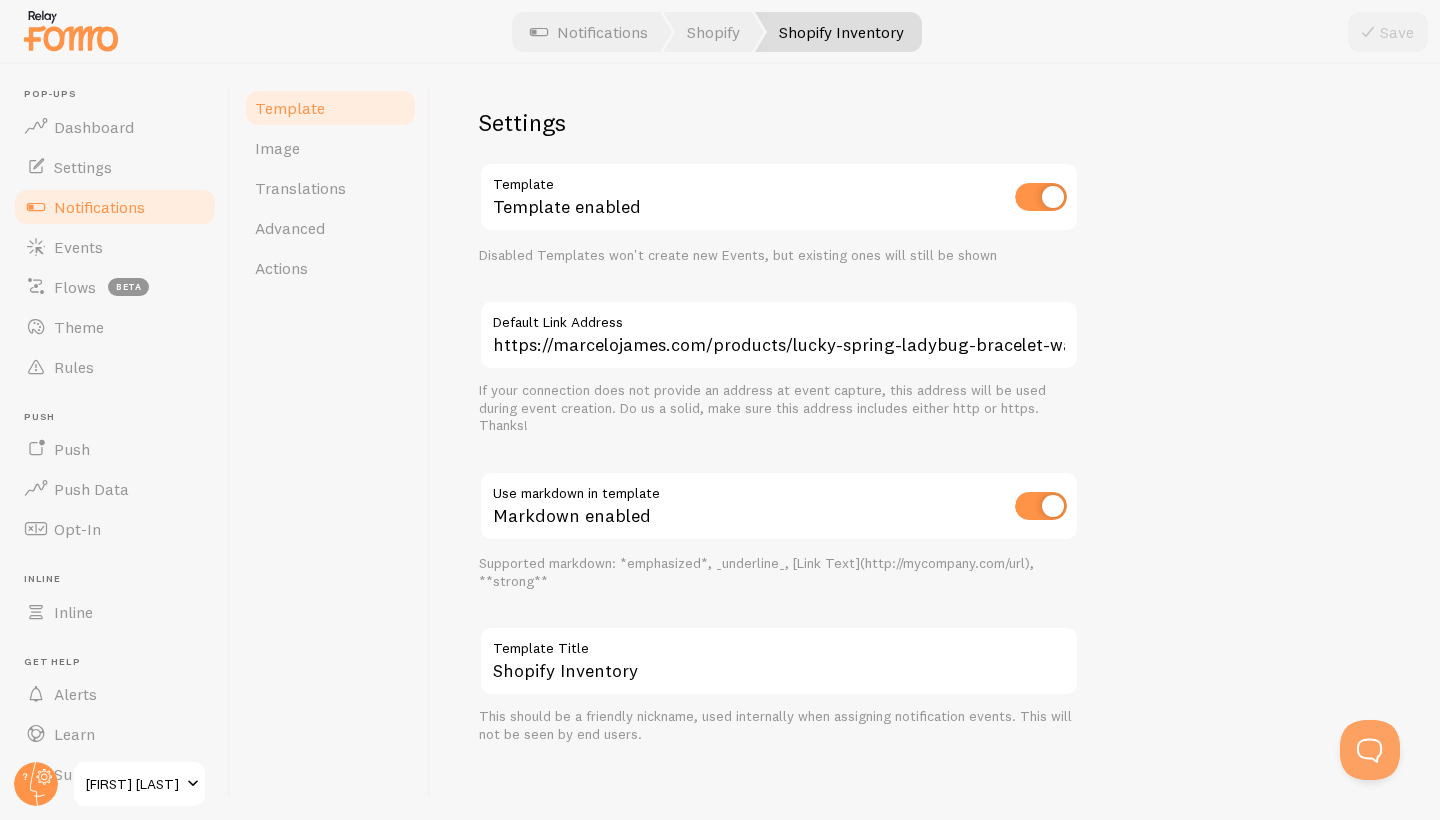 scroll, scrollTop: 617, scrollLeft: 0, axis: vertical 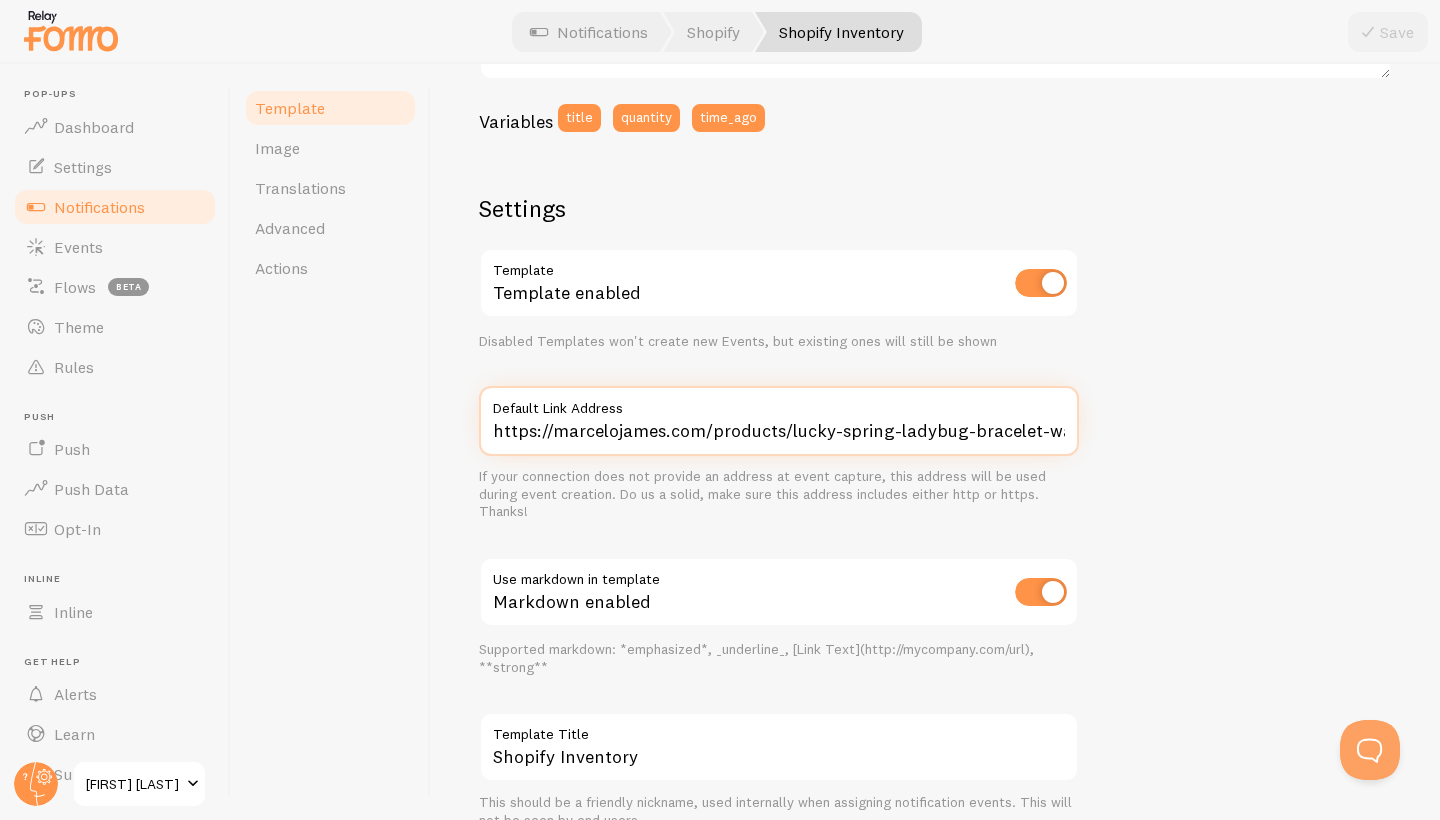 click on "https://marcelojames.com/products/lucky-spring-ladybug-bracelet-waterproof-womens-jewelry" at bounding box center (779, 421) 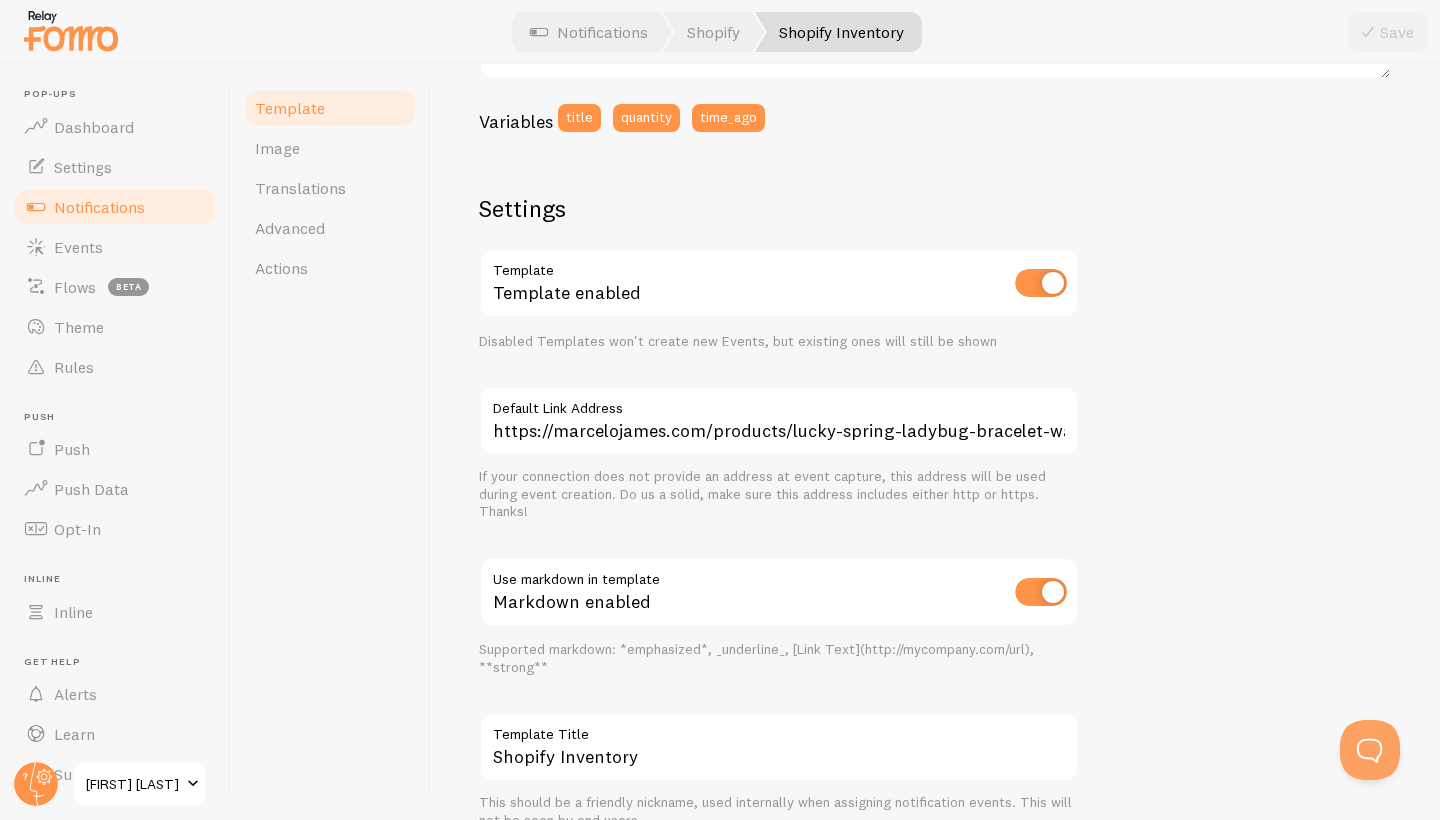 click on "Only 2 of Golden Jeans left!   Only 2 of {{ title }} left!   Notification Message         Variables
title
quantity
time_ago       Settings         Template   Template enabled   Disabled Templates won't create new Events, but existing ones will still be shown     https://marcelojames.com/products/lucky-spring-ladybug-bracelet-waterproof-womens-jewelry   Default Link Address       If your connection does not provide an address at event capture, this address will be used during event creation. Do us a solid, make sure this address includes either http or https. Thanks!       Use markdown in template   Markdown enabled   Supported markdown: *emphasized*, _underline_, [Link Text](http://mycompany.com/url), **strong**     Shopify Inventory   Template Title       This should be a friendly nickname, used internally when assigning notification events. This will not be seen by end users." at bounding box center [935, 303] 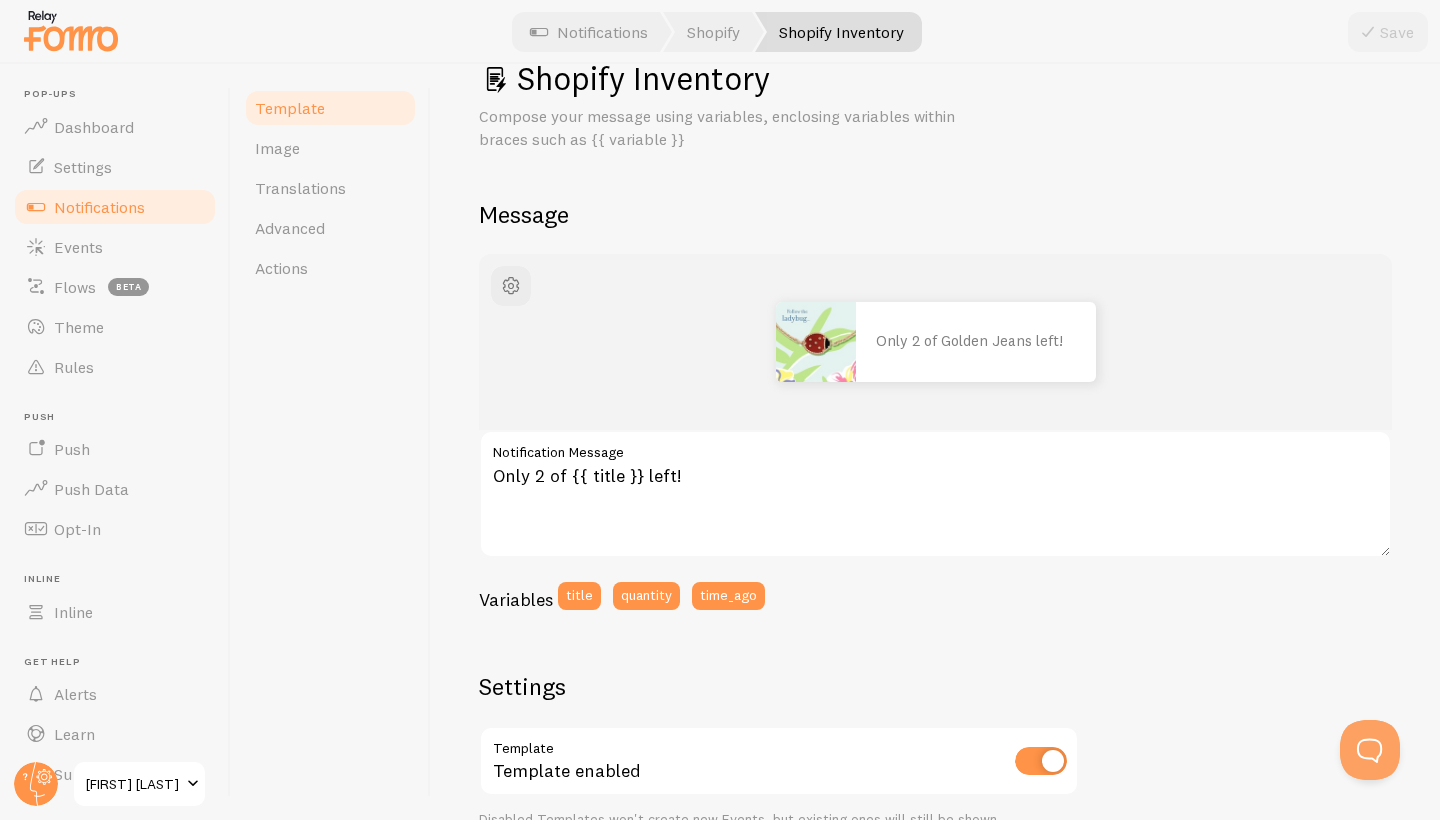 scroll, scrollTop: 39, scrollLeft: 0, axis: vertical 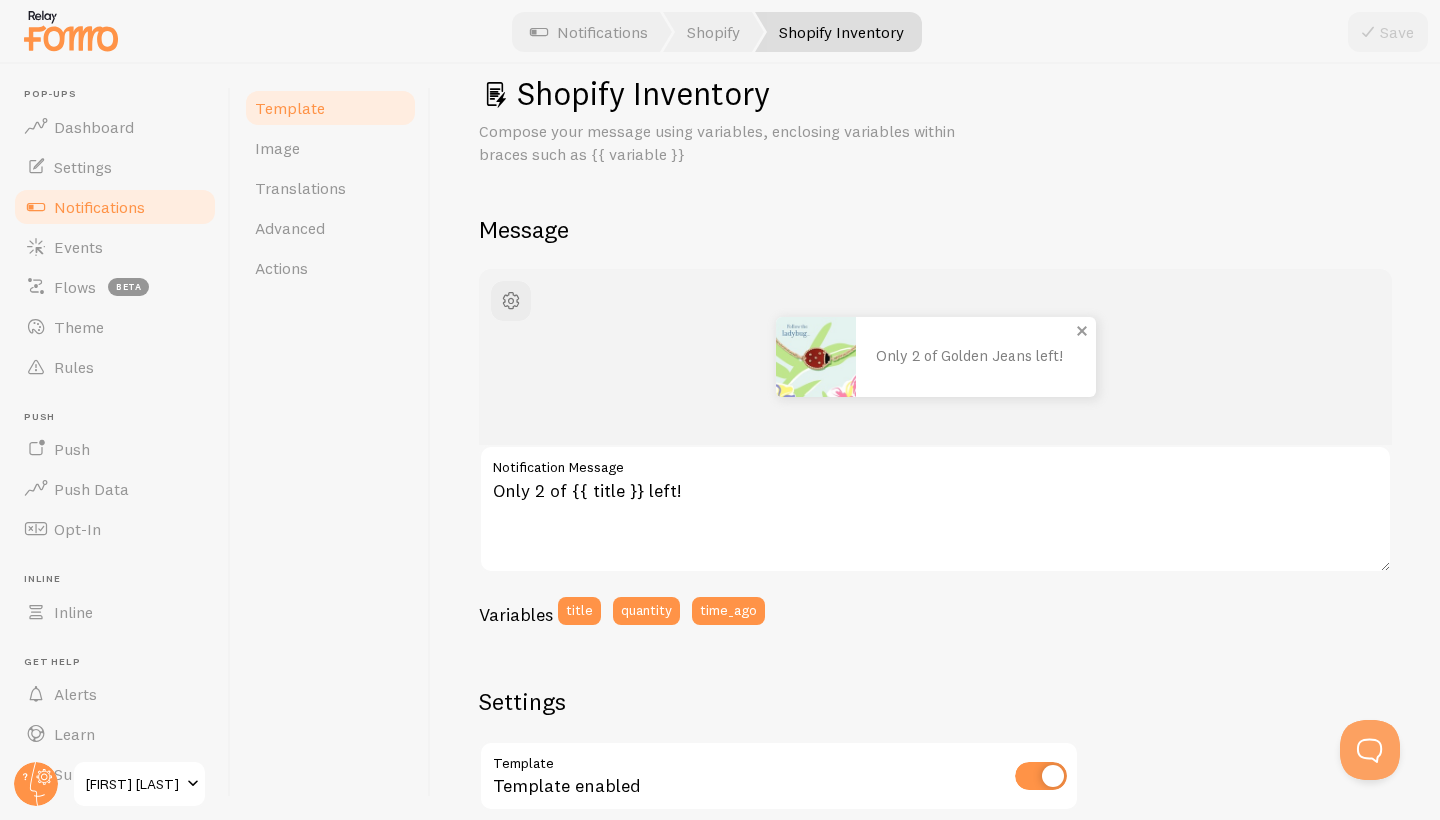 click on "Only 2 of Golden Jeans left!" at bounding box center [976, 356] 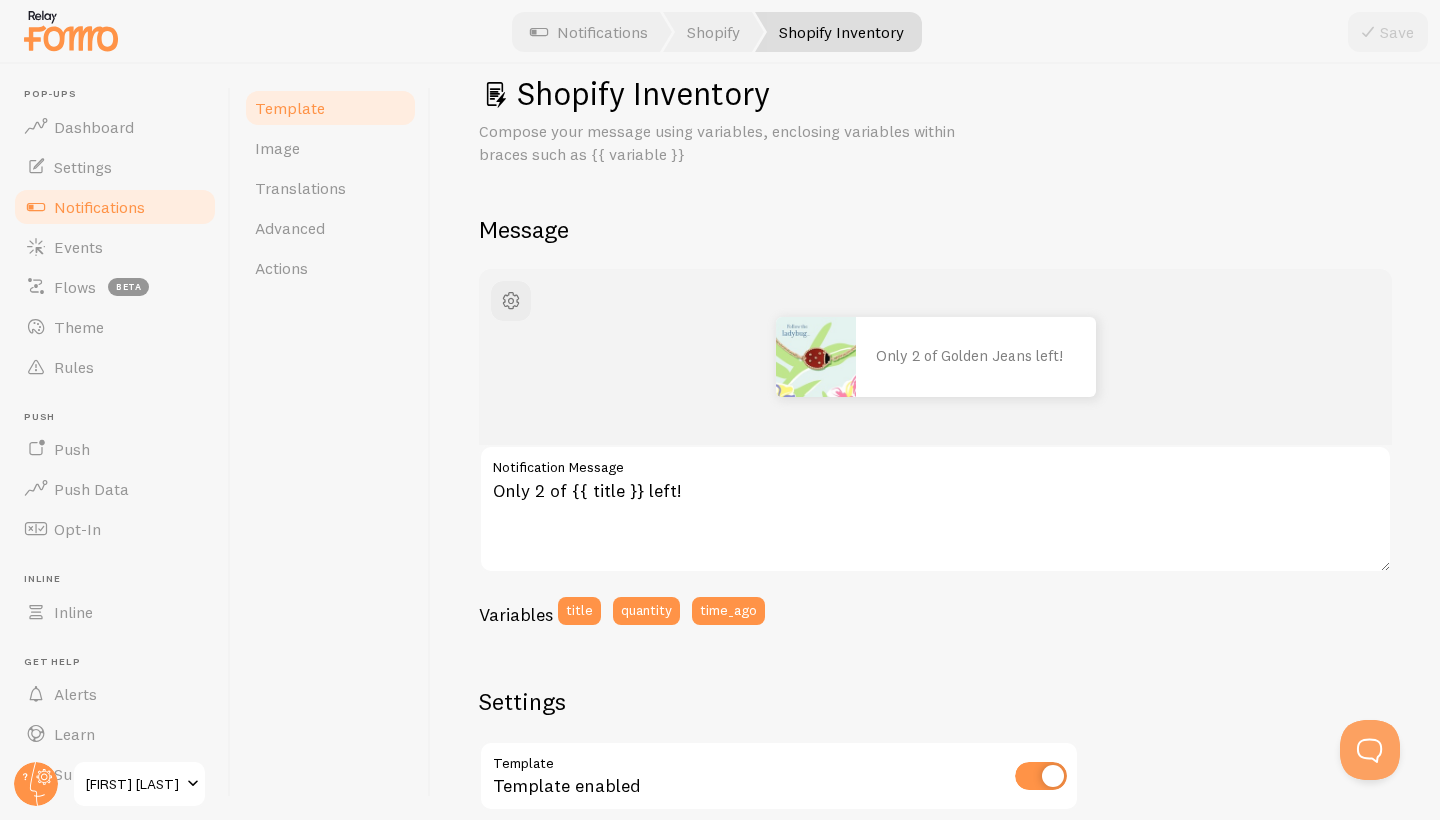 click on "Notification Message" at bounding box center [935, 462] 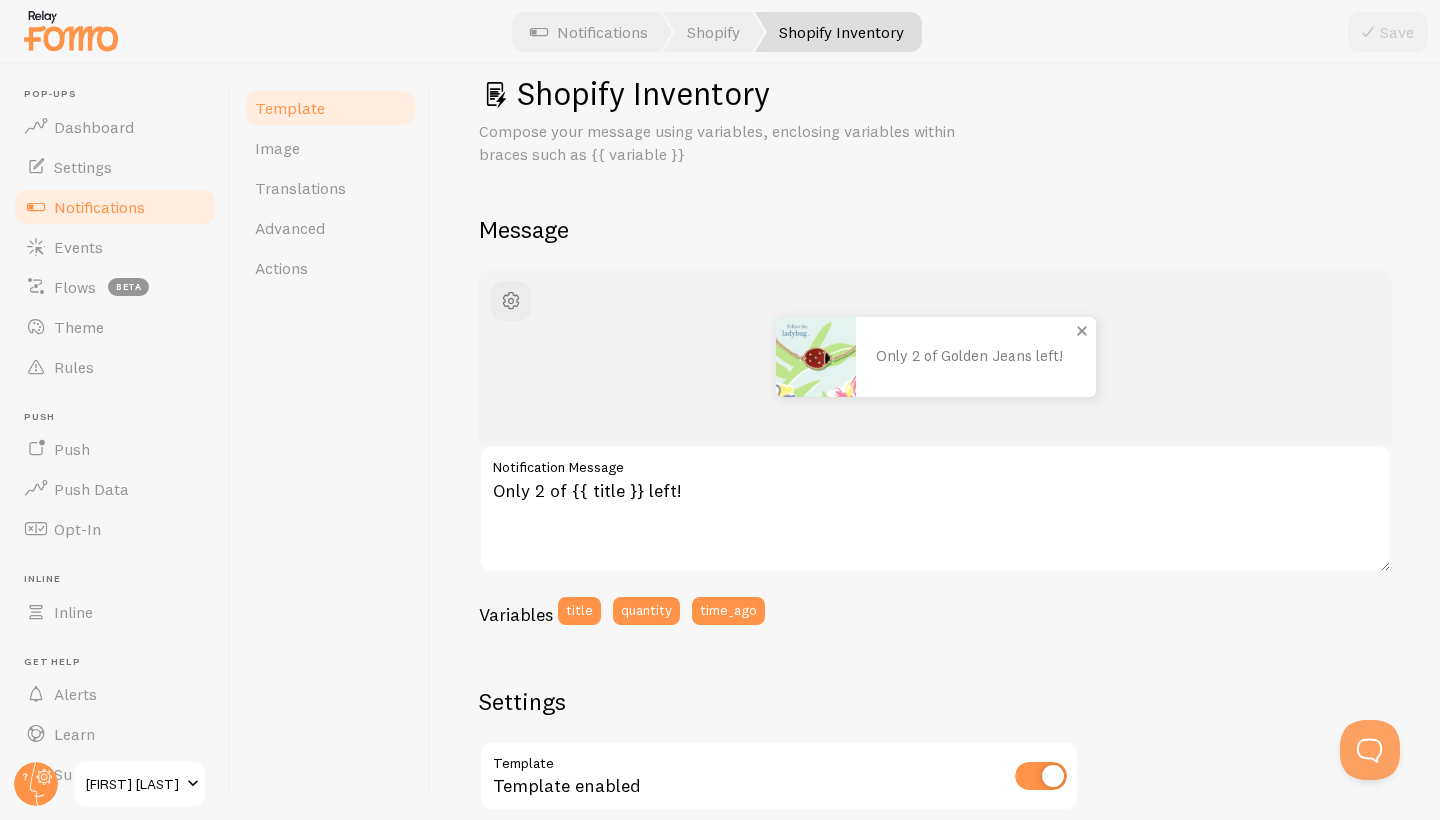 click on "Only 2 of Golden Jeans left!" at bounding box center (976, 357) 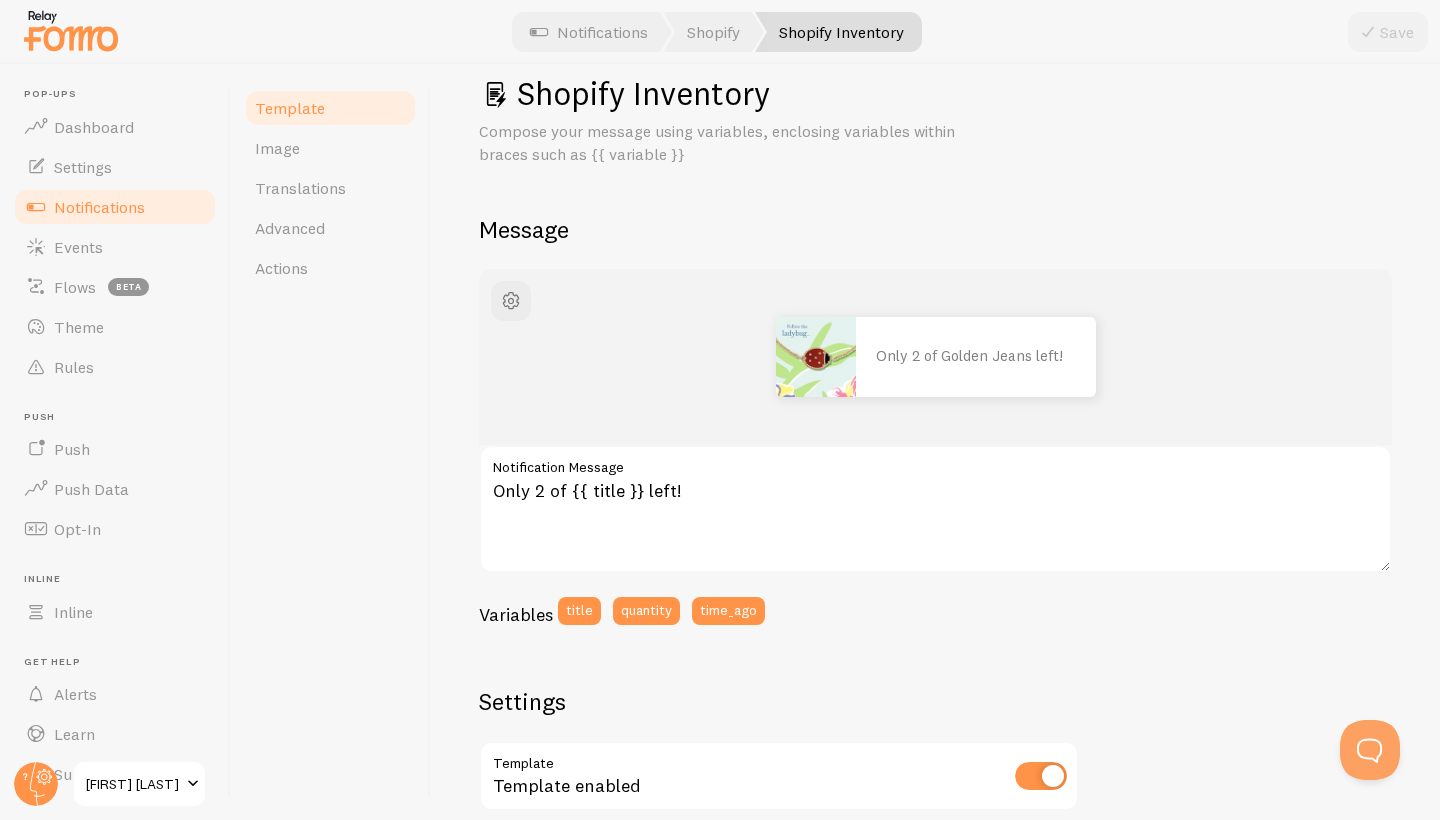 click on "Notification Message" at bounding box center [935, 462] 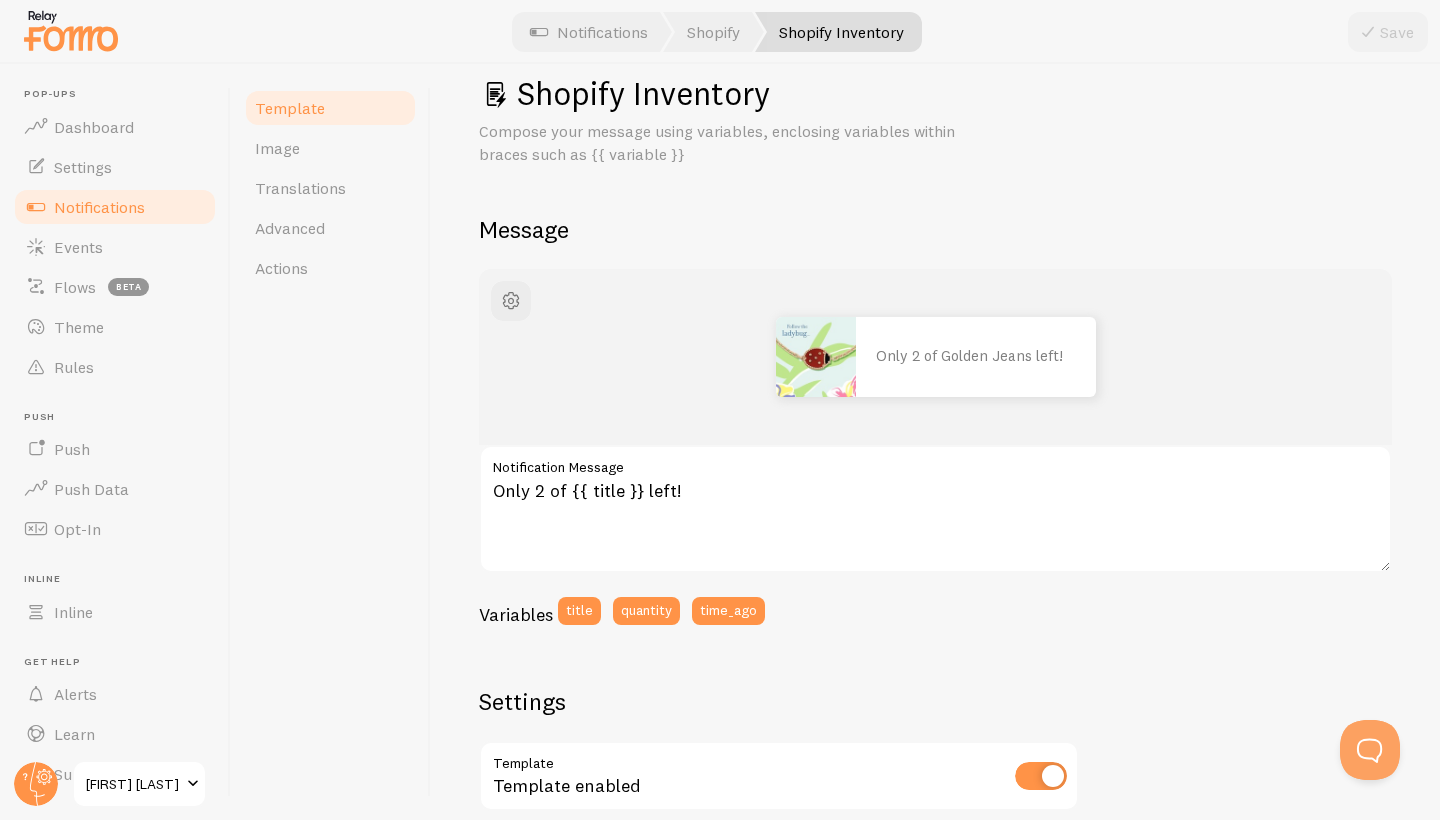 click on "Only 2 of Golden Jeans left!" at bounding box center (935, 357) 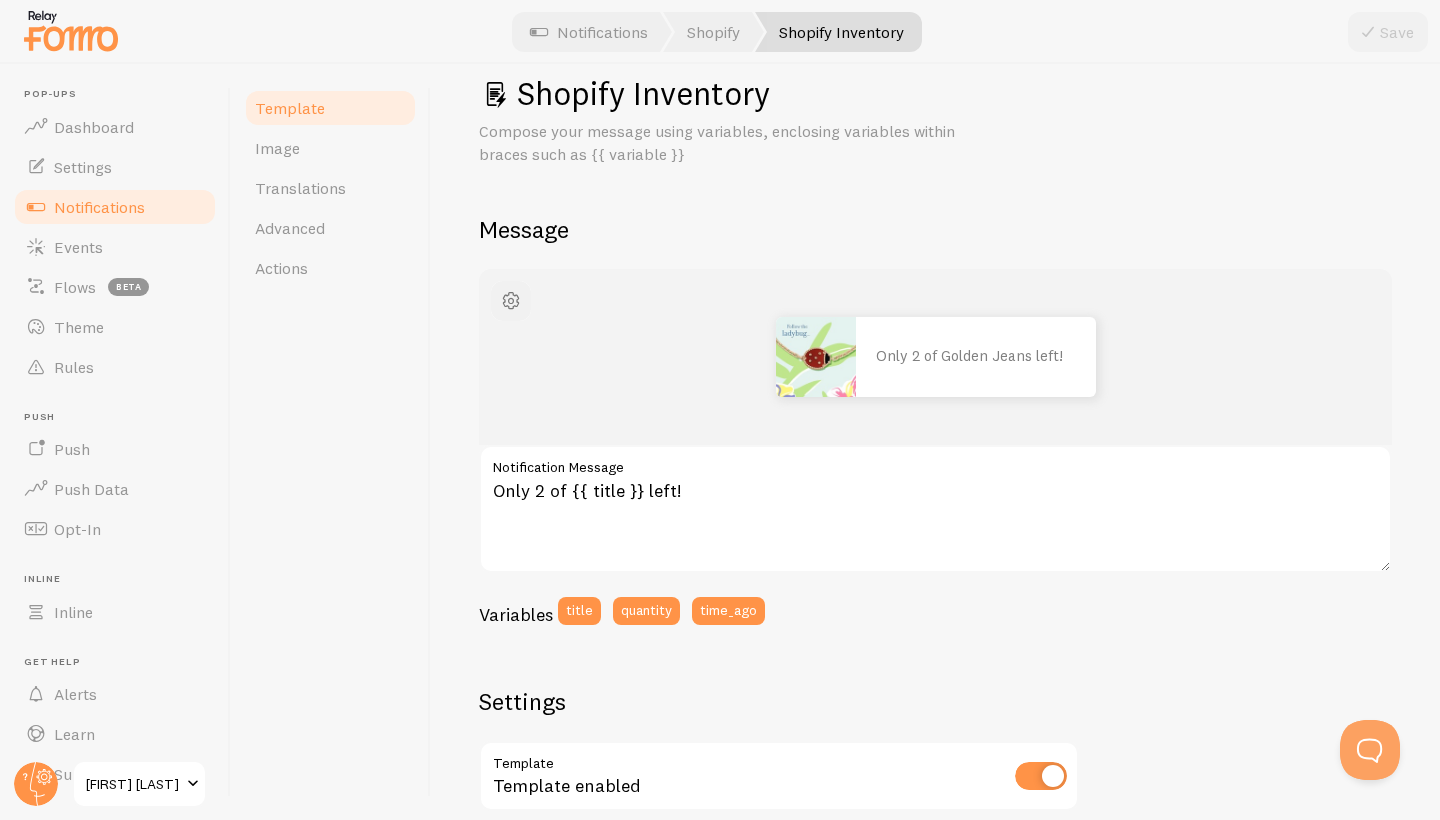 click at bounding box center (511, 301) 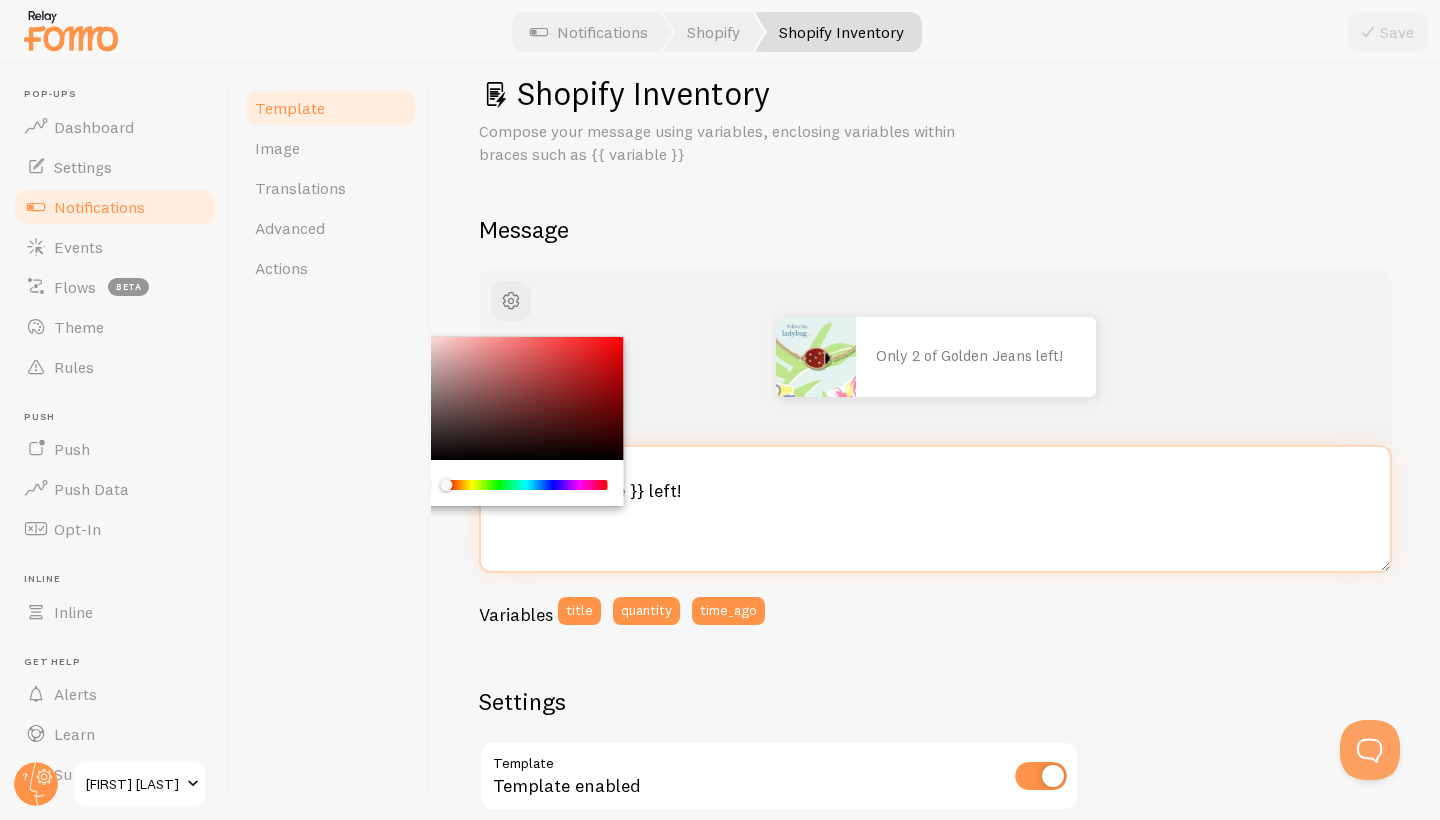 click on "Only 2 of {{ title }} left!" at bounding box center (935, 509) 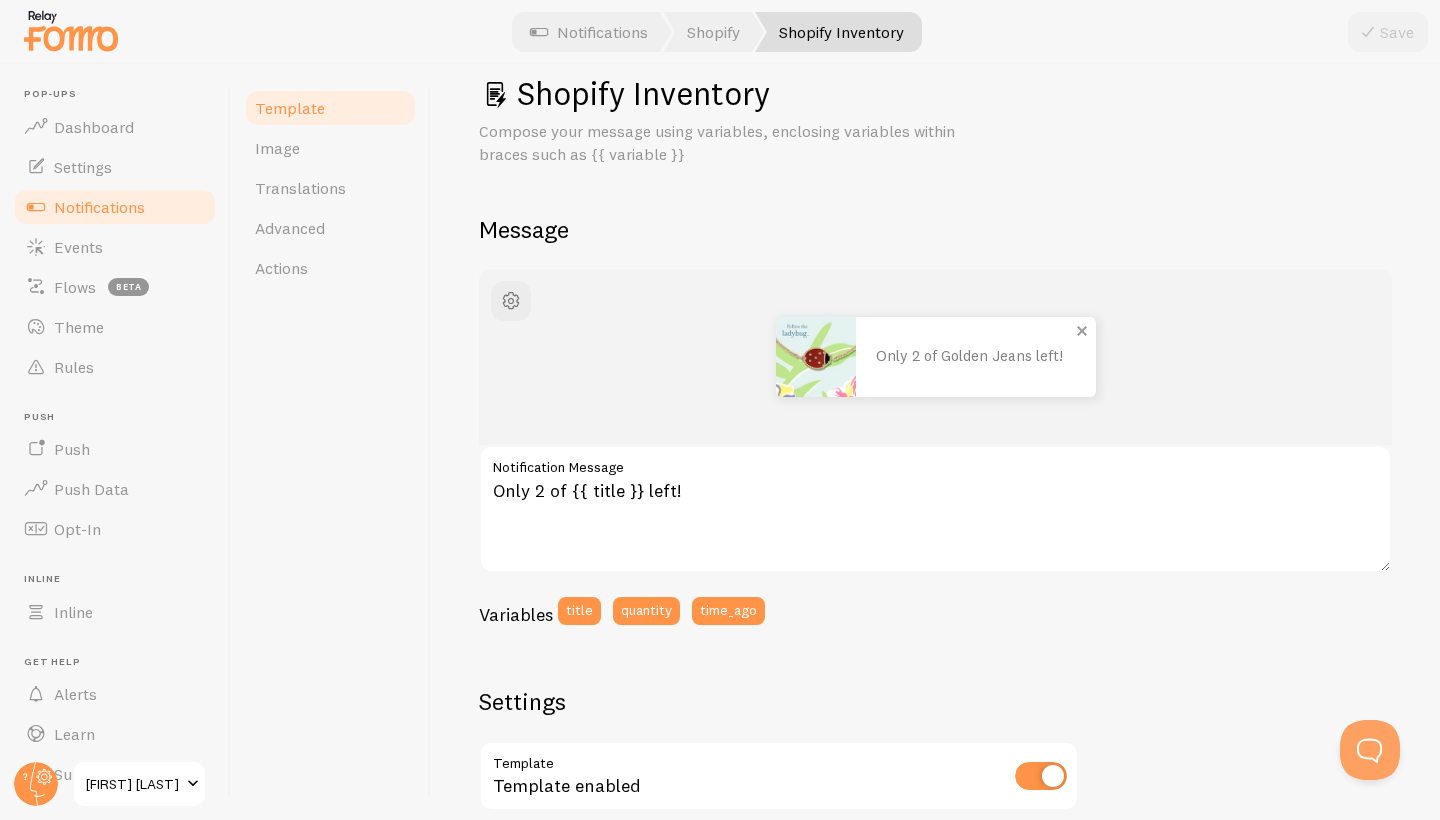 click at bounding box center (816, 357) 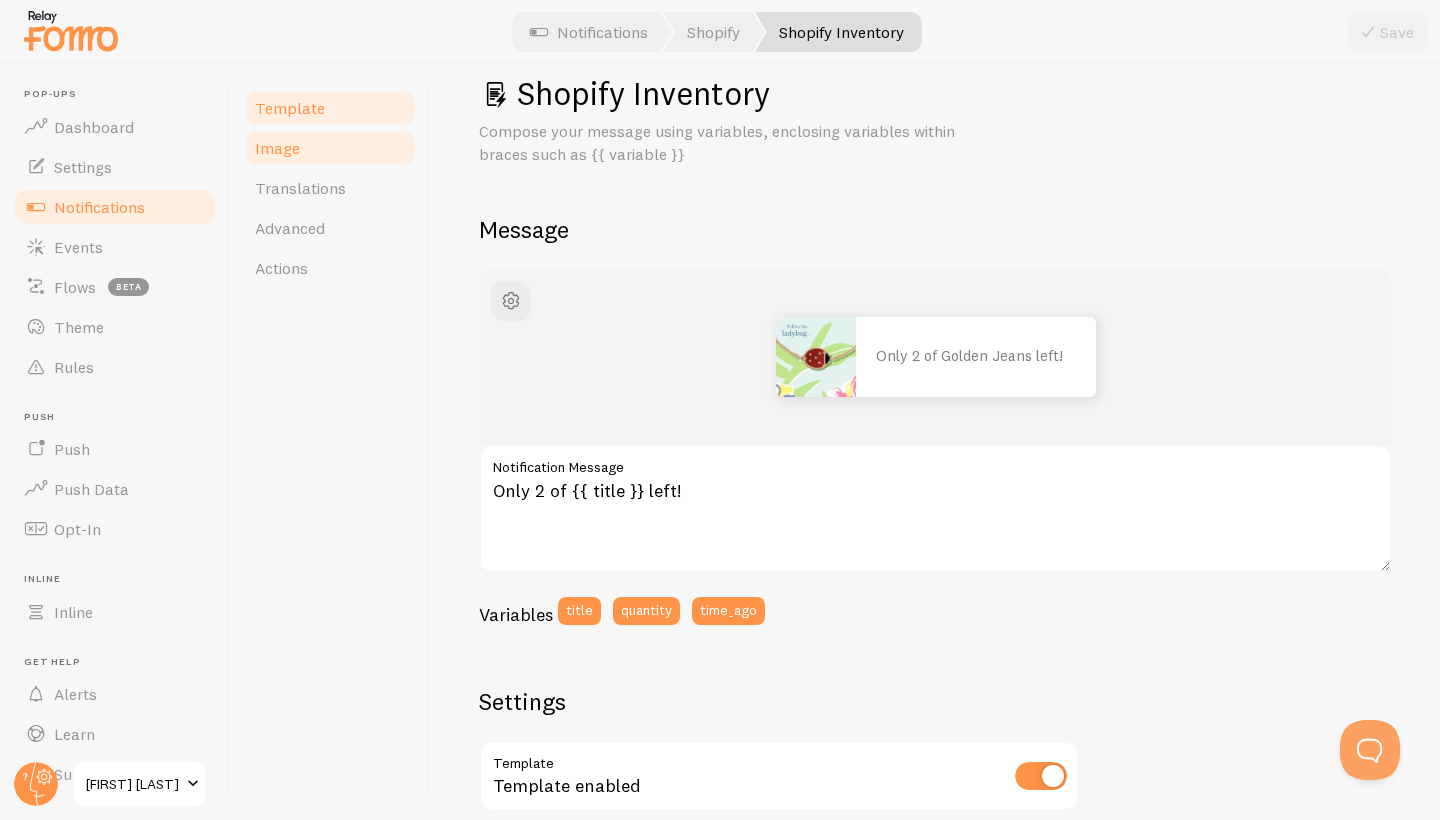 click on "Image" at bounding box center (277, 148) 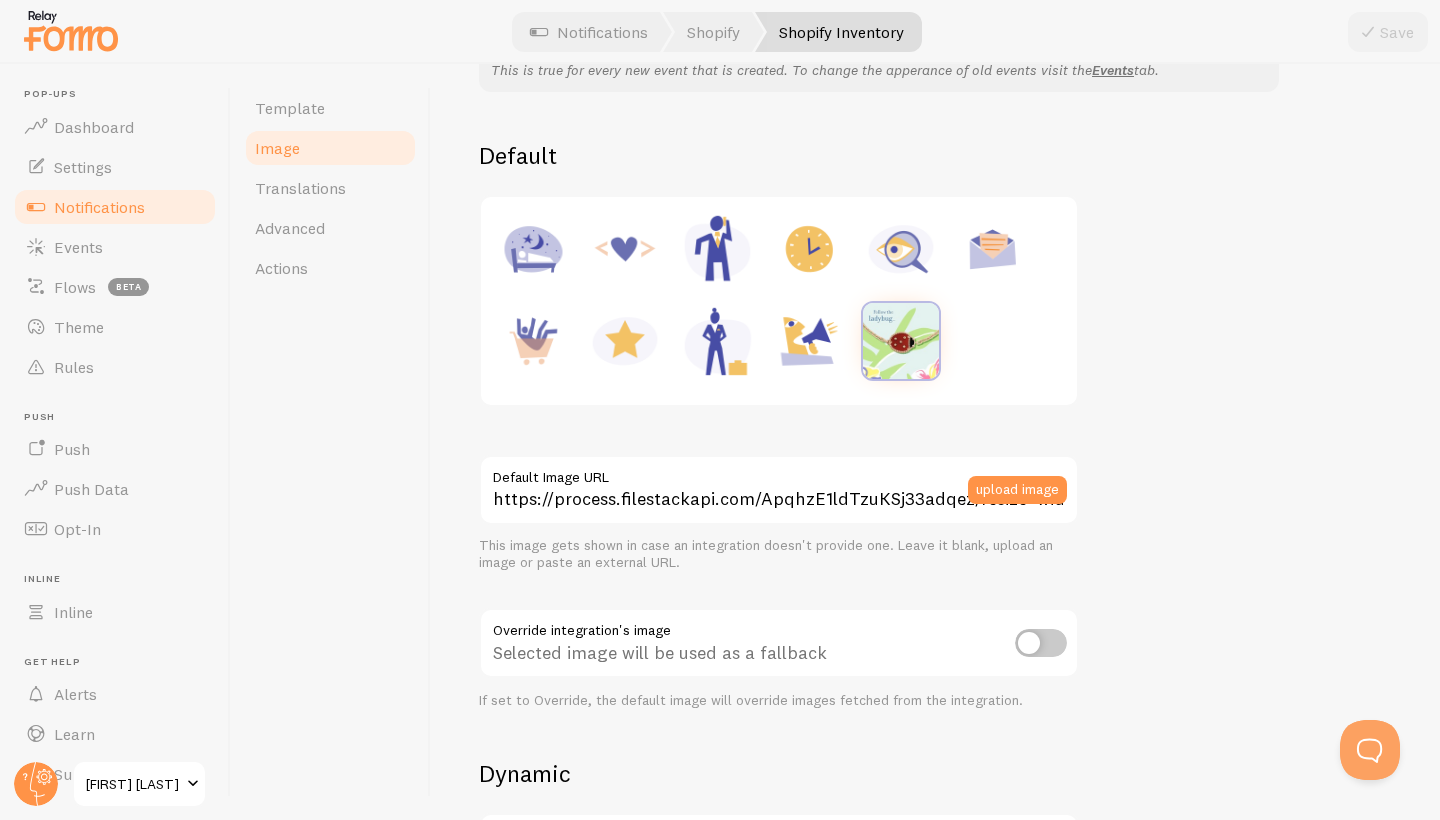 scroll, scrollTop: 205, scrollLeft: 0, axis: vertical 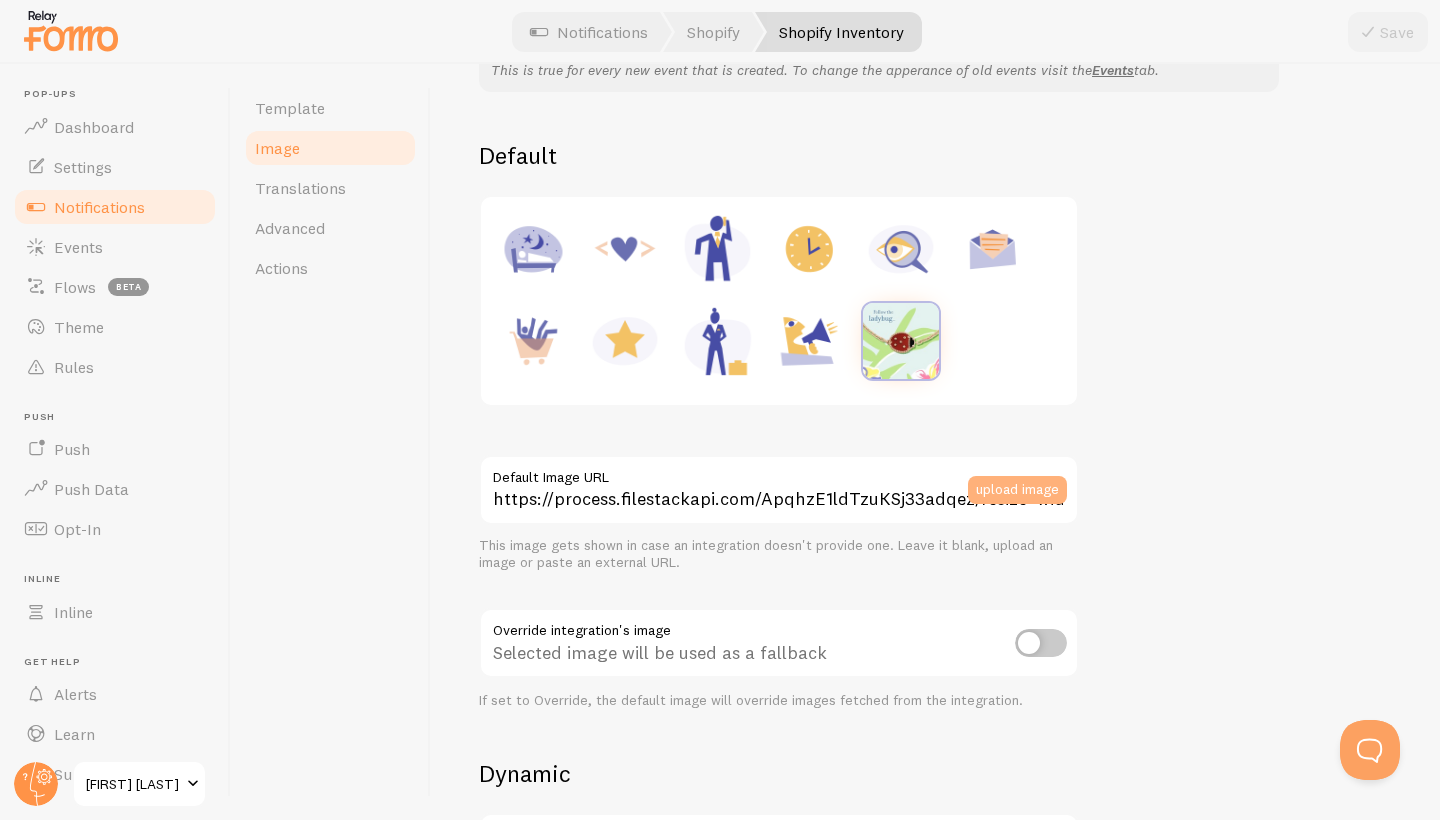 click on "upload image" at bounding box center [1017, 490] 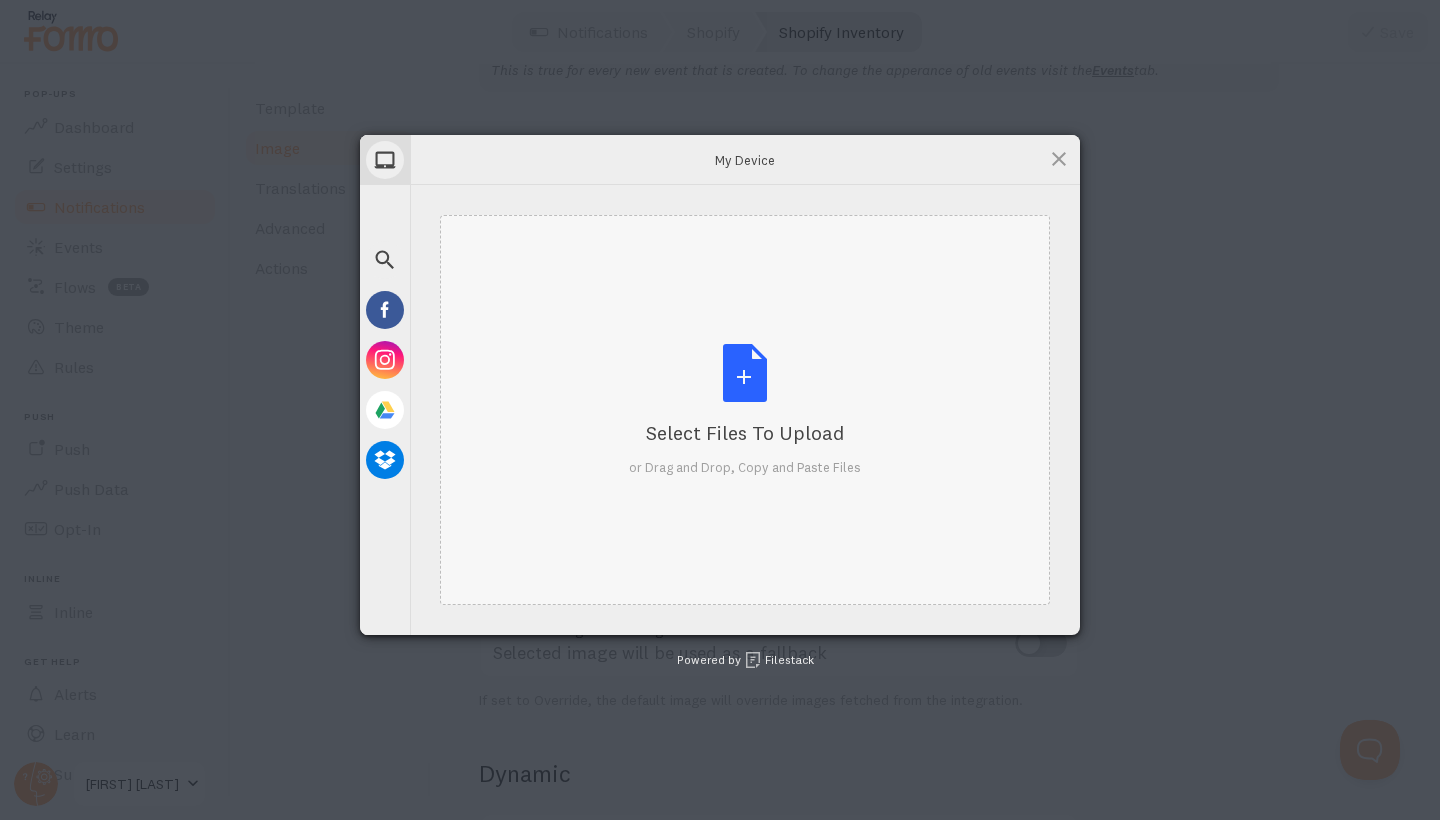 click on "Select Files to Upload     or Drag and Drop, Copy and Paste Files" at bounding box center (745, 410) 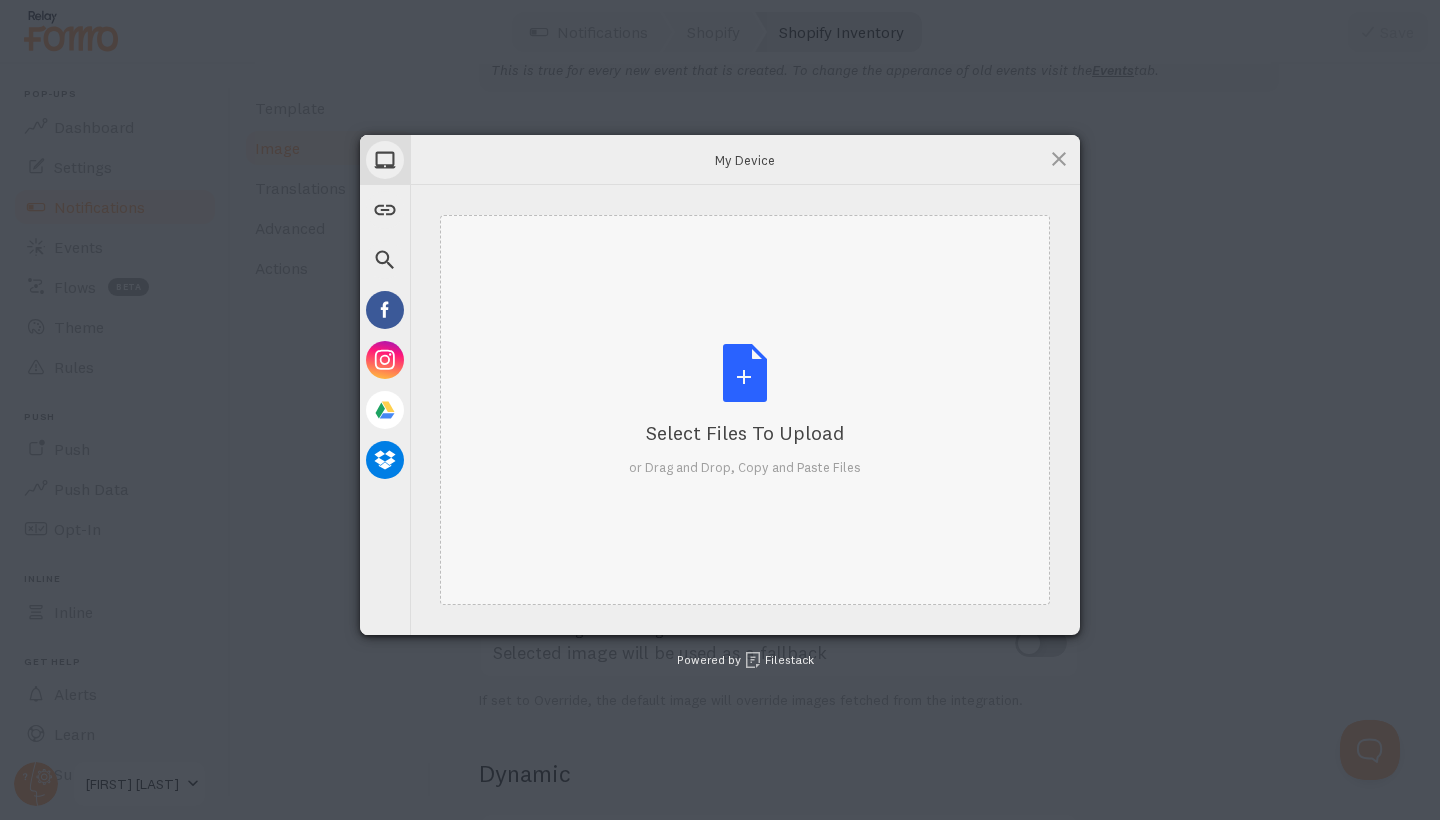 type 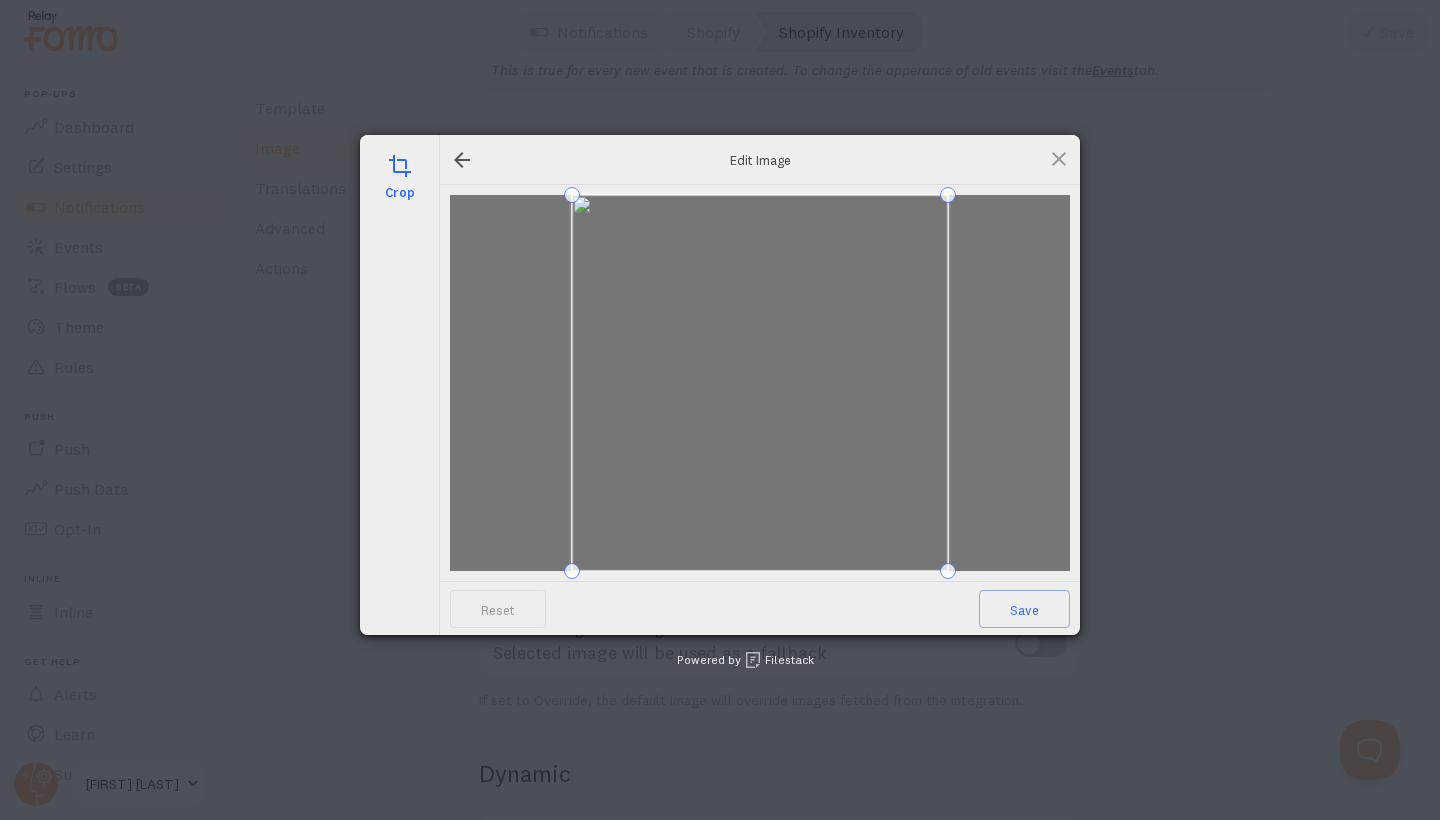 click on "Reset       Save" at bounding box center (760, 383) 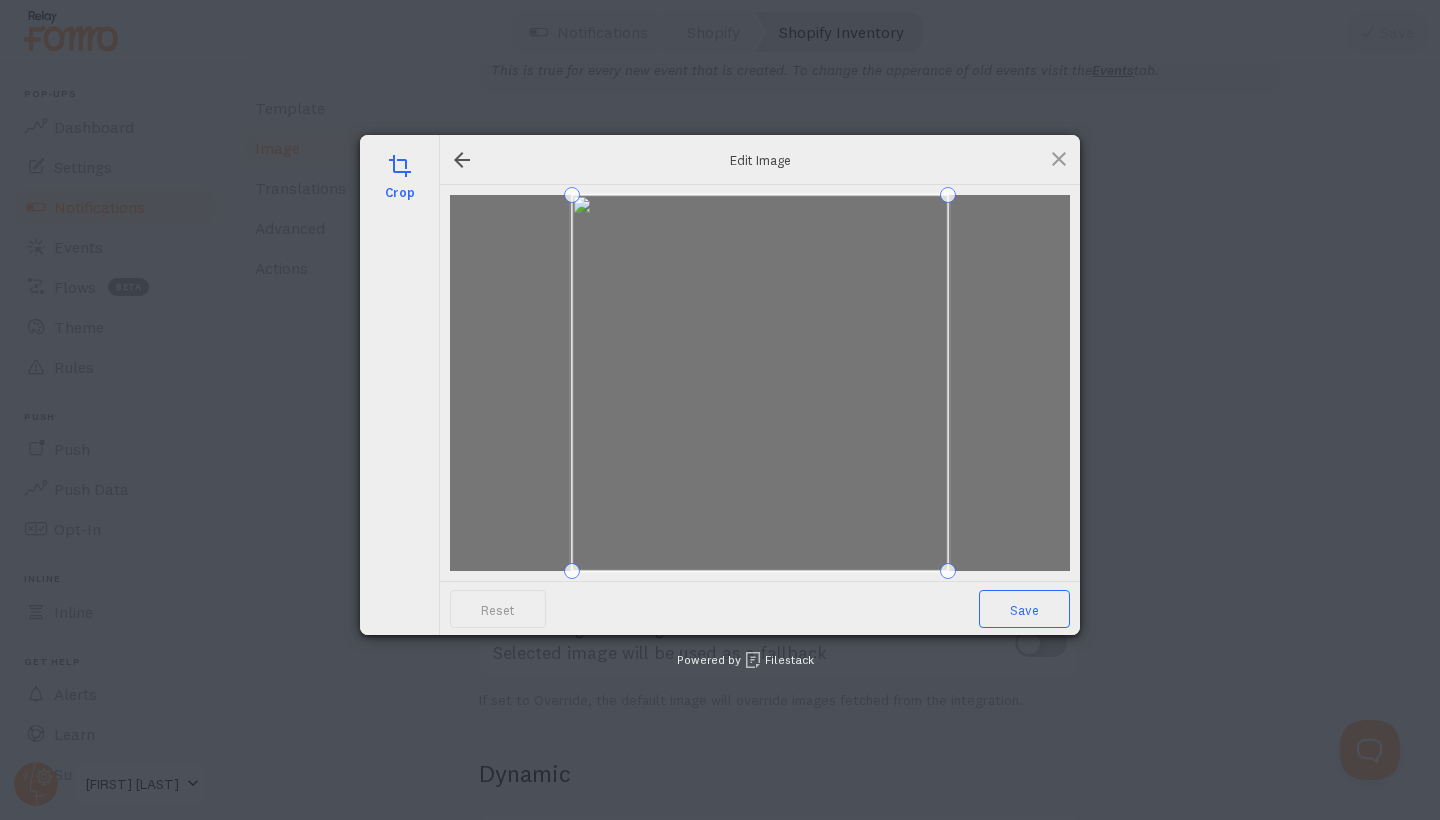click on "Save" at bounding box center [1024, 609] 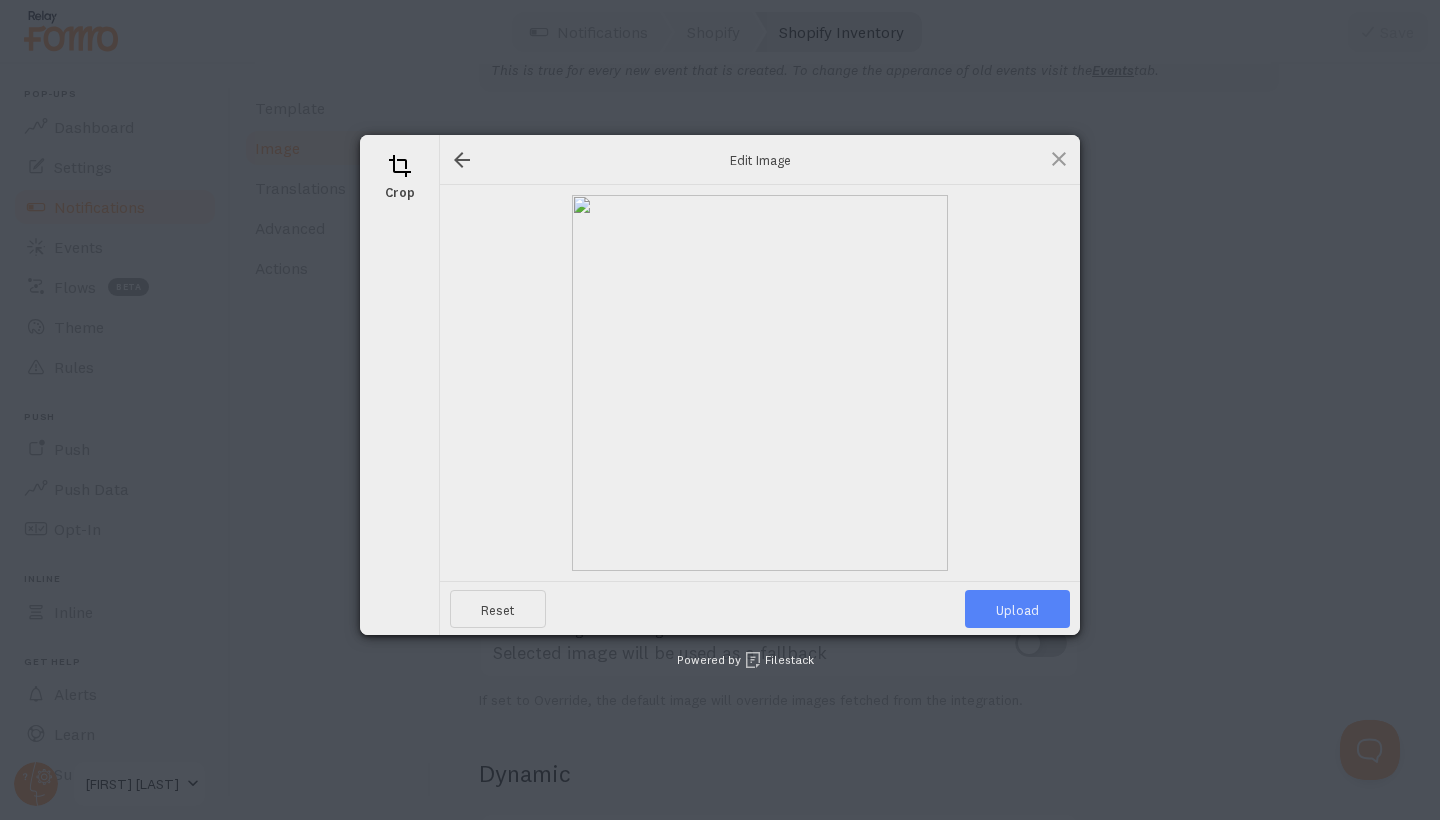 click on "Upload" at bounding box center [1017, 609] 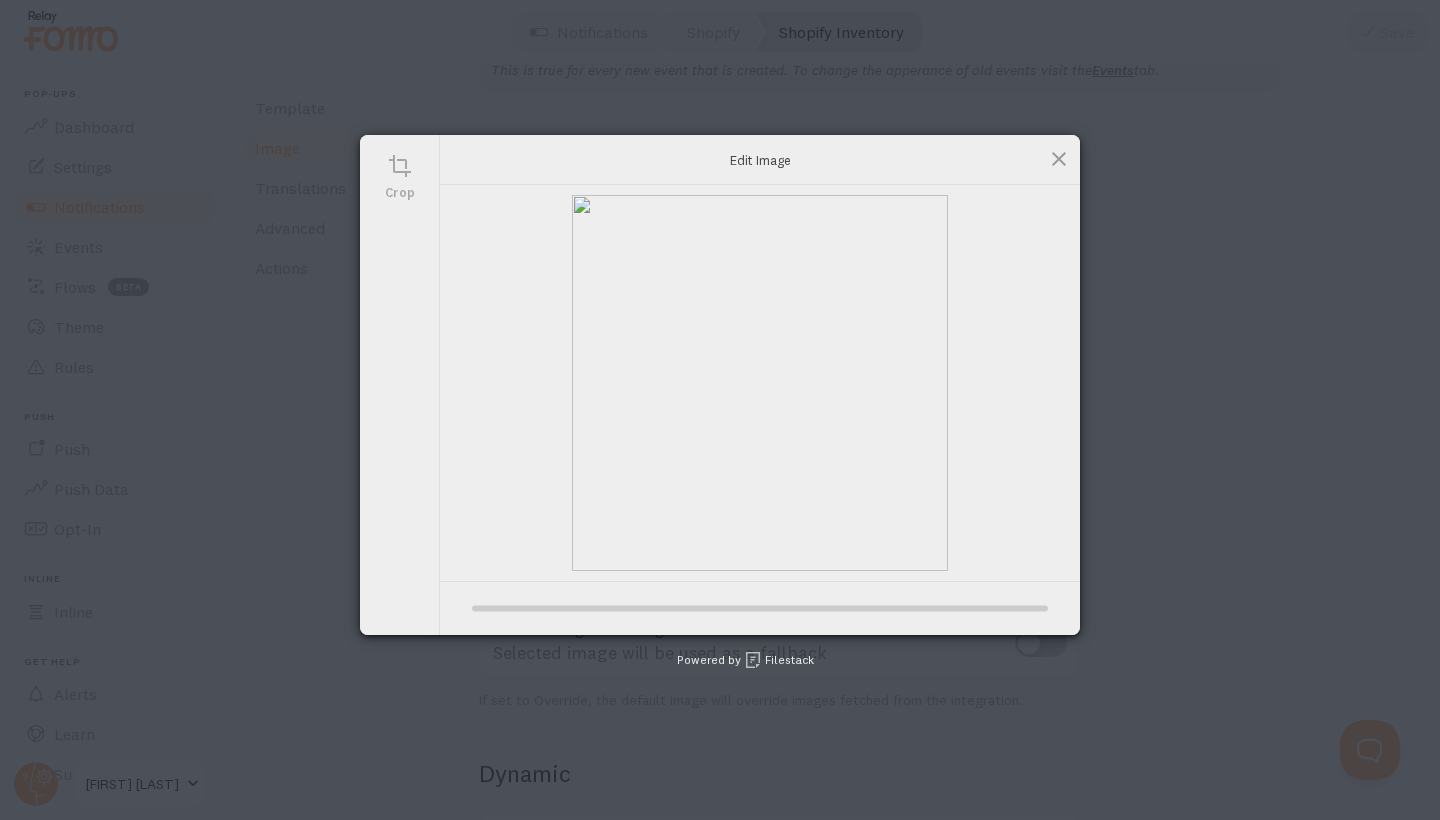type on "https://process.filestackapi.com/ApqhzE1ldTzuKSj33adqez/resize=width:170,height:170/https://cdn.filestackcontent.com/2JokIJ9yTJqMu2cp86cS" 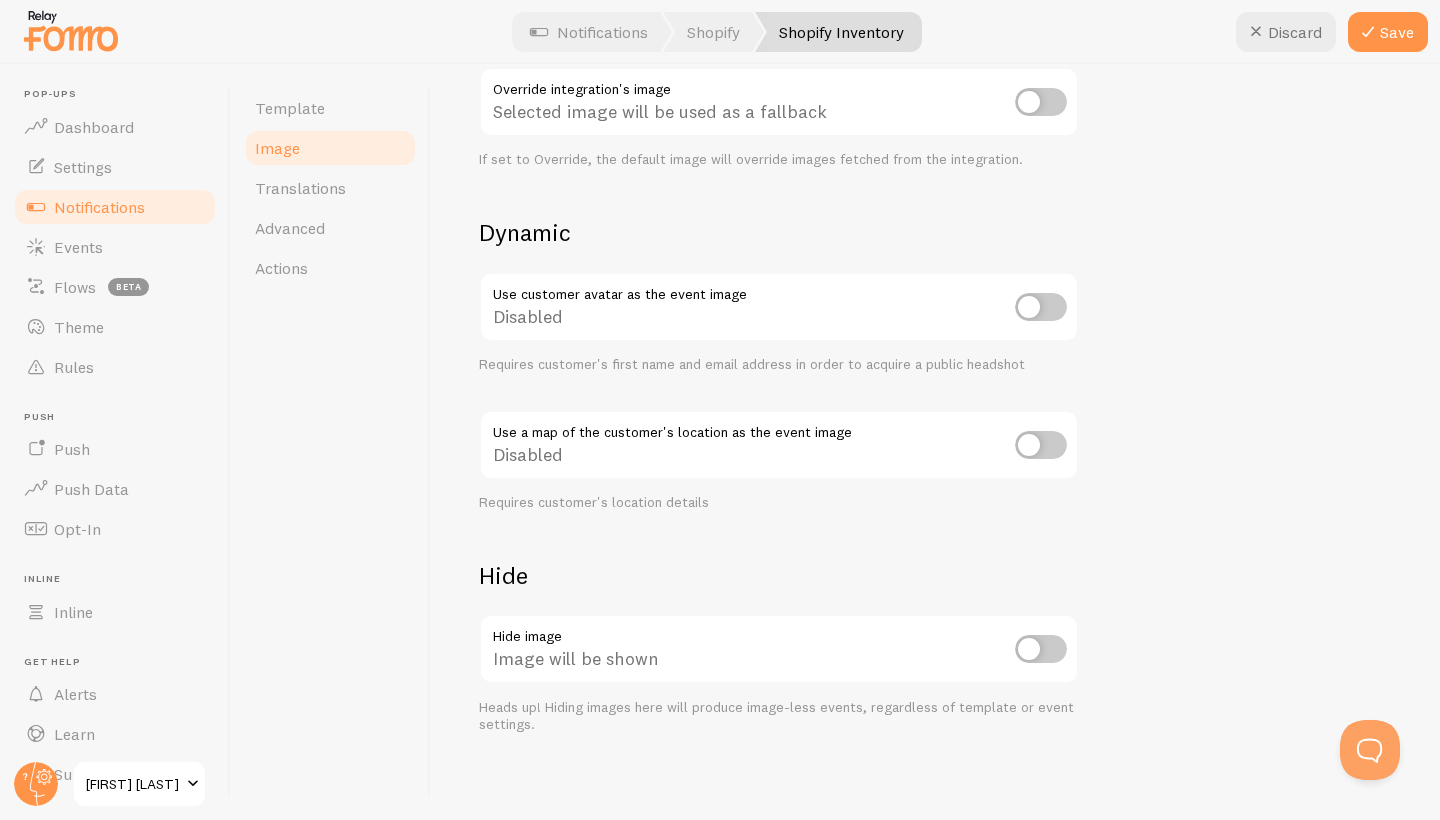 scroll, scrollTop: 745, scrollLeft: 0, axis: vertical 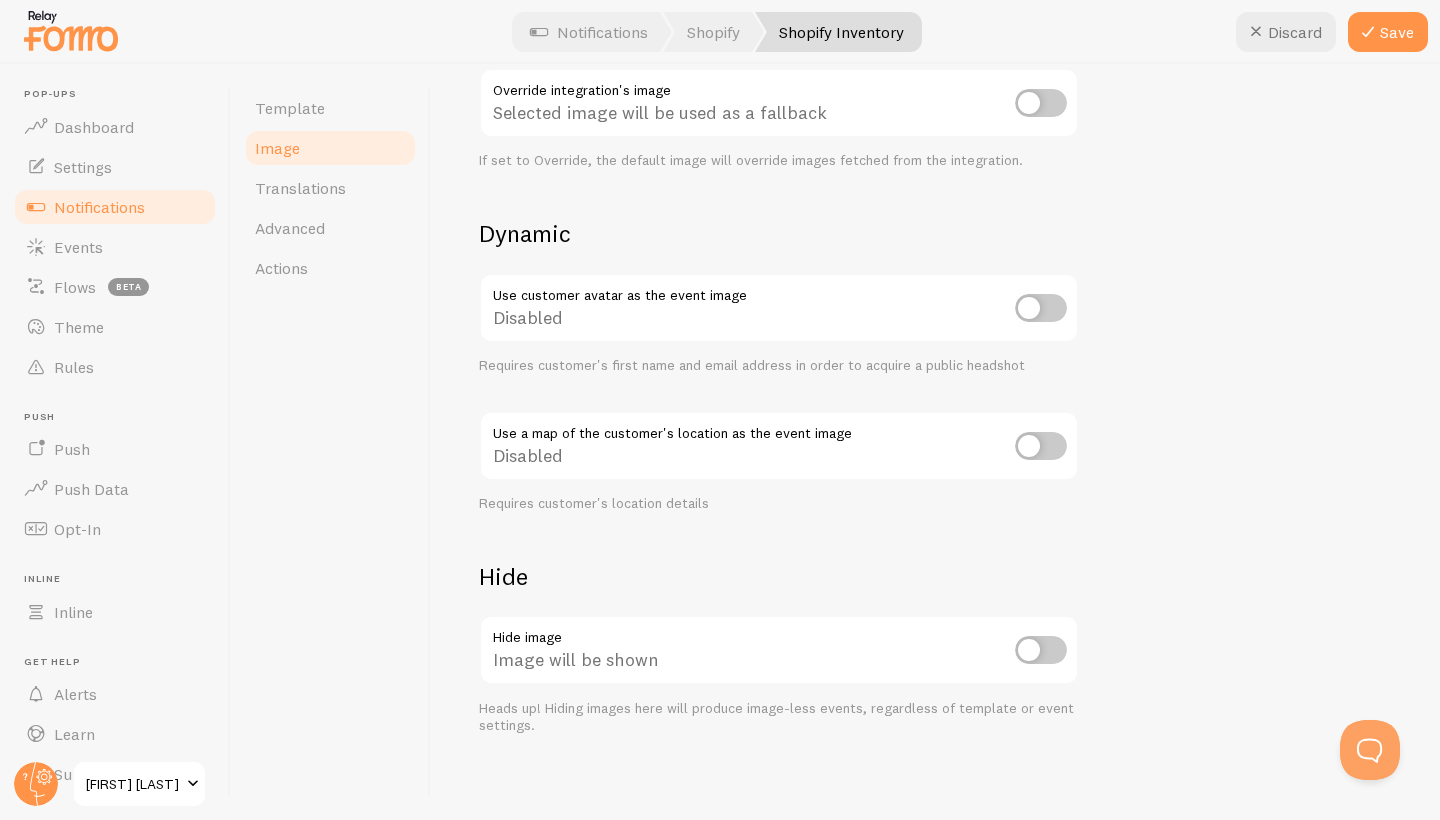 click at bounding box center [1041, 650] 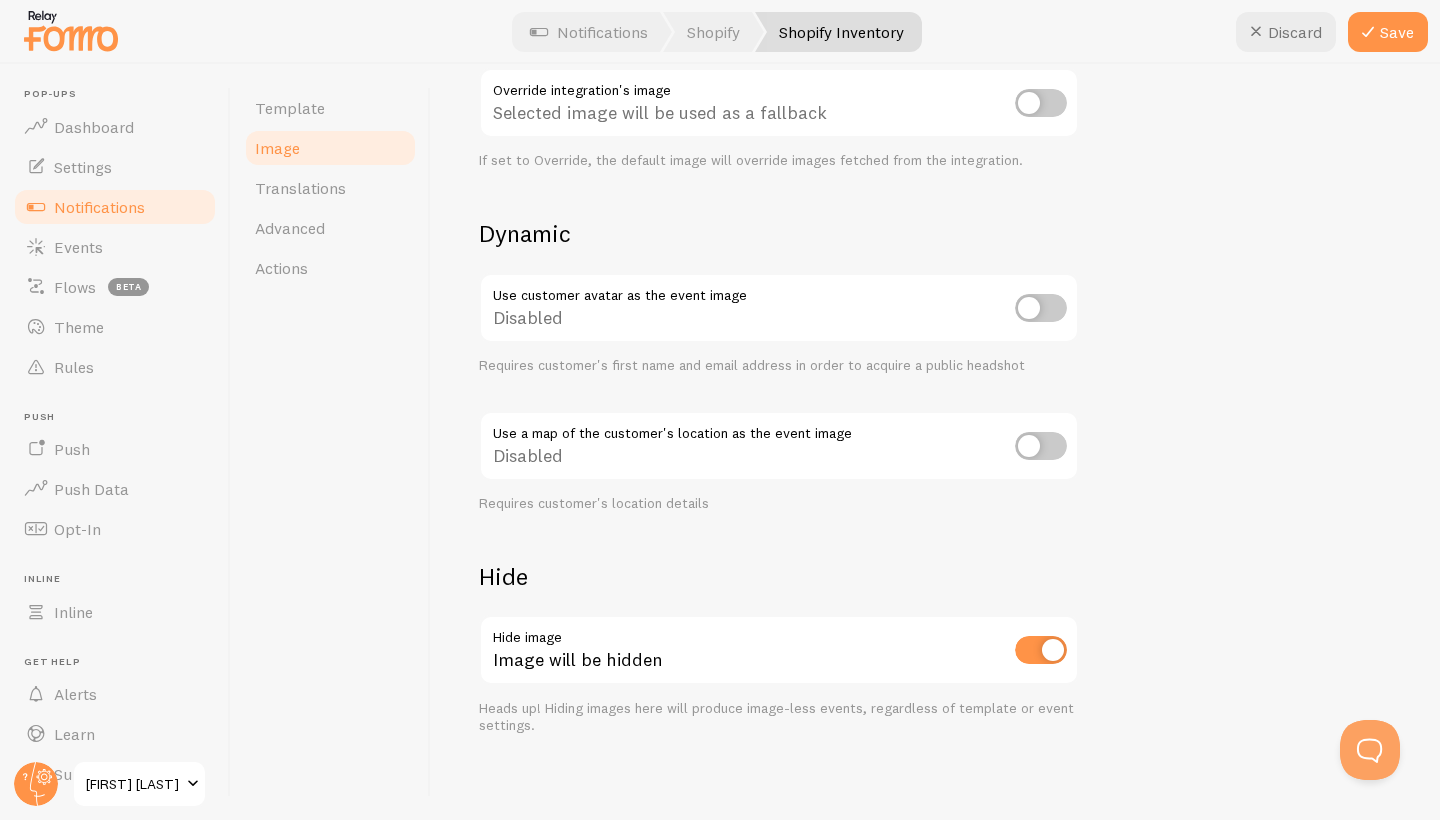 click at bounding box center (1041, 650) 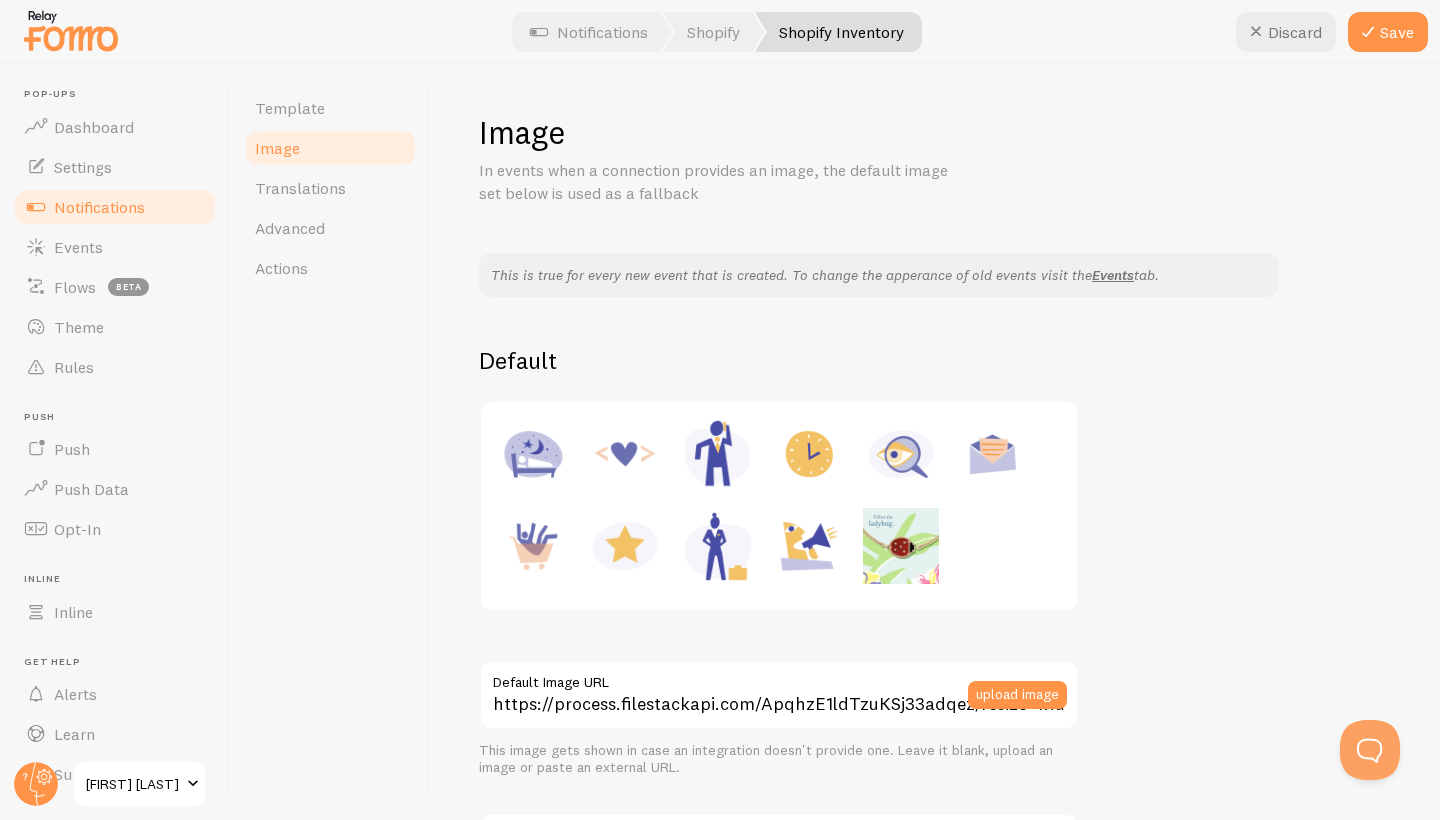 scroll, scrollTop: 0, scrollLeft: 0, axis: both 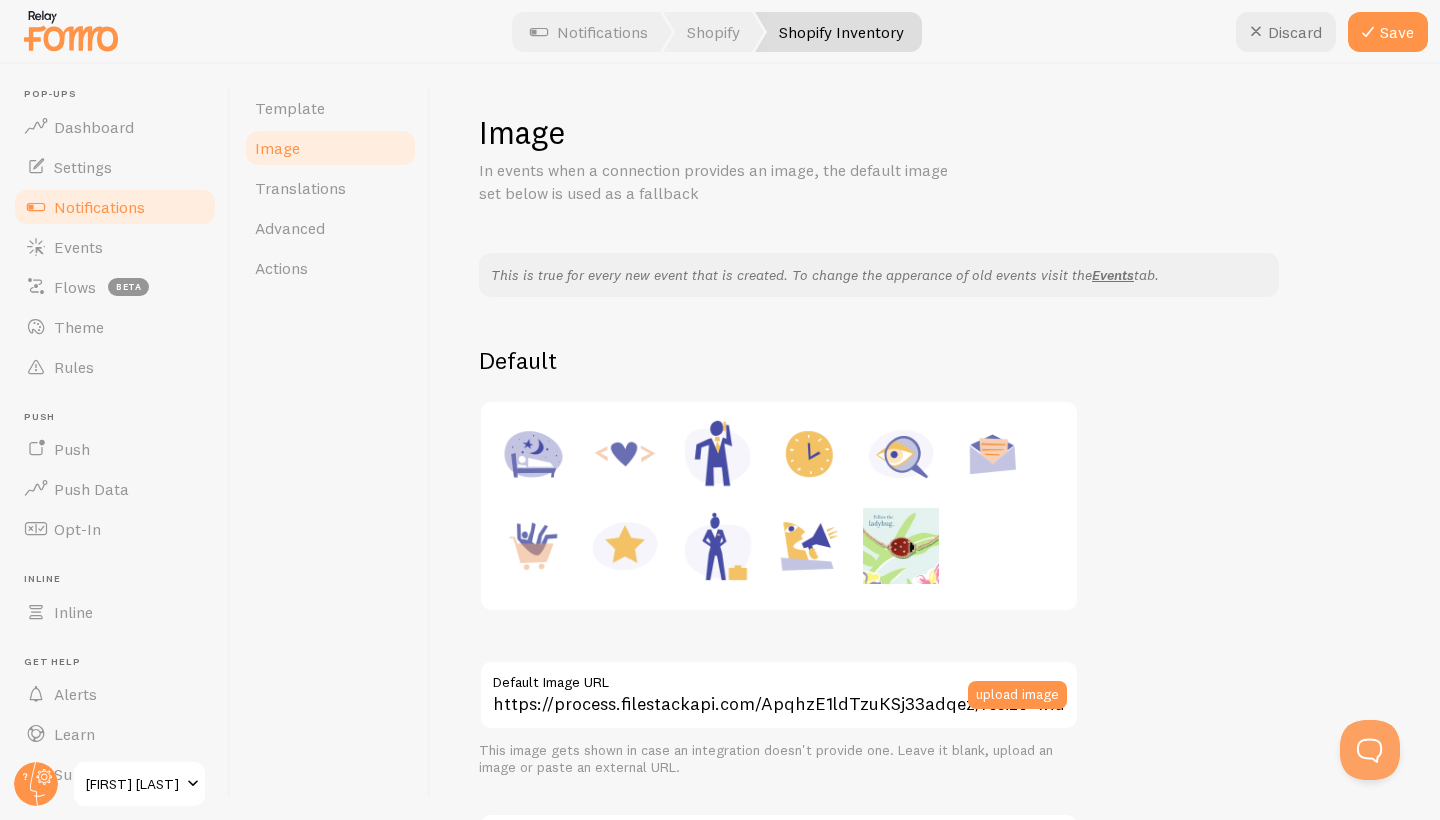 click at bounding box center (901, 546) 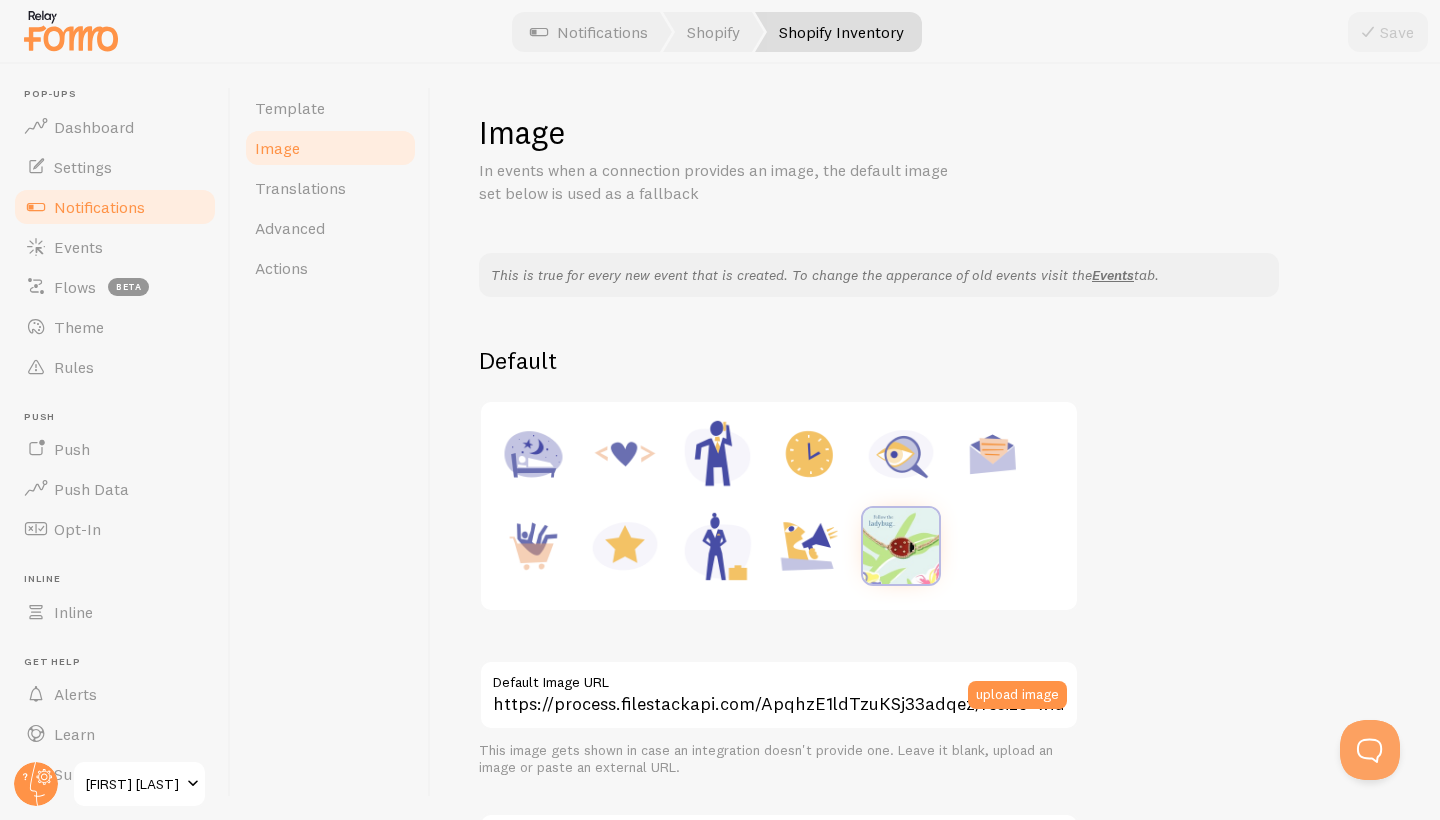 click at bounding box center (779, 506) 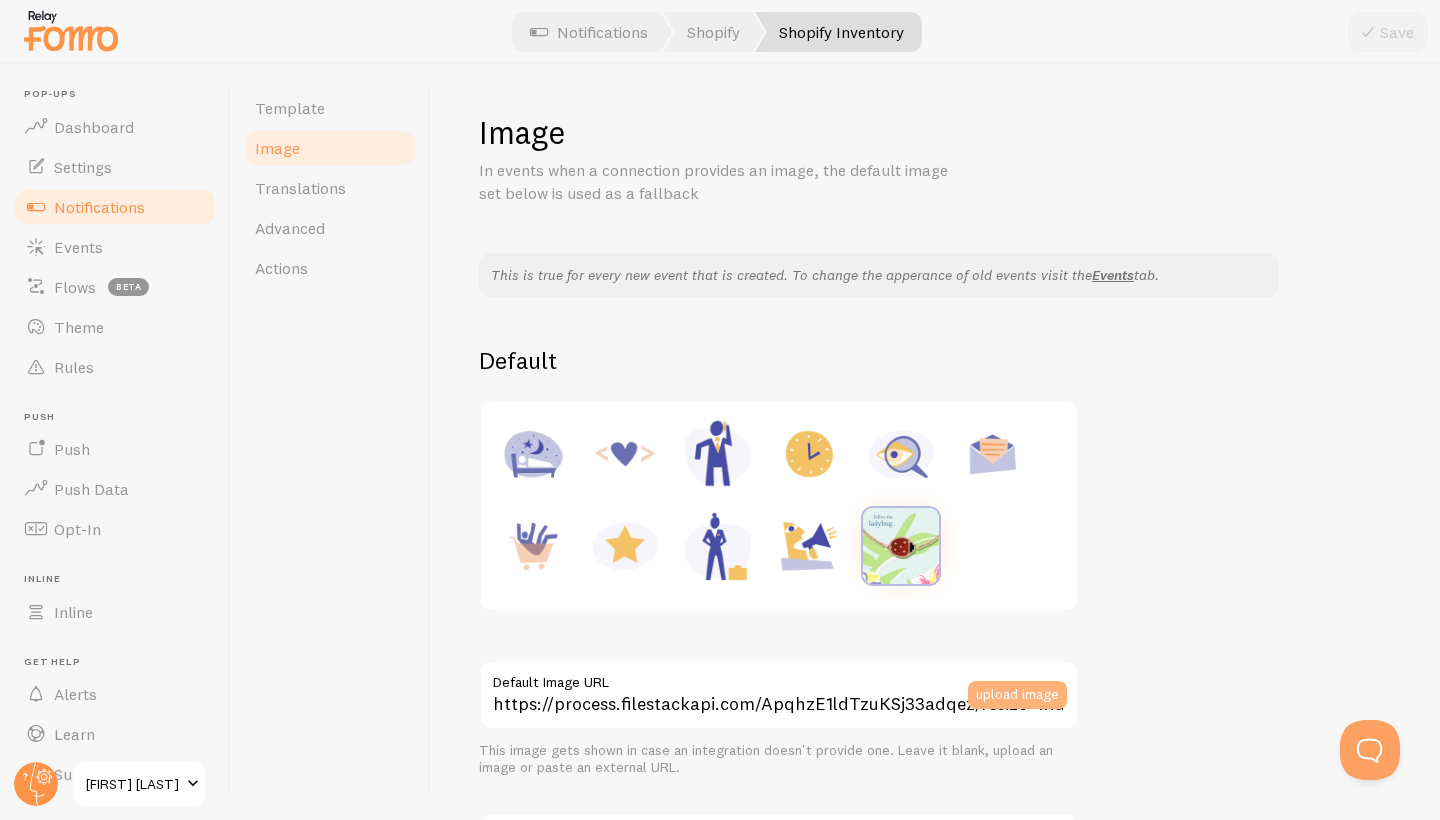 click on "upload image" at bounding box center [1017, 695] 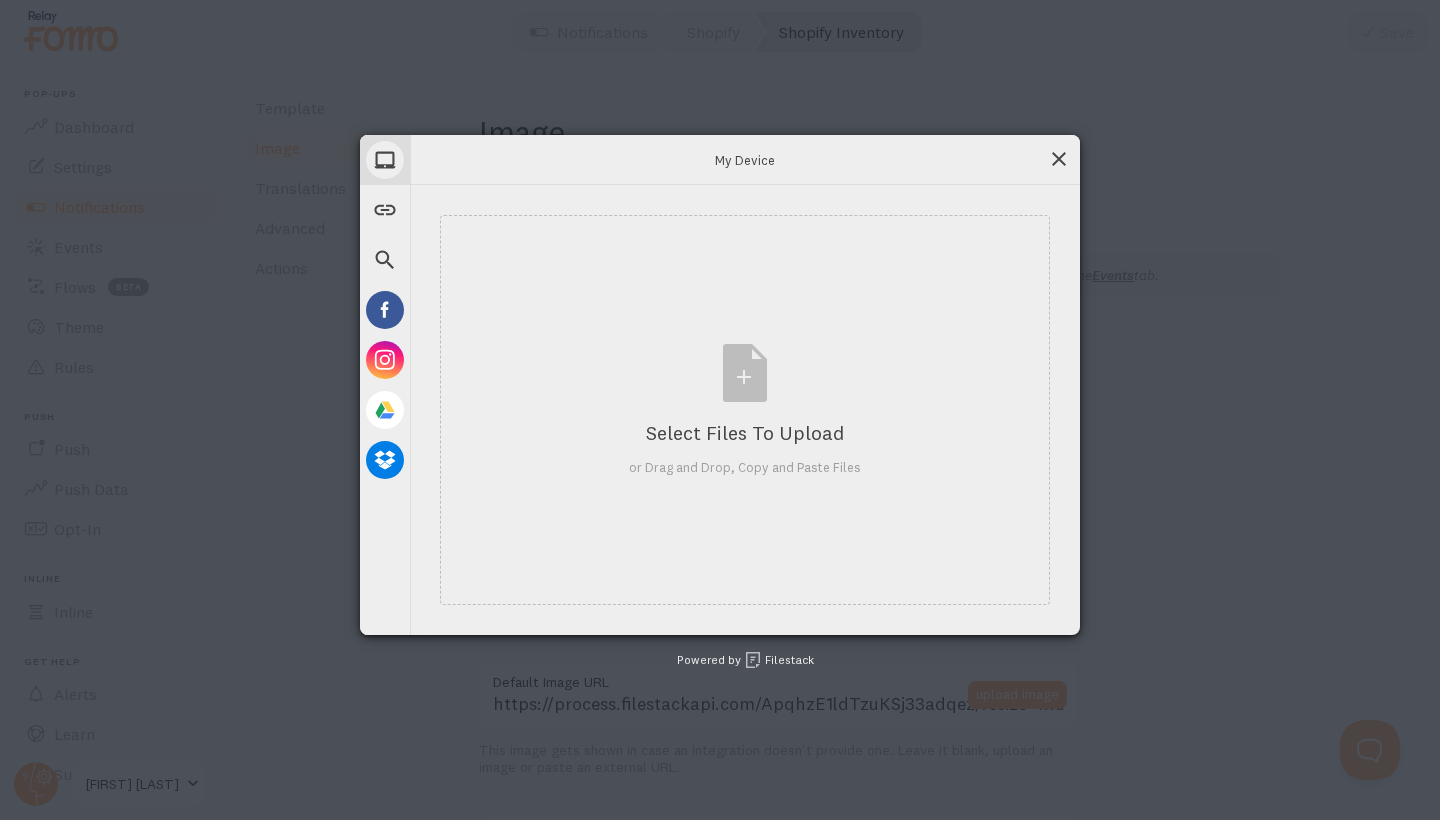 click at bounding box center [1059, 159] 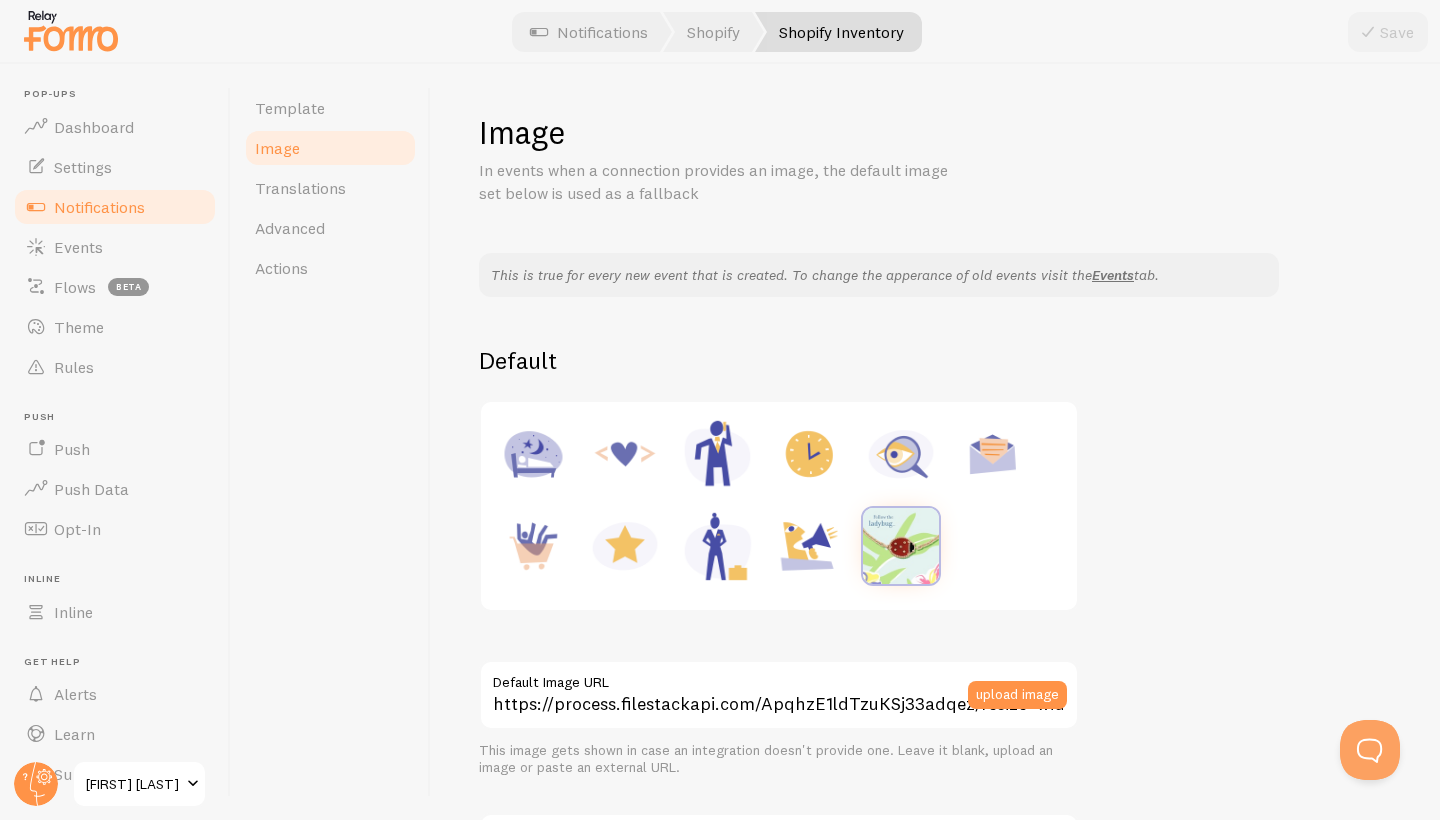 click on "This is true for every new event that is created. To change the apperance of old events visit the  Events  tab.
Default       https://process.filestackapi.com/ApqhzE1ldTzuKSj33adqez/resize=width:170,height:170/https://cdn.filestackcontent.com/1vezaeO4ToKDBwNSufz4   Default Image URL     upload image
This image gets shown in case an integration doesn't provide one. Leave it blank, upload an image or paste an external URL.       Override integration's image   Selected image will be used as a fallback   If set to Override, the default image will override images fetched from the integration.   Dynamic       Use customer avatar as the event image   Disabled   Requires customer's first name and email address in order to acquire a public headshot       Use a map of the customer's location as the event image   Disabled   Requires customer's location details   Hide       Hide image   Image will be shown" at bounding box center [935, 866] 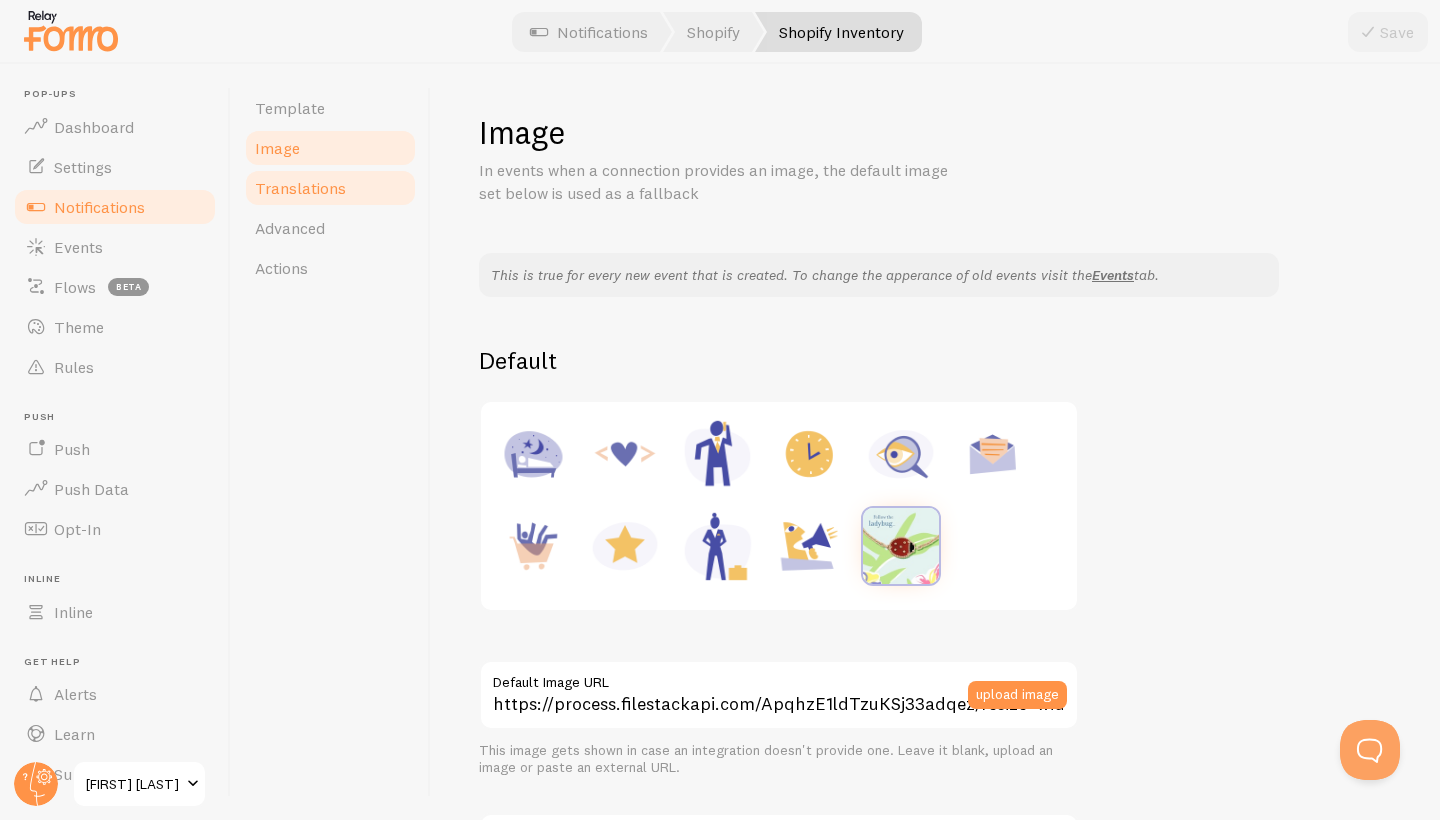 click on "Translations" at bounding box center [330, 188] 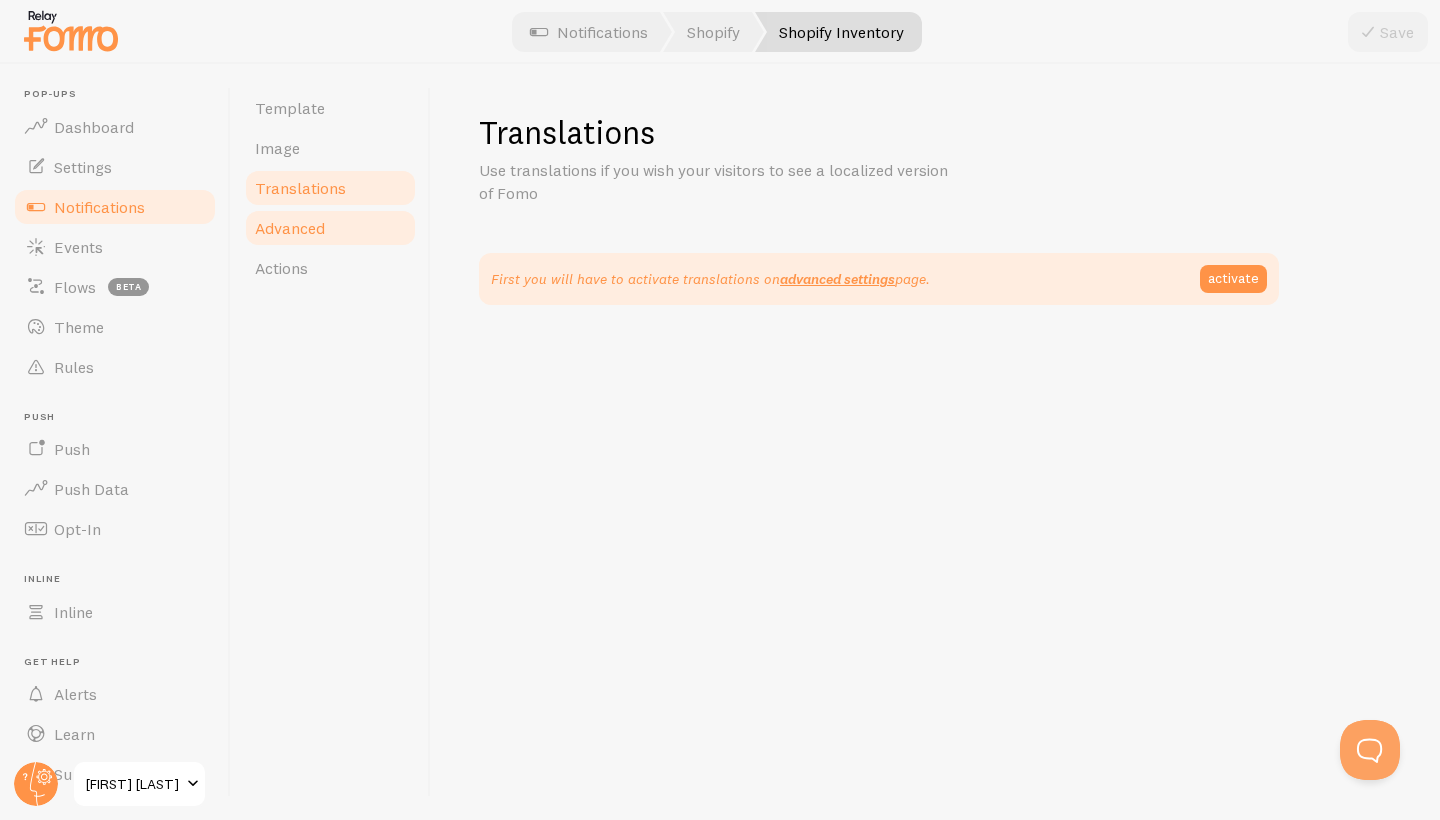 click on "Advanced" at bounding box center (330, 228) 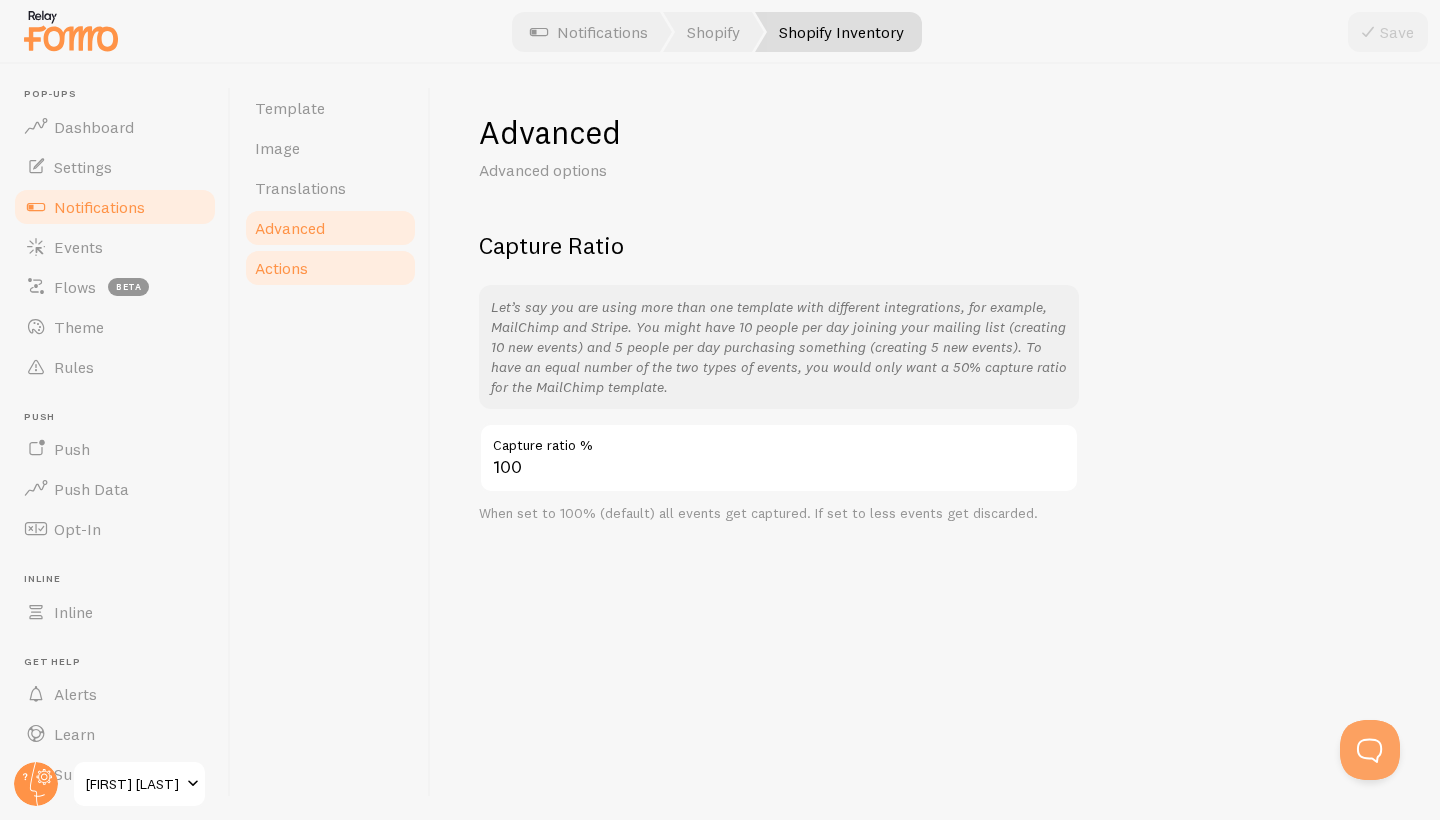 click on "Actions" at bounding box center (281, 268) 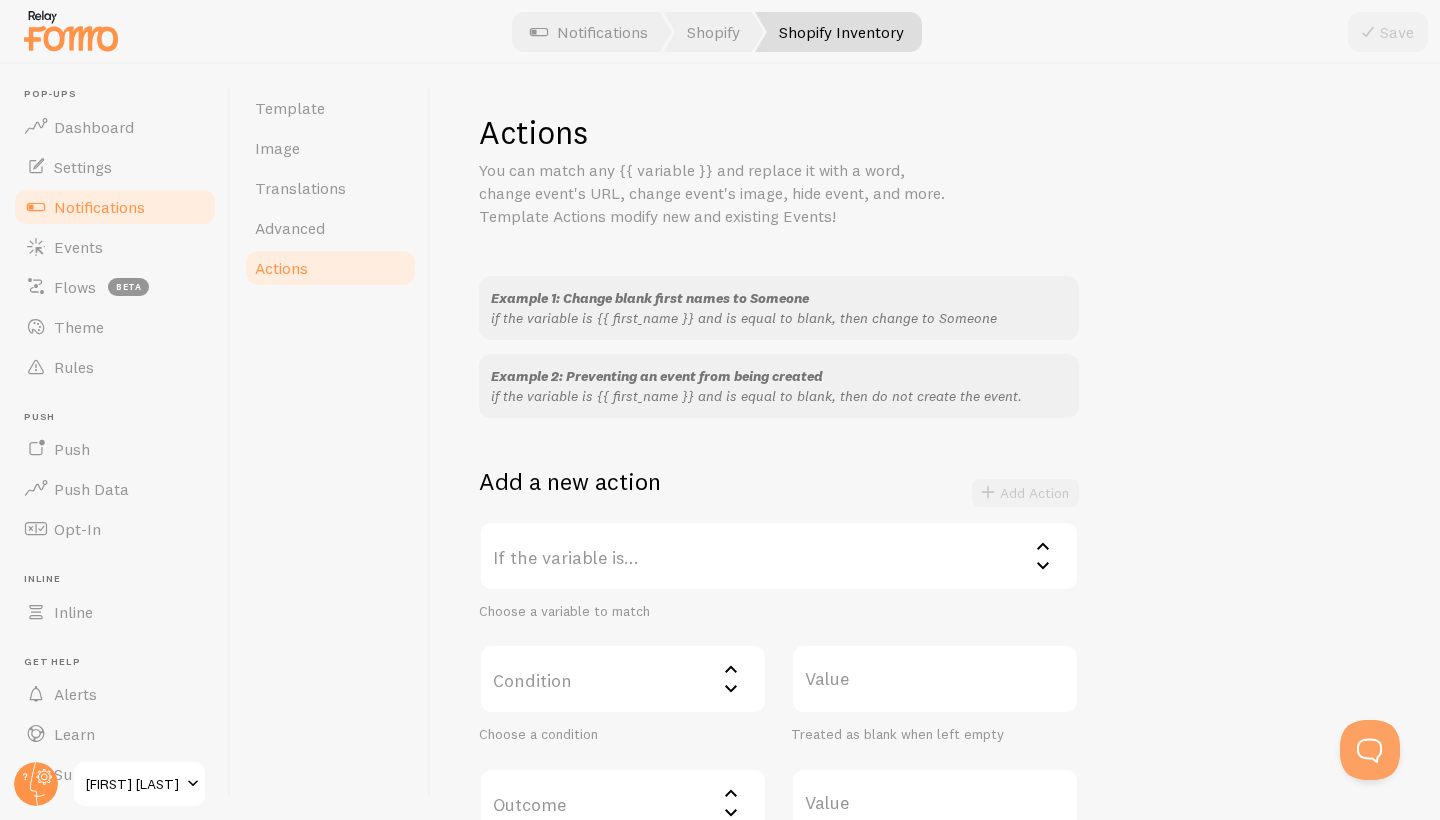 scroll, scrollTop: 0, scrollLeft: 0, axis: both 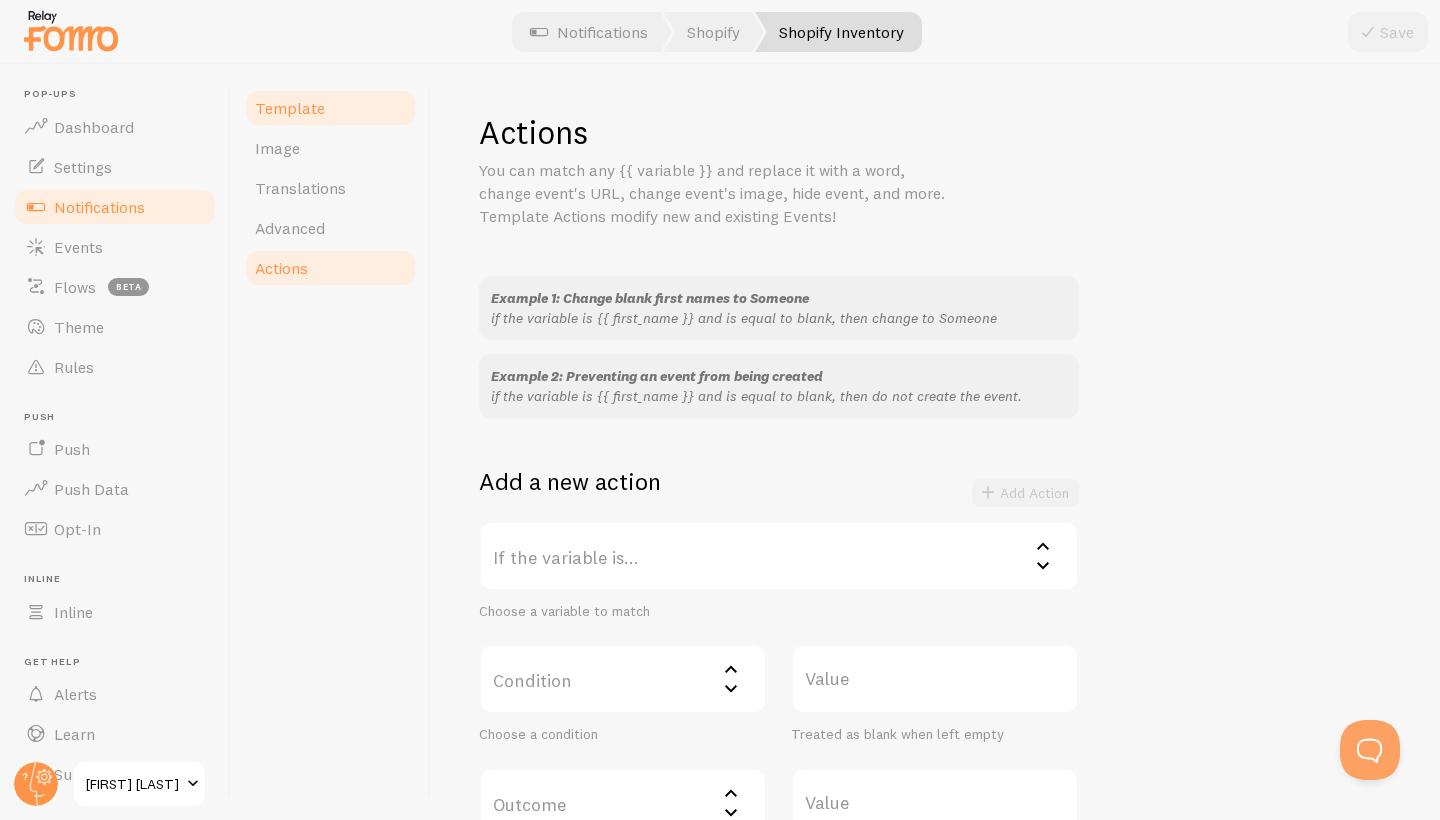 click on "Template" at bounding box center (330, 108) 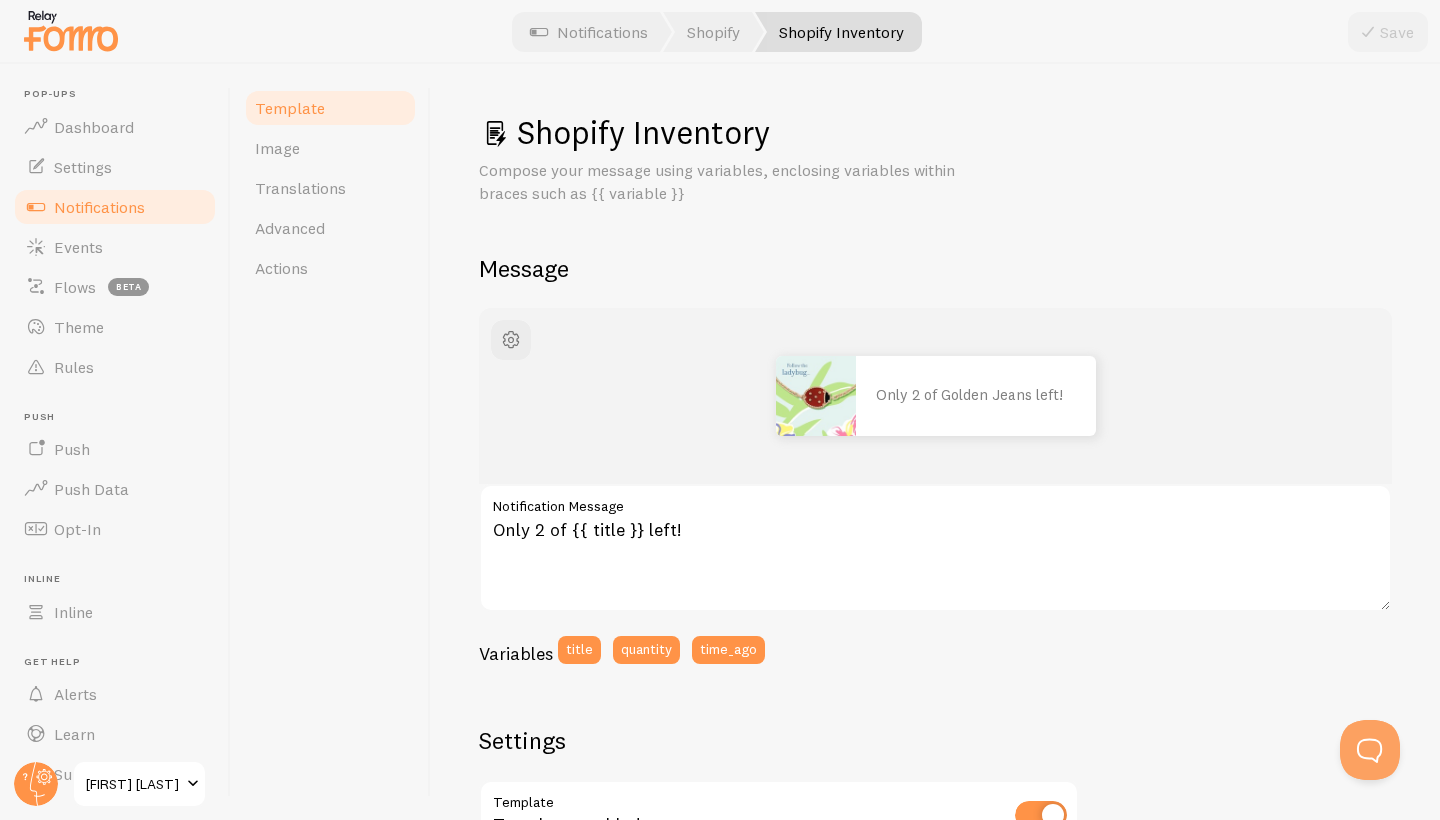 click on "Template
Image
Translations
Advanced
Actions" at bounding box center (331, 442) 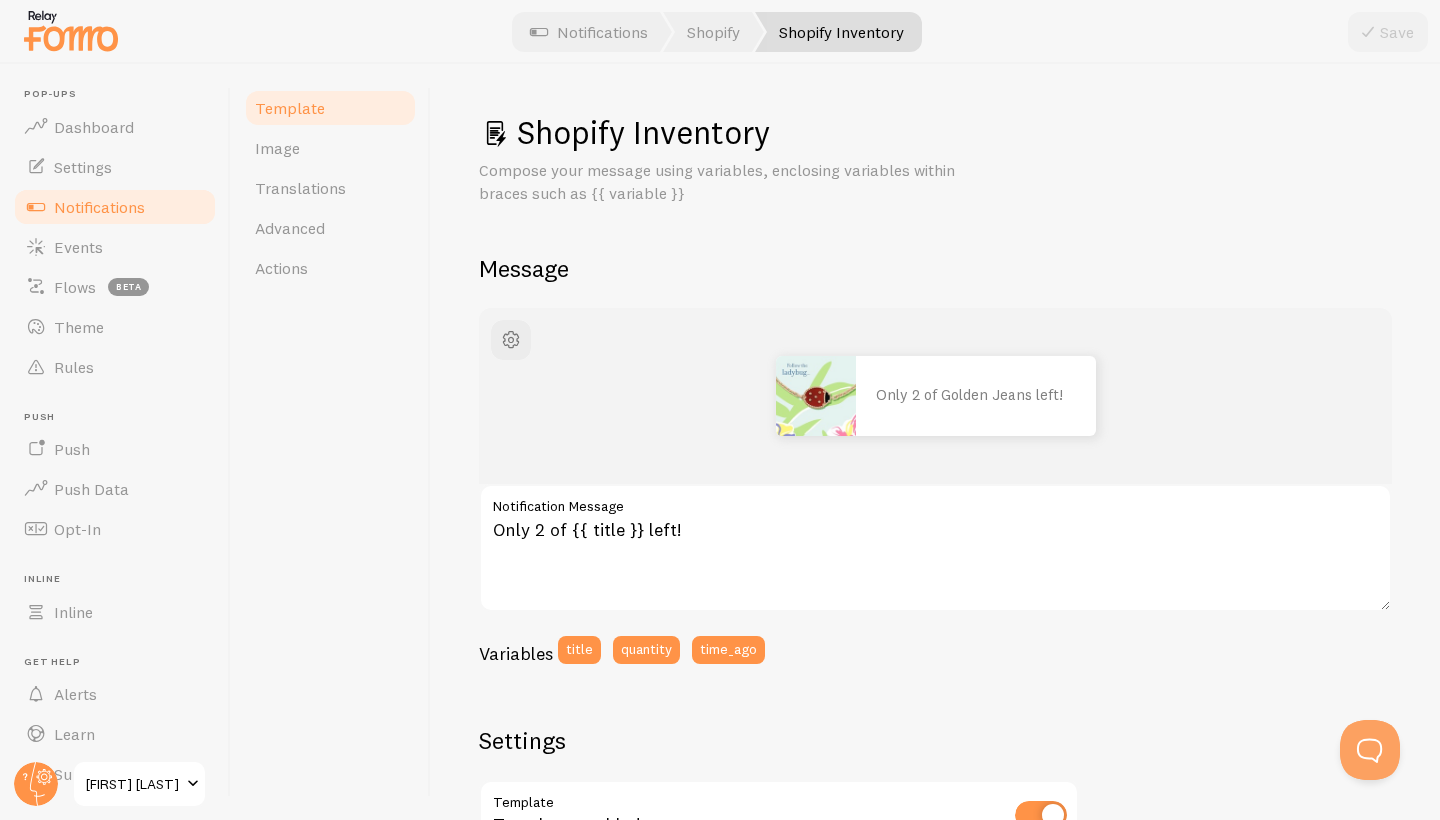 click on "Notifications" at bounding box center (99, 207) 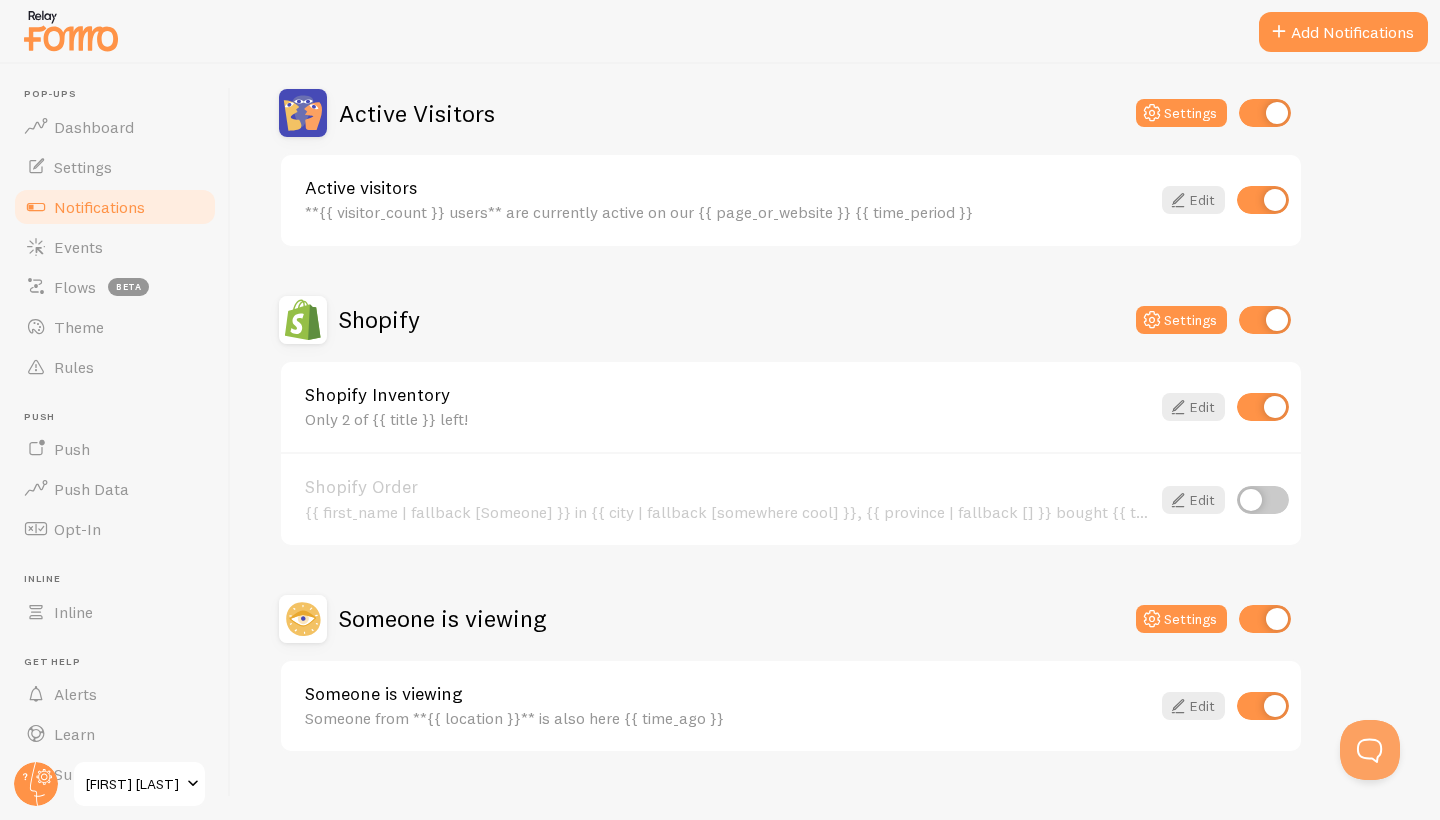 scroll, scrollTop: 508, scrollLeft: 0, axis: vertical 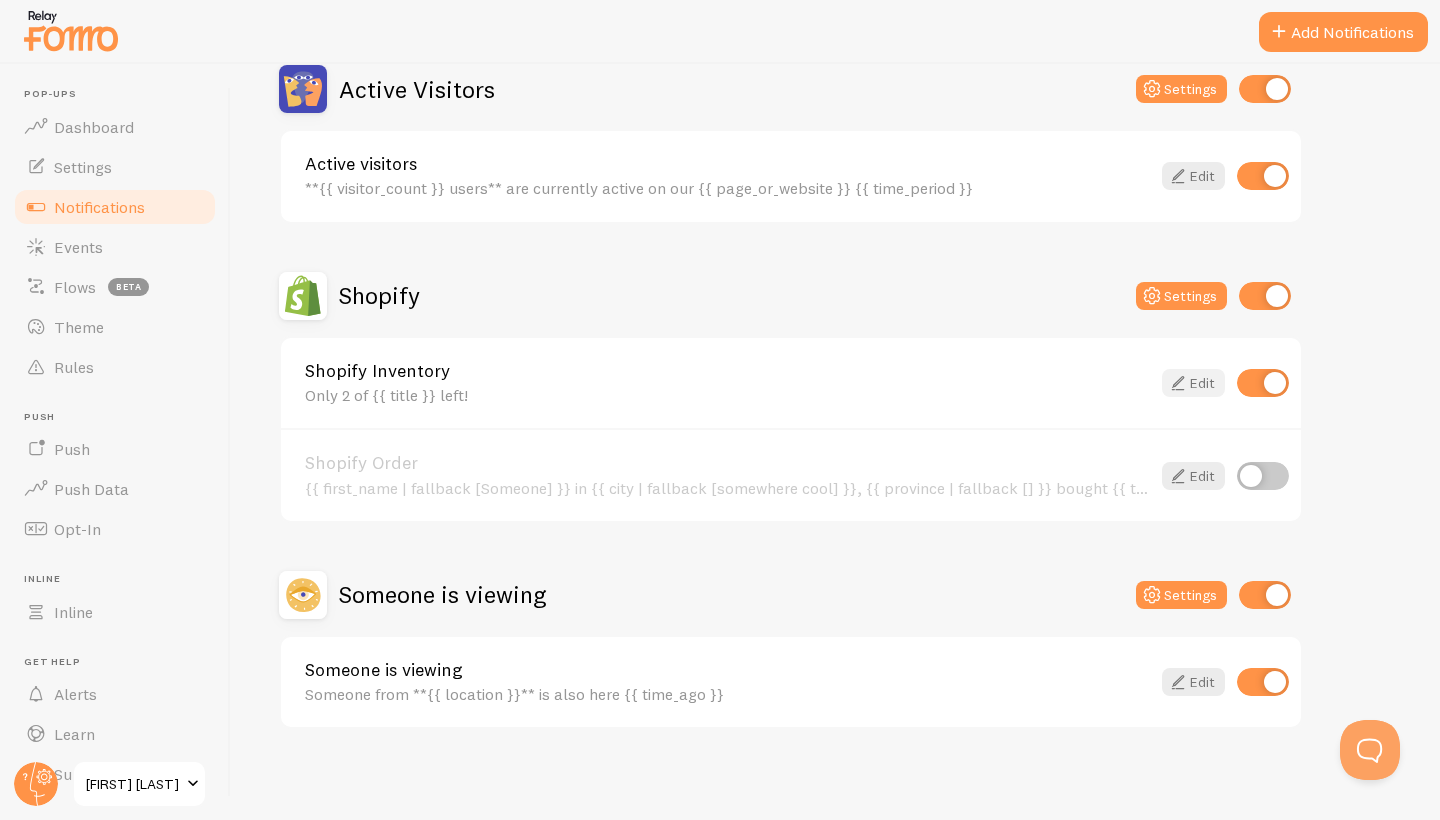 click on "Edit" at bounding box center [1193, 383] 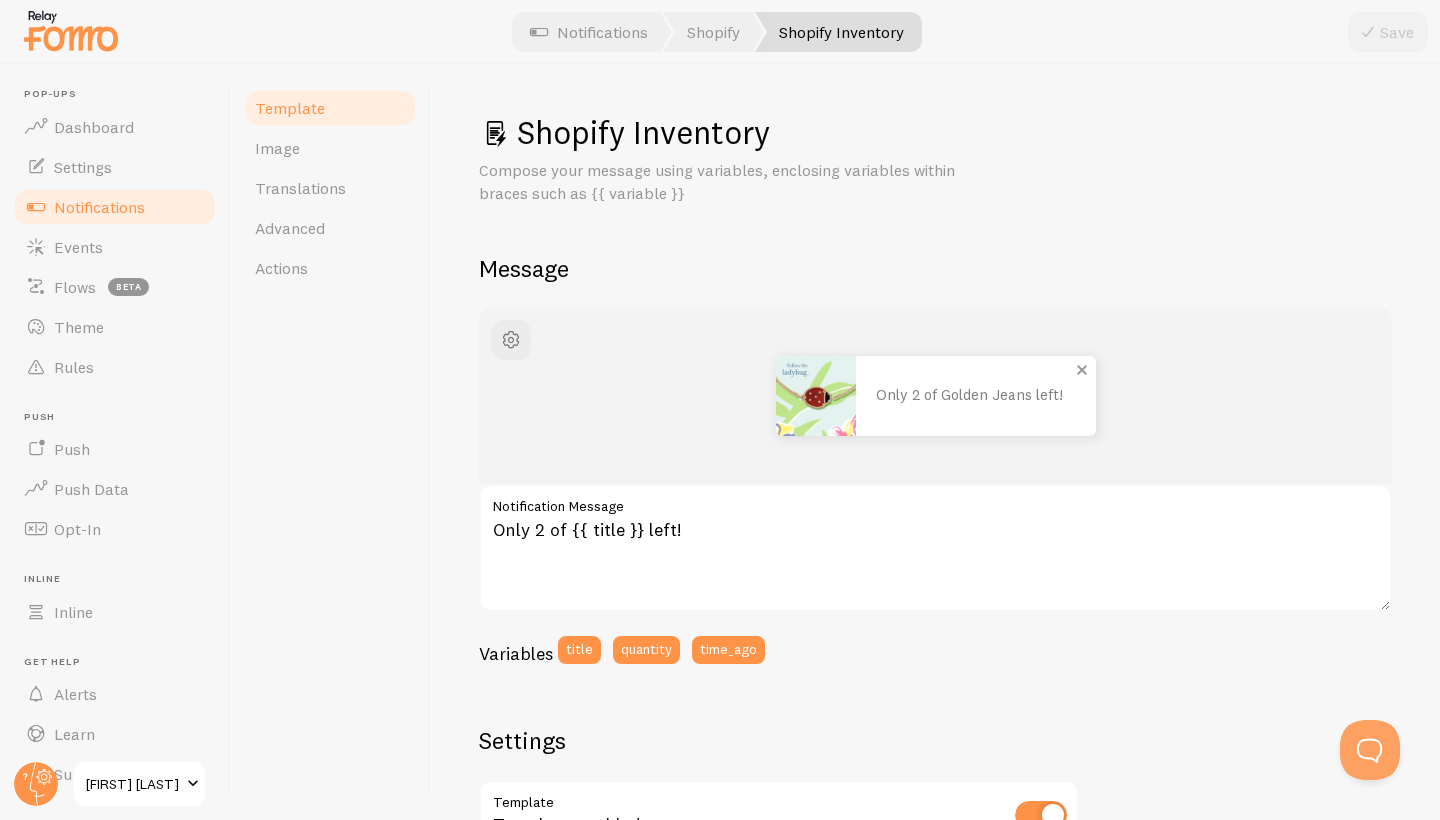 click at bounding box center (816, 396) 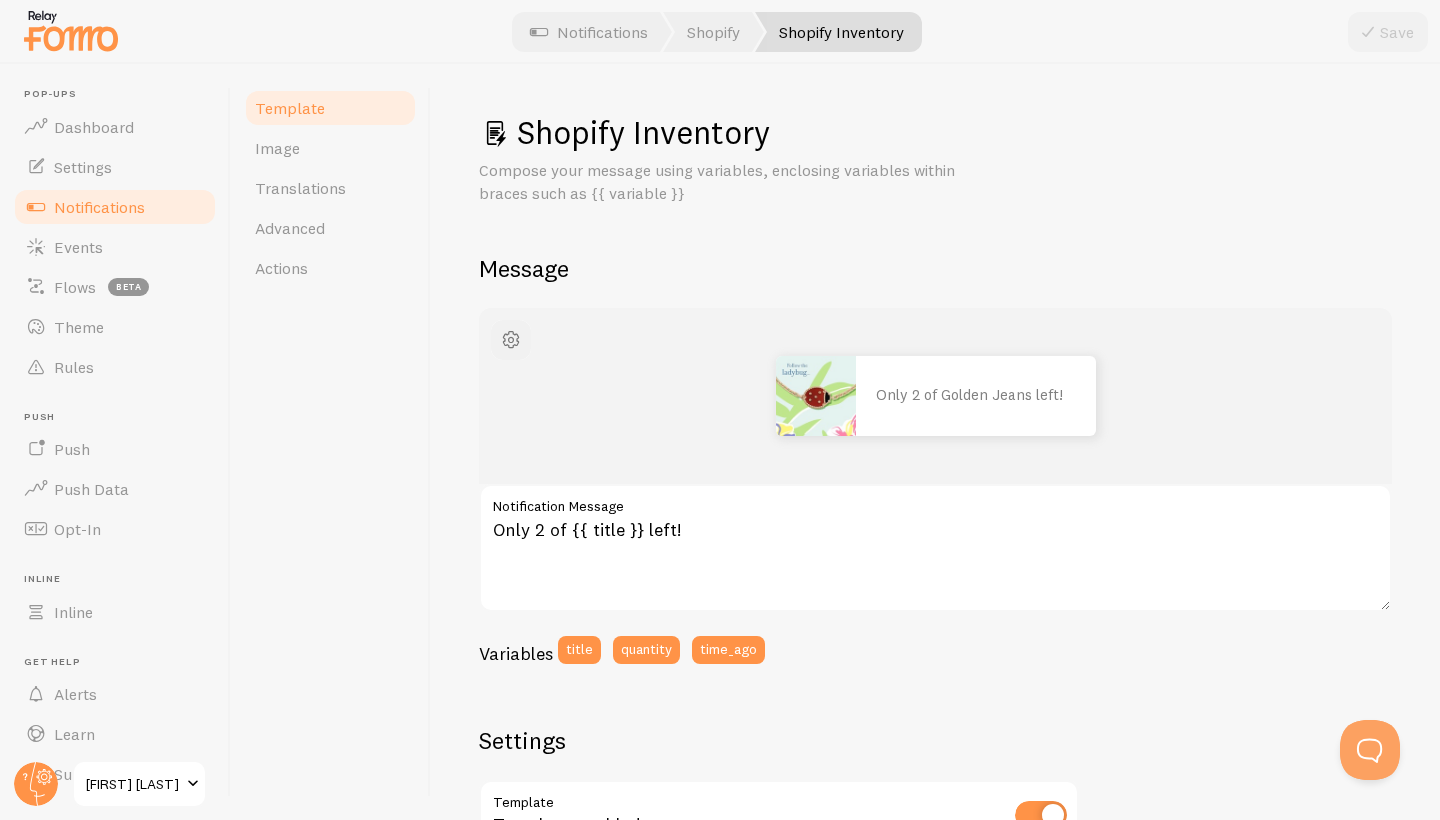 click at bounding box center (511, 340) 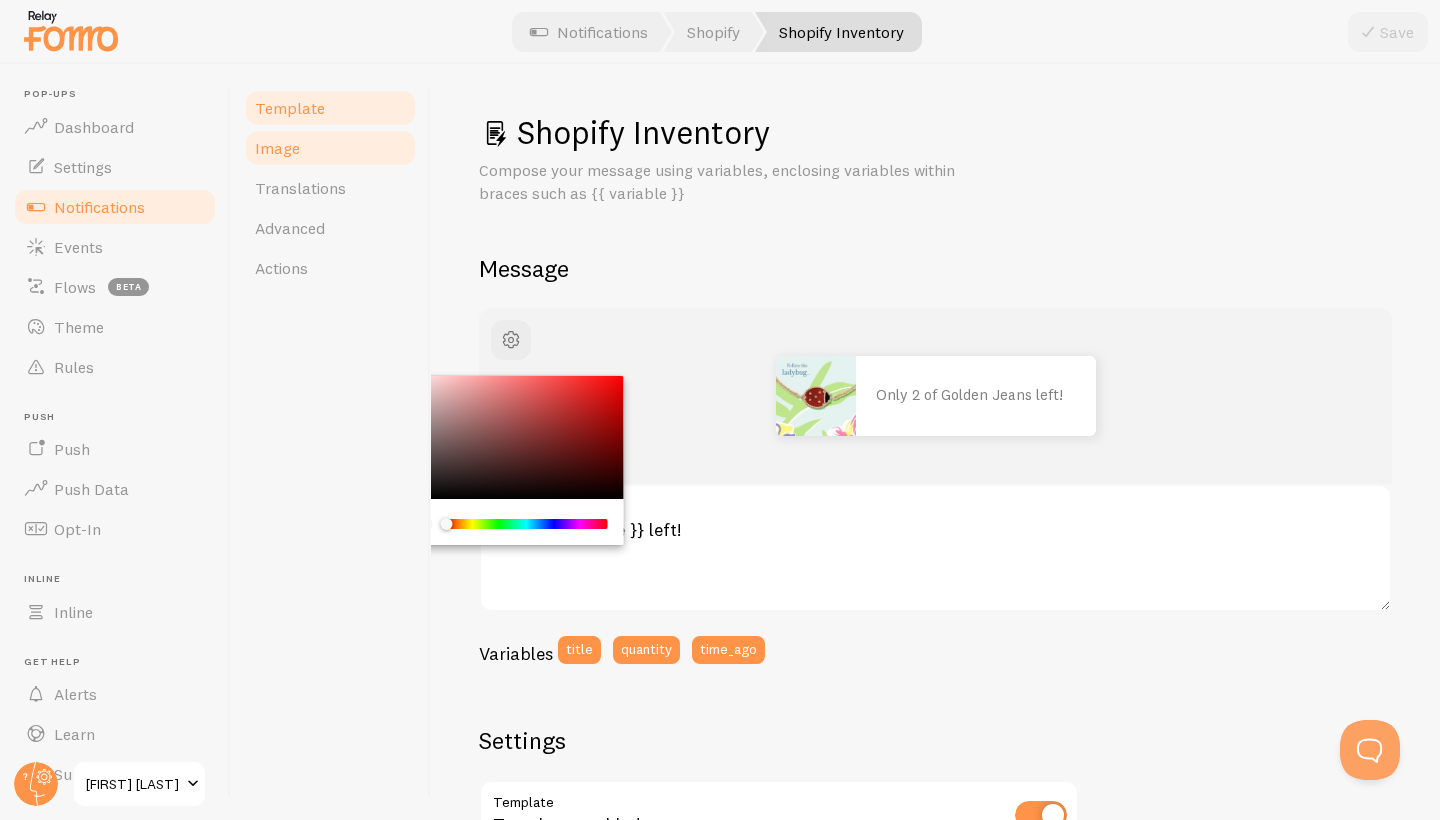 click on "Image" at bounding box center (277, 148) 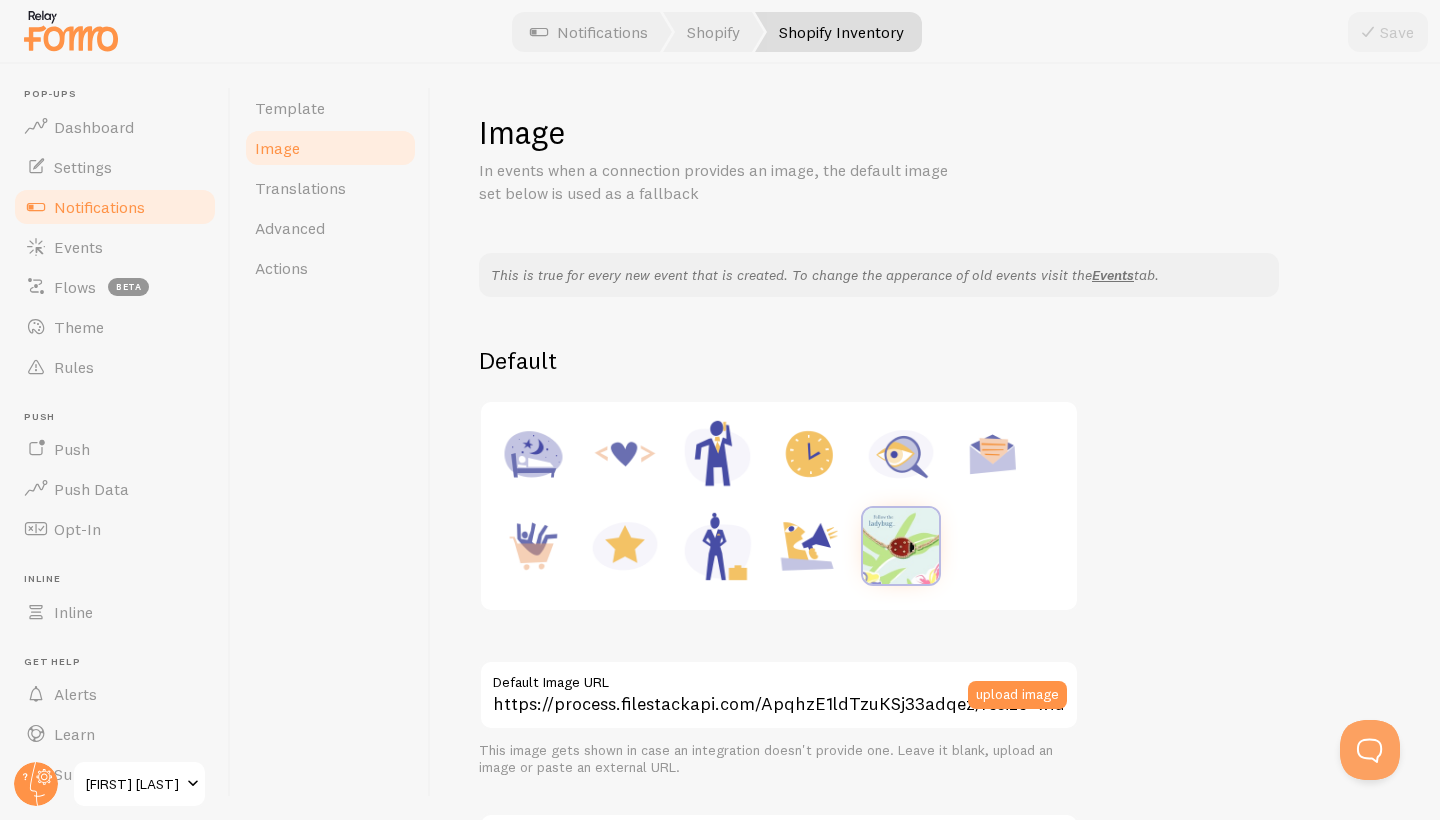 scroll, scrollTop: 0, scrollLeft: 0, axis: both 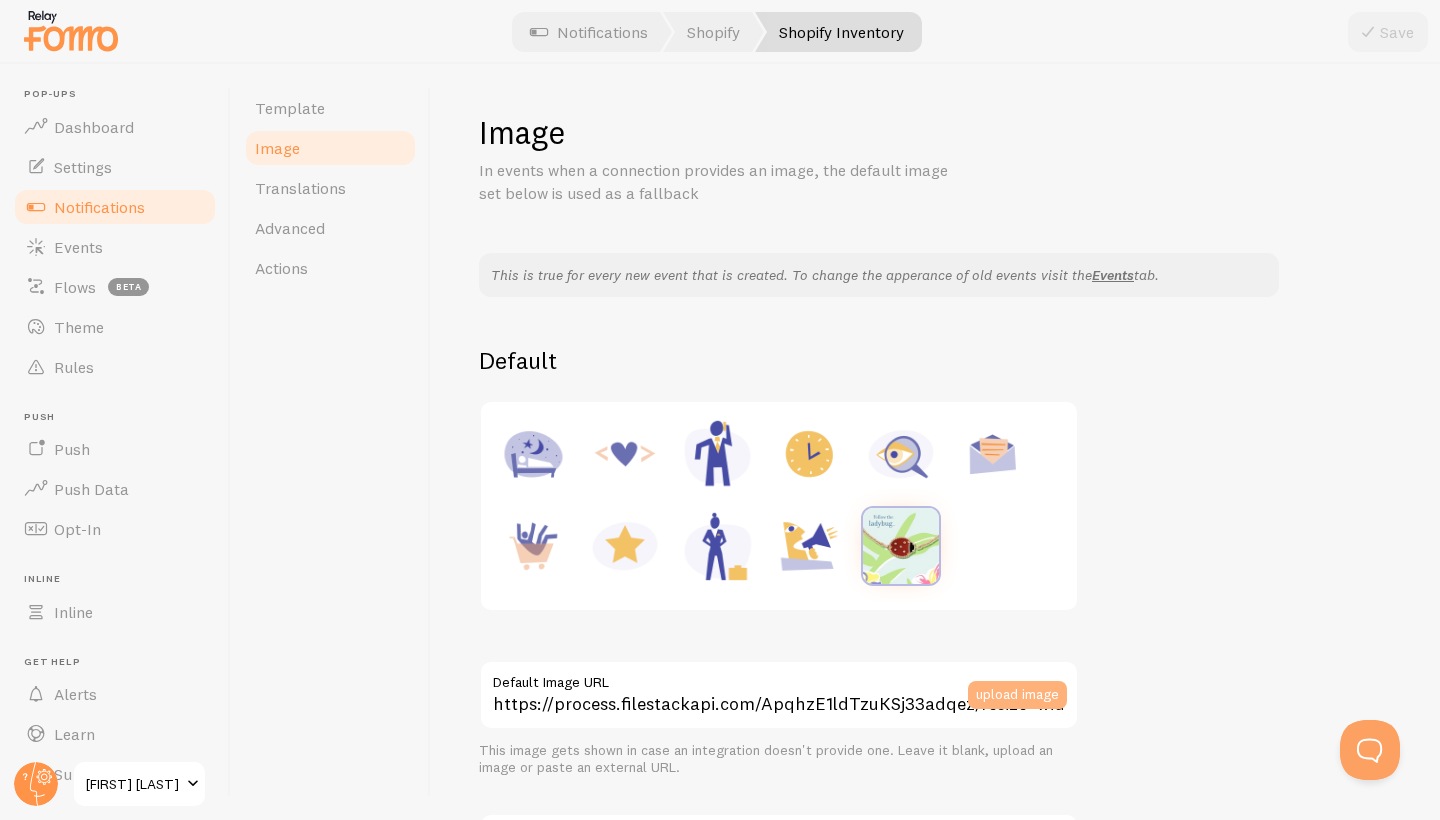 click on "upload image" at bounding box center [1017, 695] 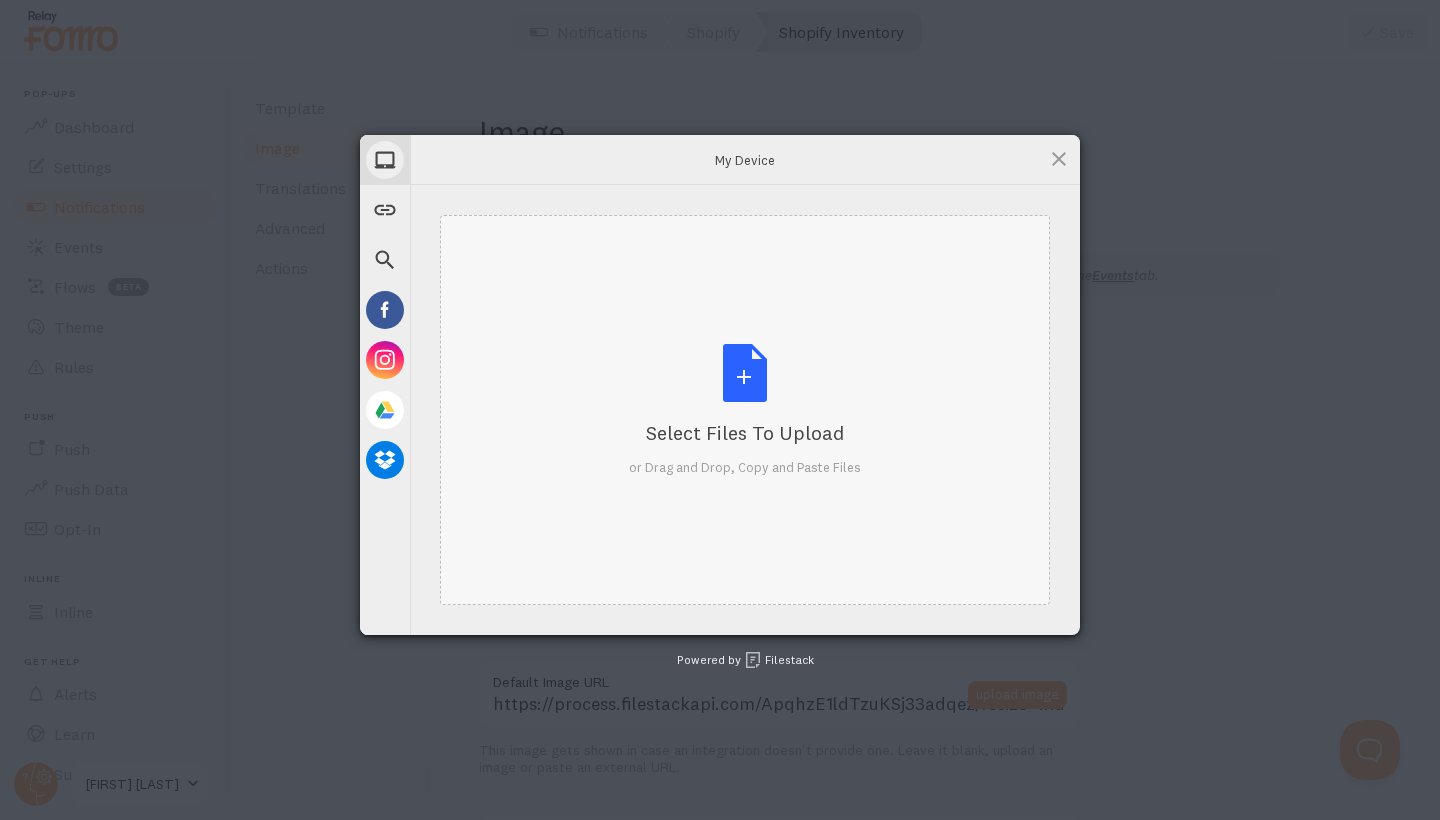 click on "Select Files to Upload     or Drag and Drop, Copy and Paste Files" at bounding box center [745, 410] 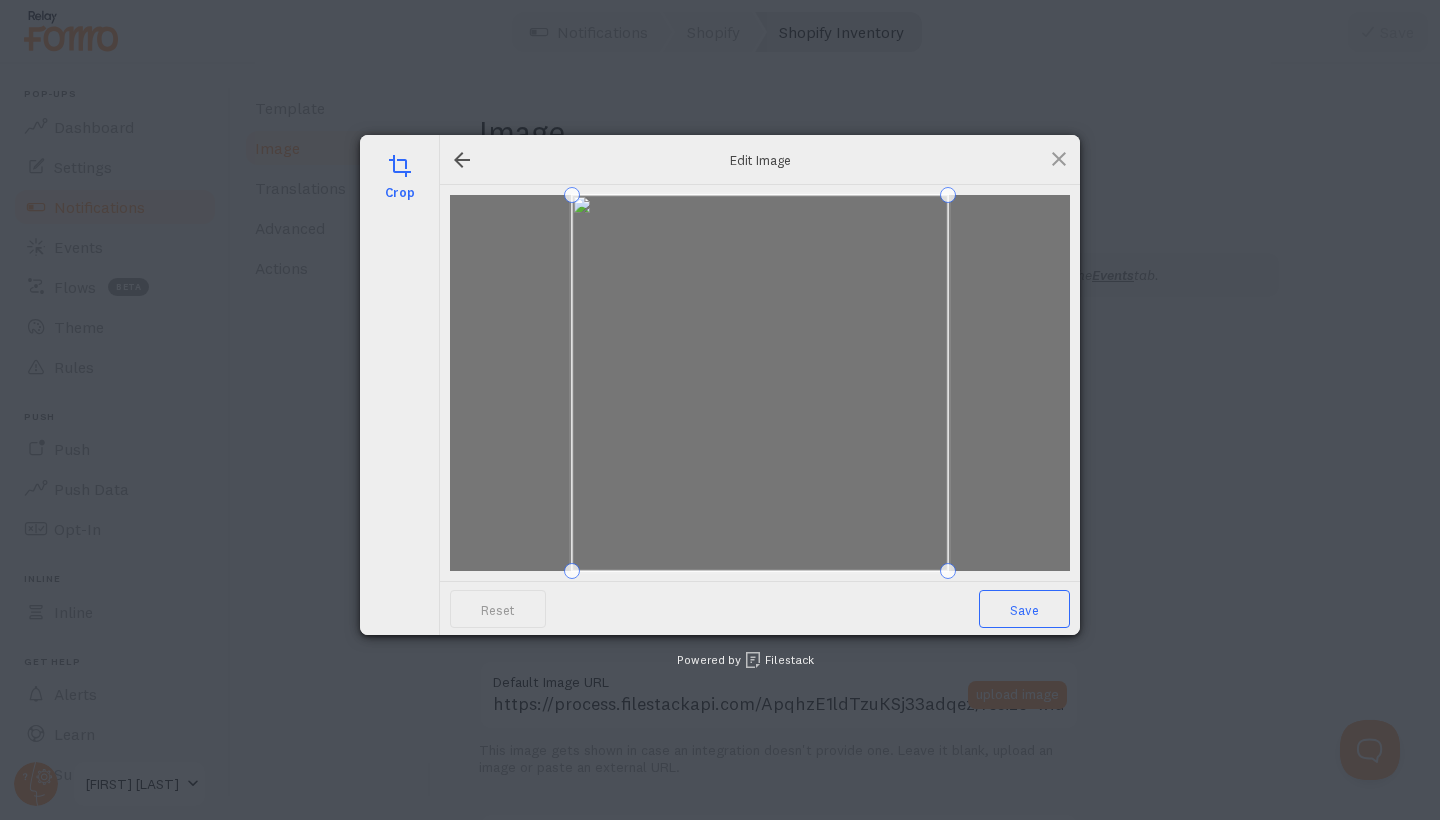 click on "Save" at bounding box center (1024, 609) 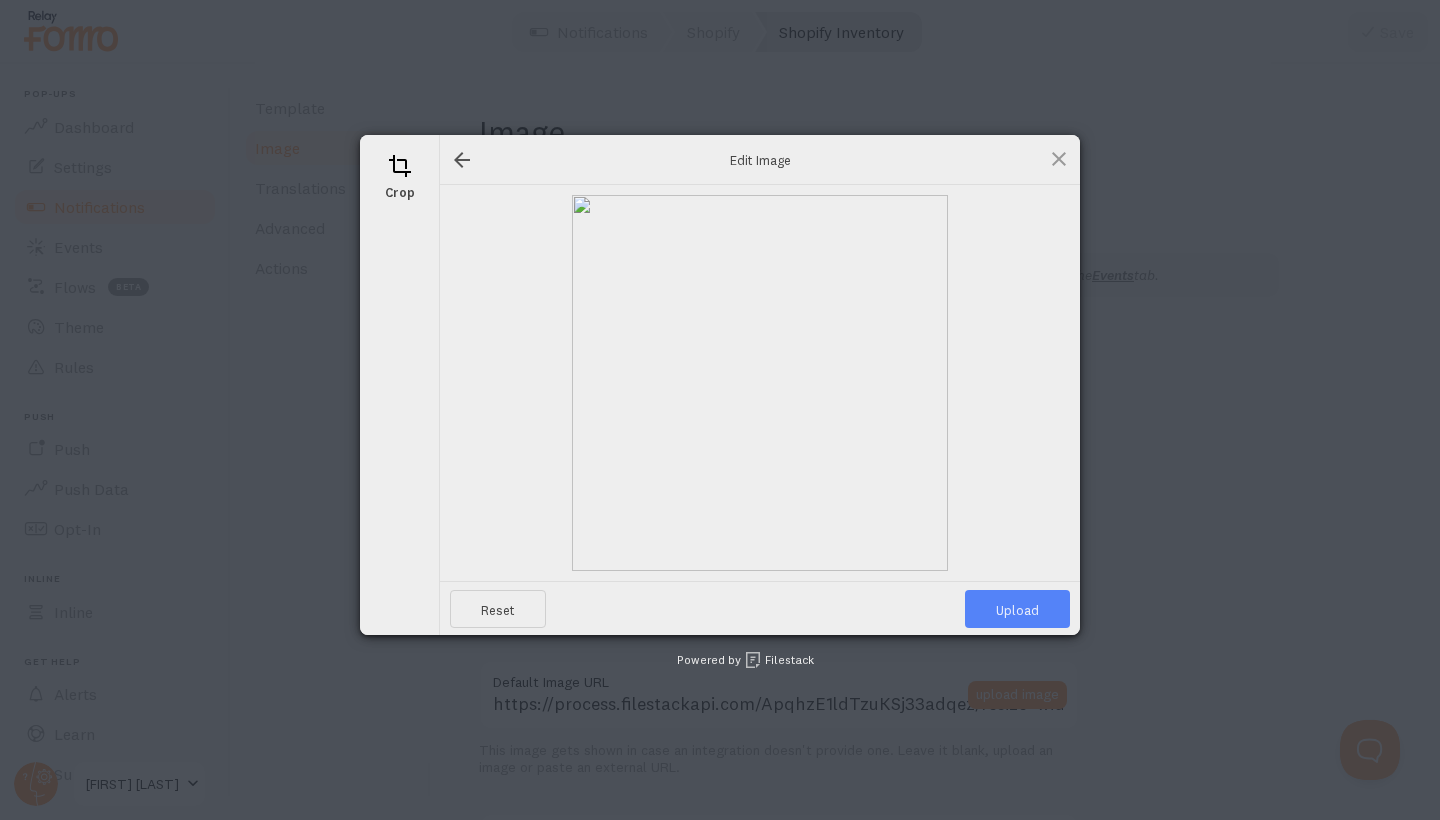 click on "Upload" at bounding box center [1017, 609] 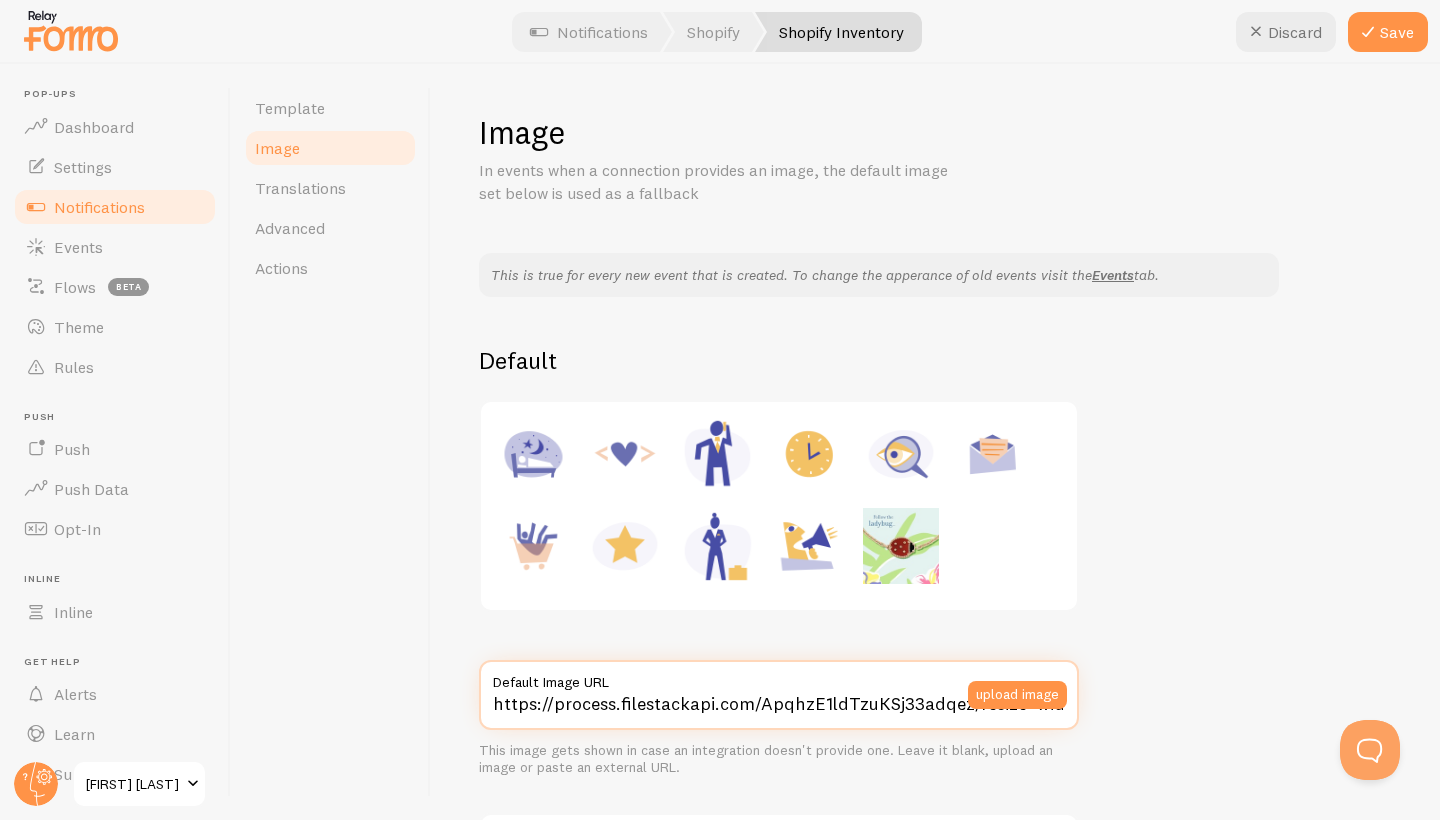 click on "https://process.filestackapi.com/ApqhzE1ldTzuKSj33adqez/resize=width:170,height:170/https://cdn.filestackcontent.com/L5ry1sLTRS27dyhrO6yg" at bounding box center [779, 695] 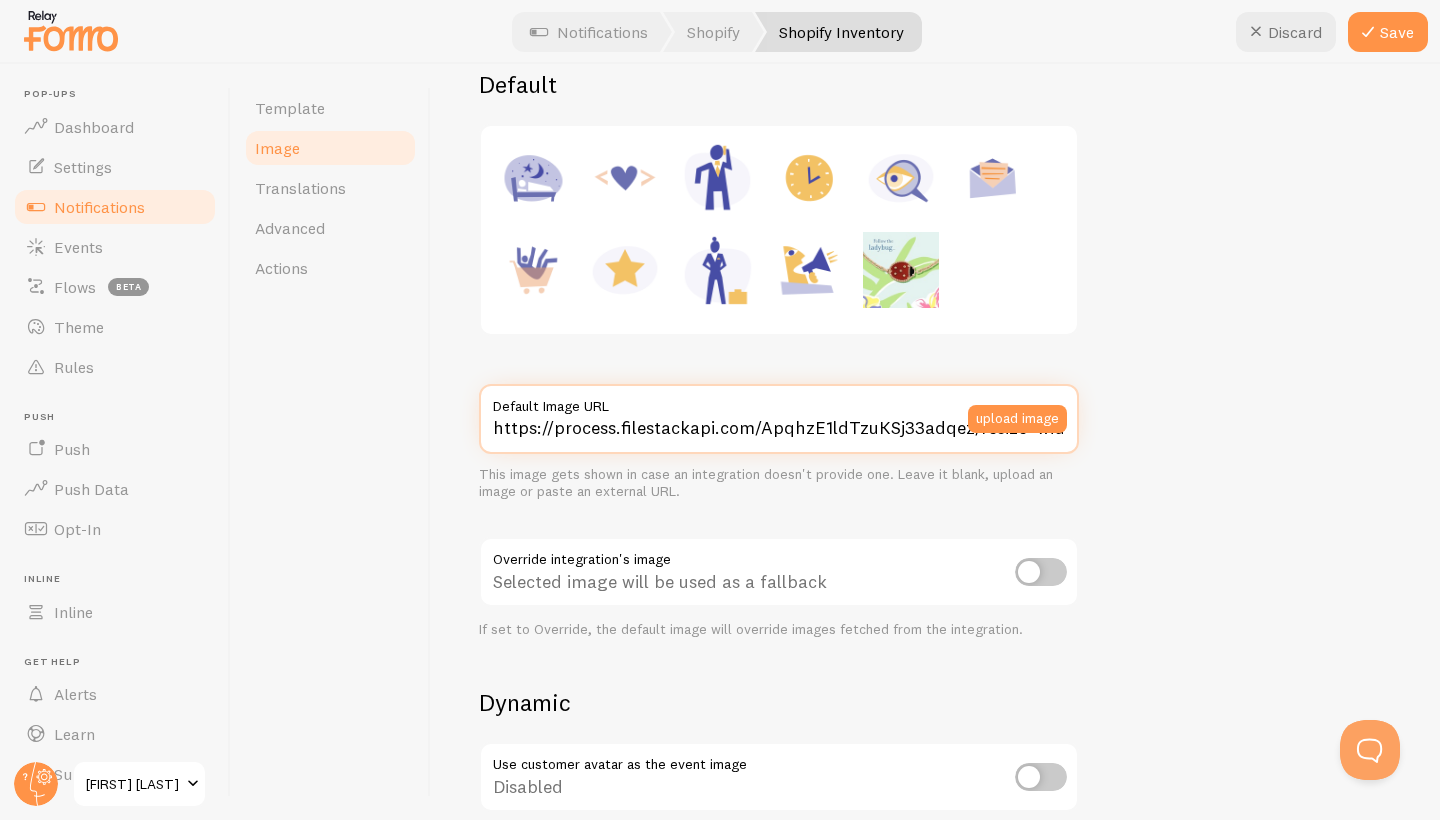 scroll, scrollTop: 236, scrollLeft: 0, axis: vertical 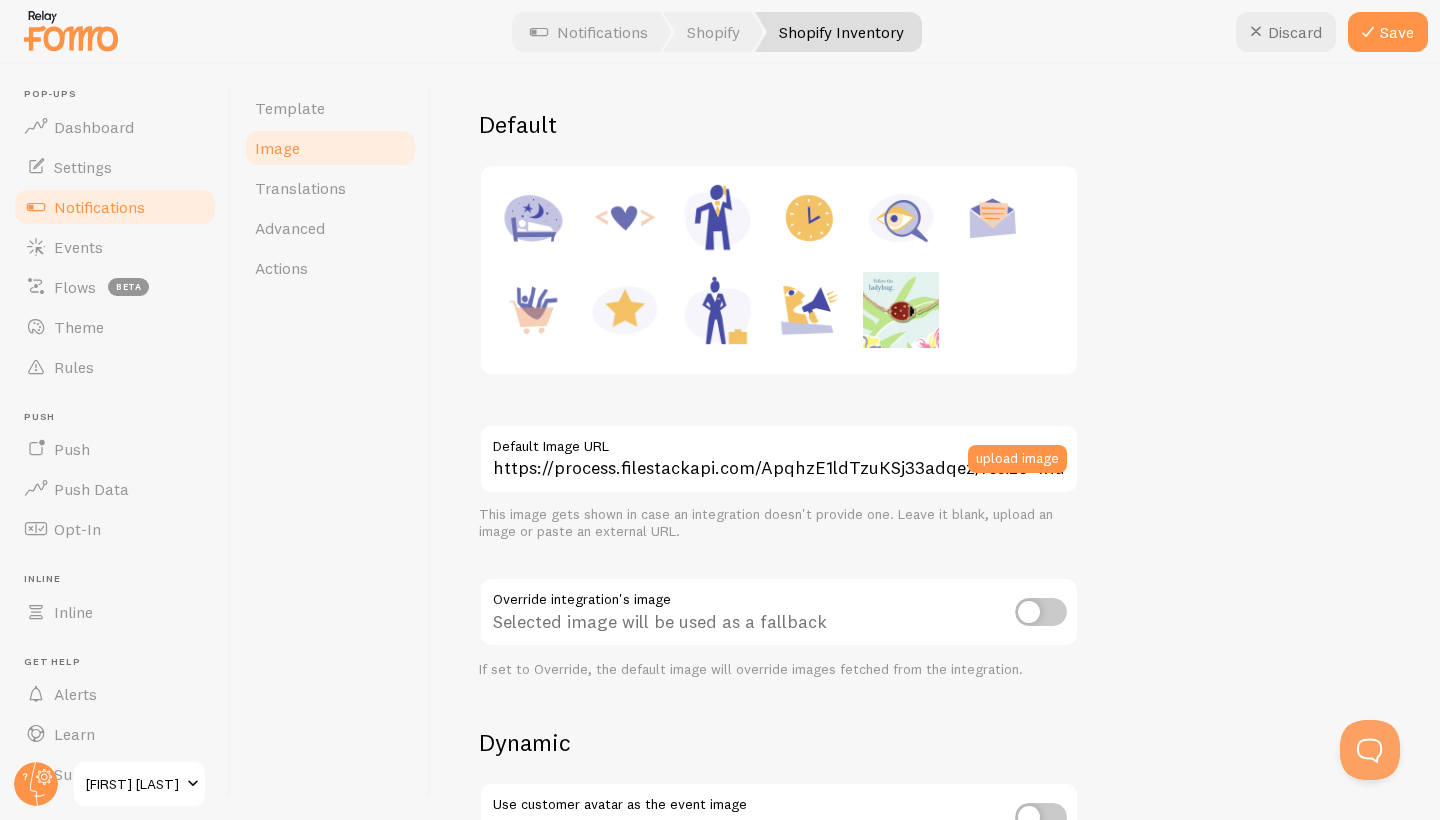 click at bounding box center (901, 310) 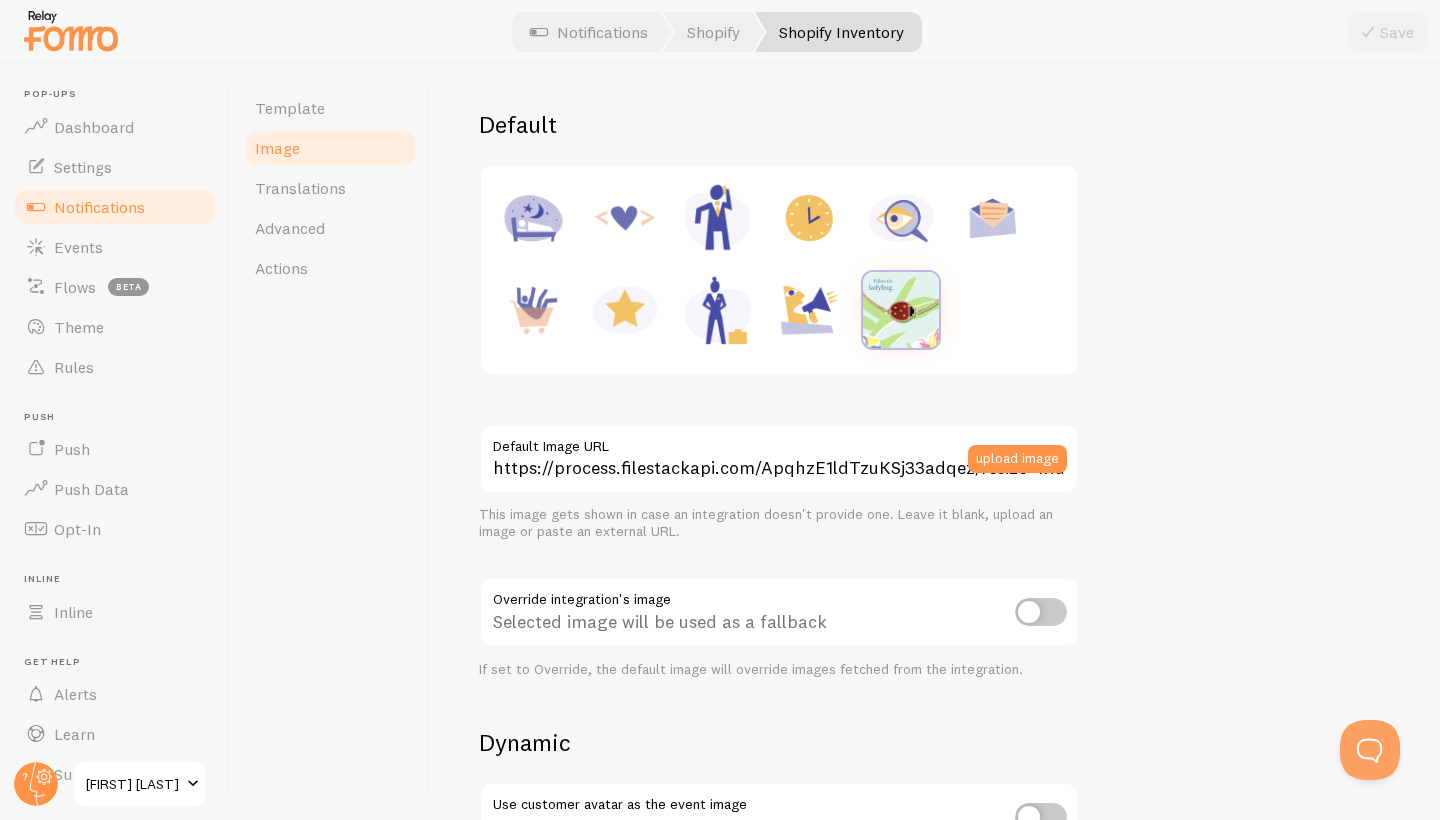 click at bounding box center [901, 310] 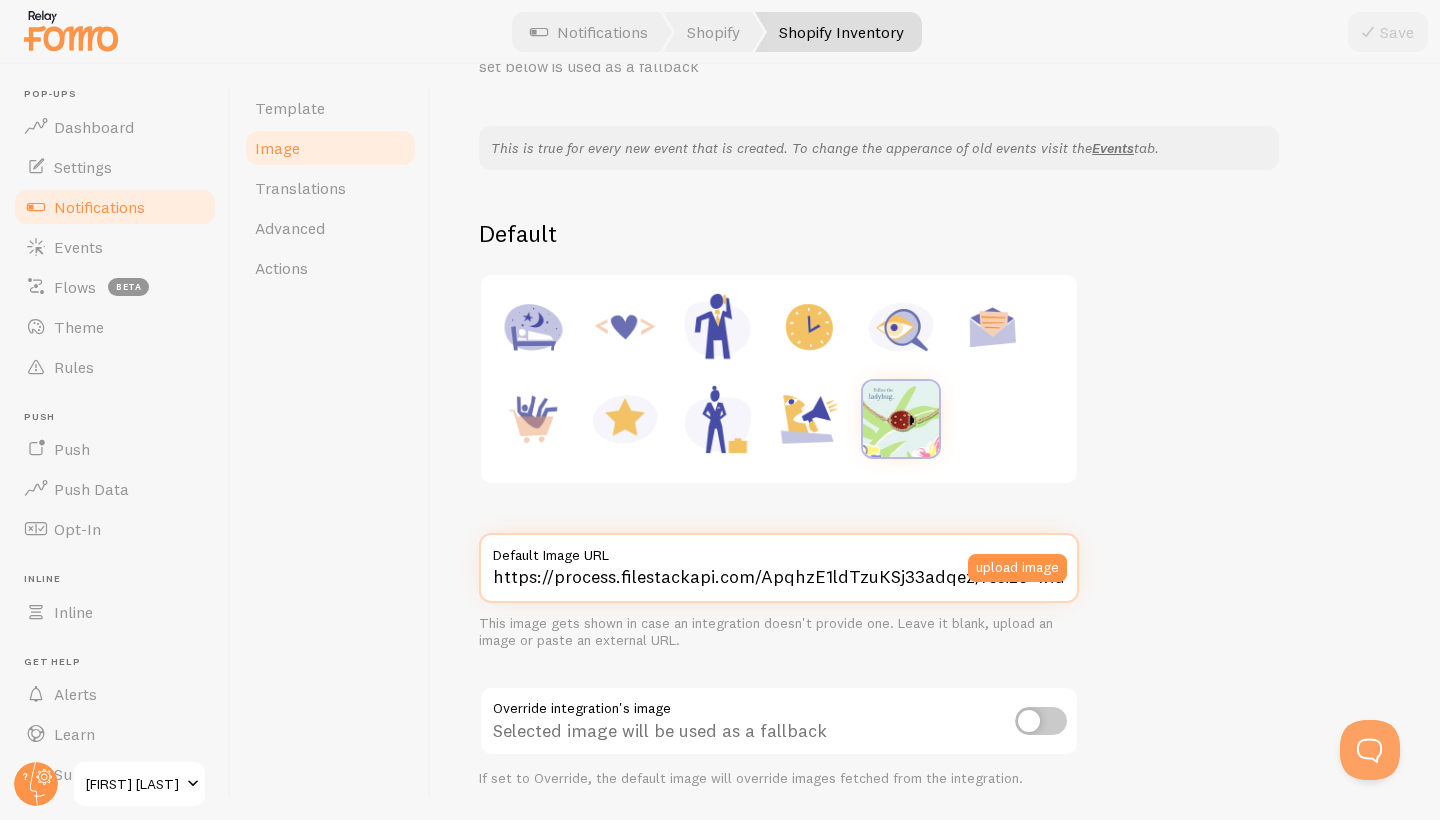 scroll, scrollTop: 125, scrollLeft: 0, axis: vertical 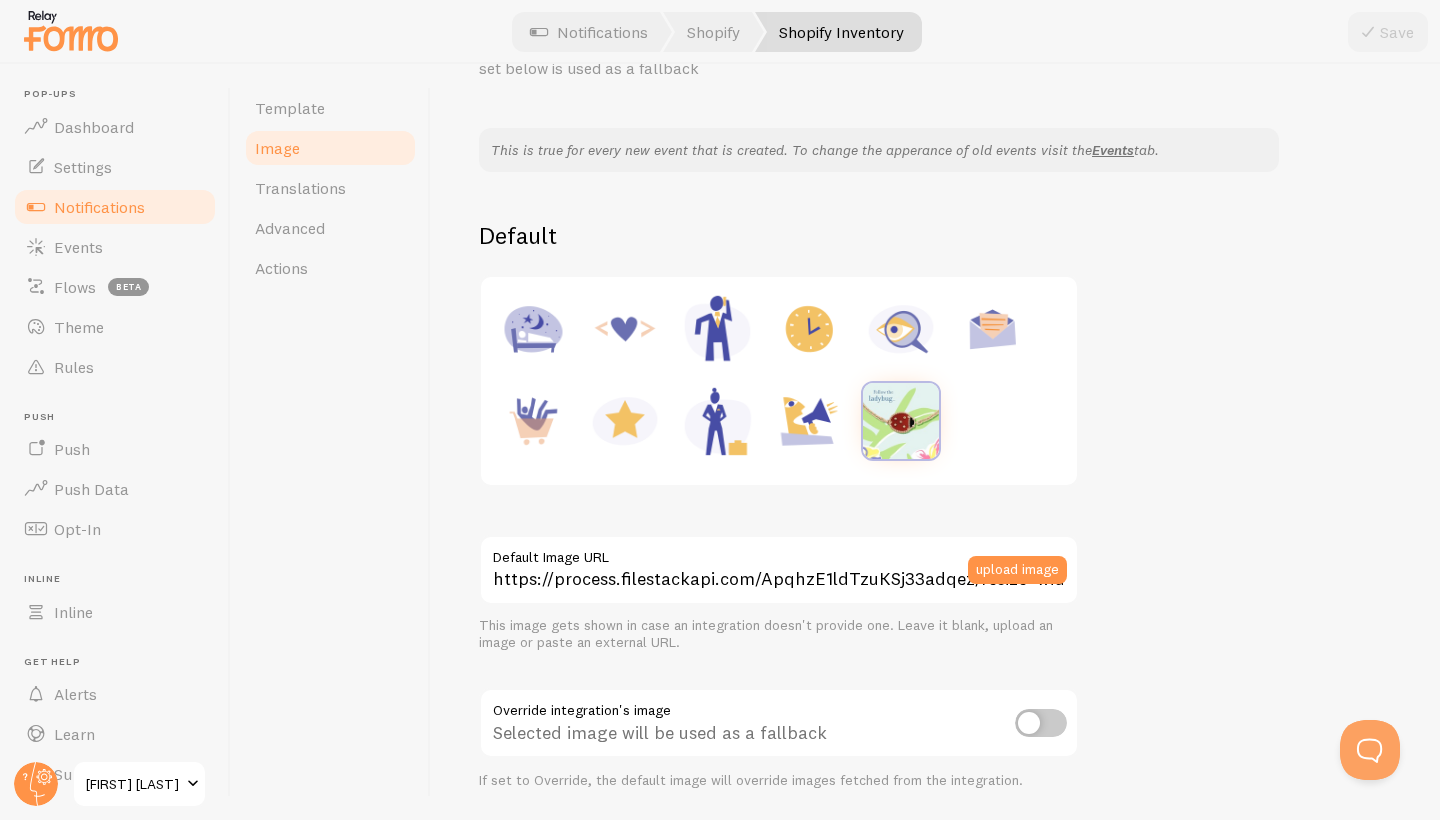 click on "Save" at bounding box center (1388, 32) 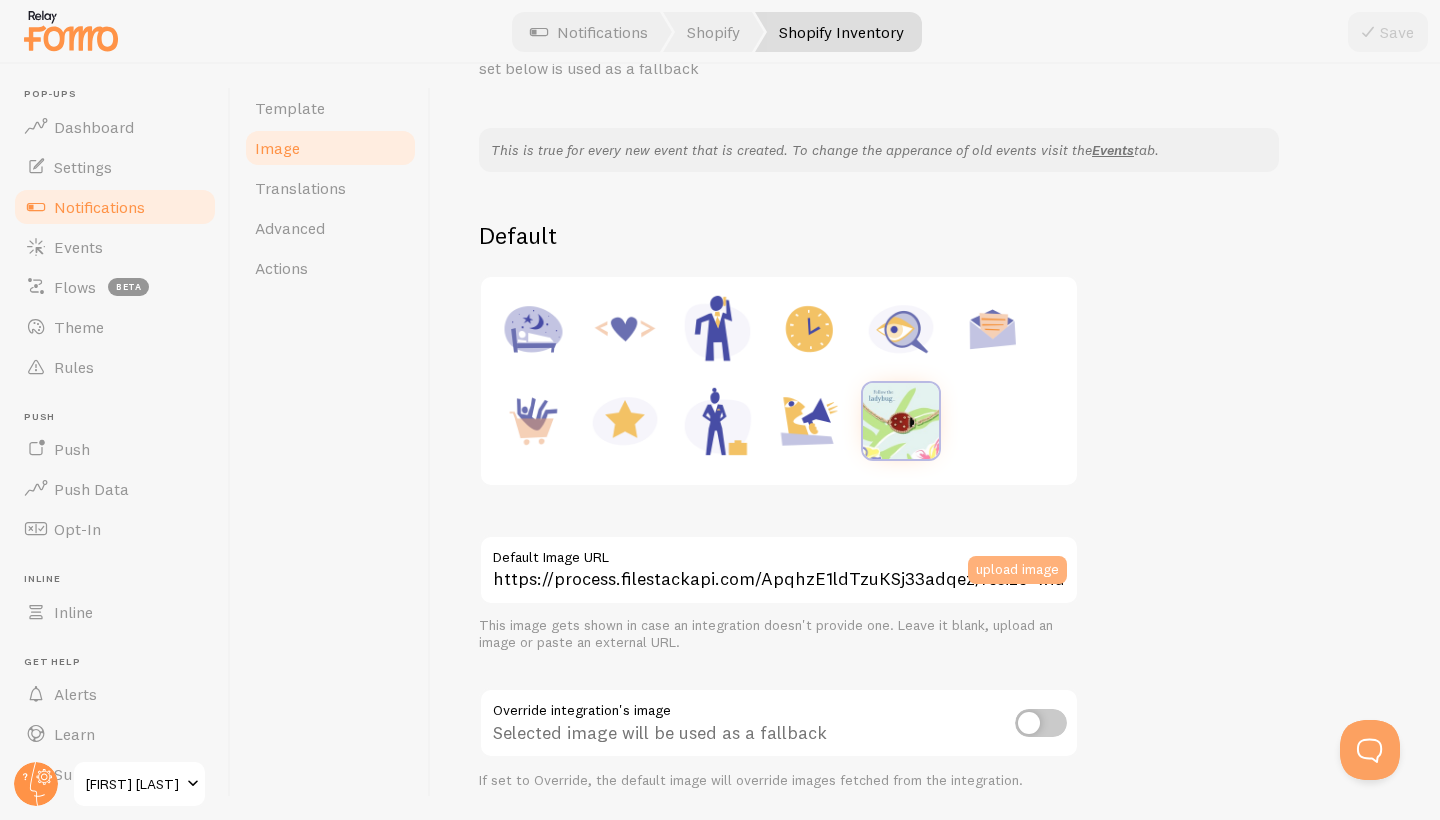 click on "upload image" at bounding box center [1017, 570] 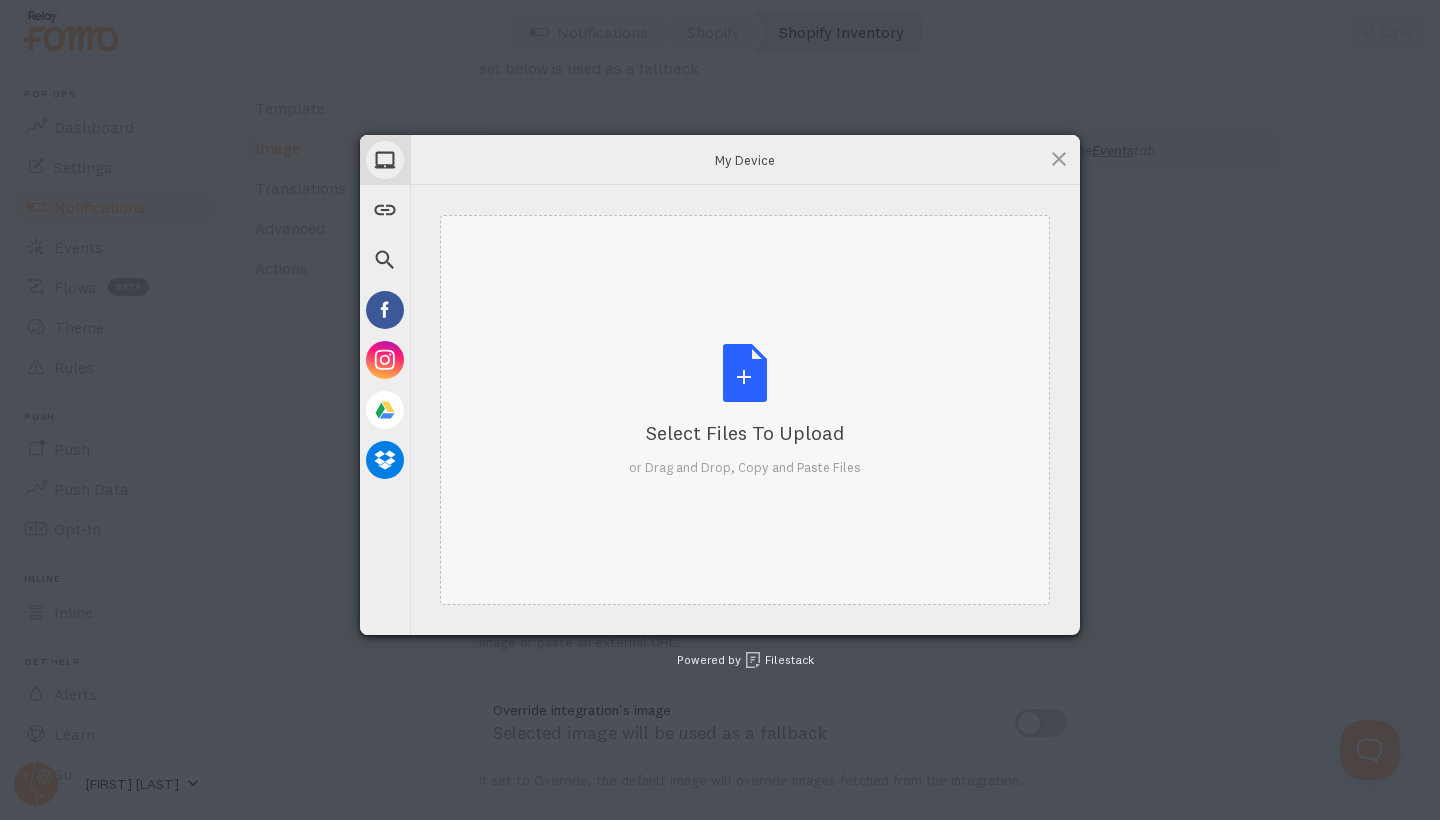 click on "Select Files to Upload     or Drag and Drop, Copy and Paste Files" at bounding box center (745, 410) 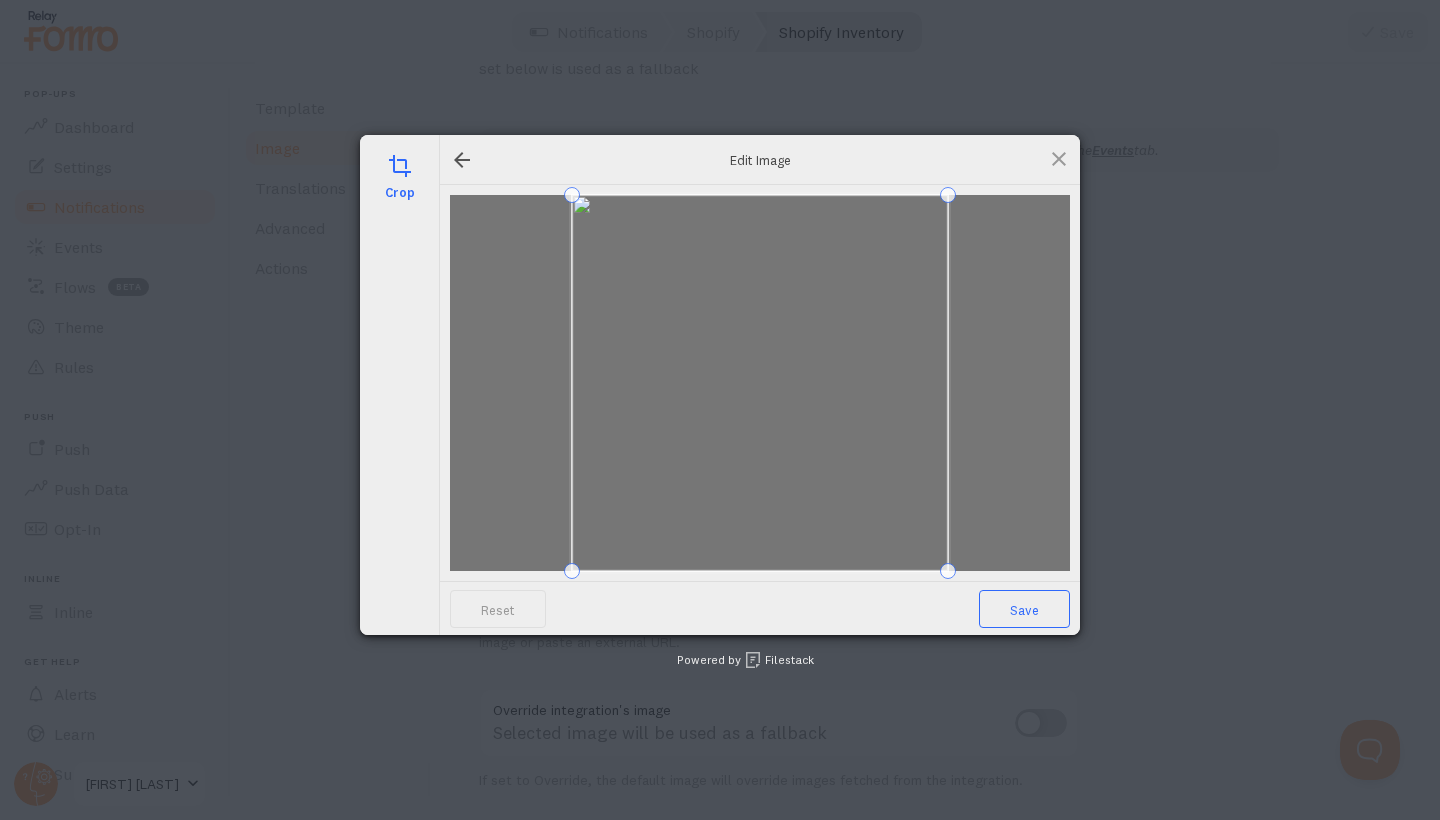 click on "Save" at bounding box center [1024, 609] 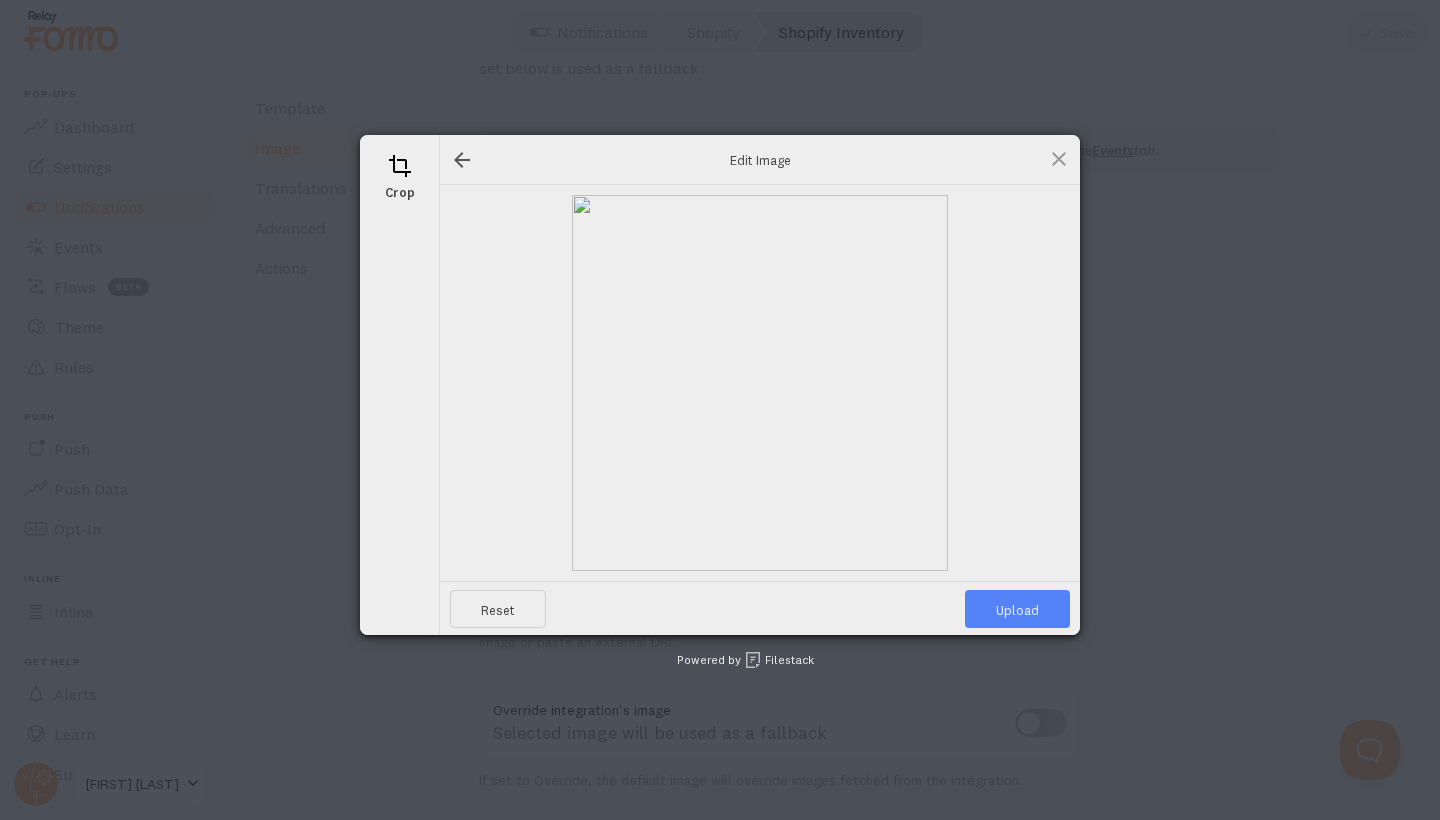 click on "Upload" at bounding box center [1017, 609] 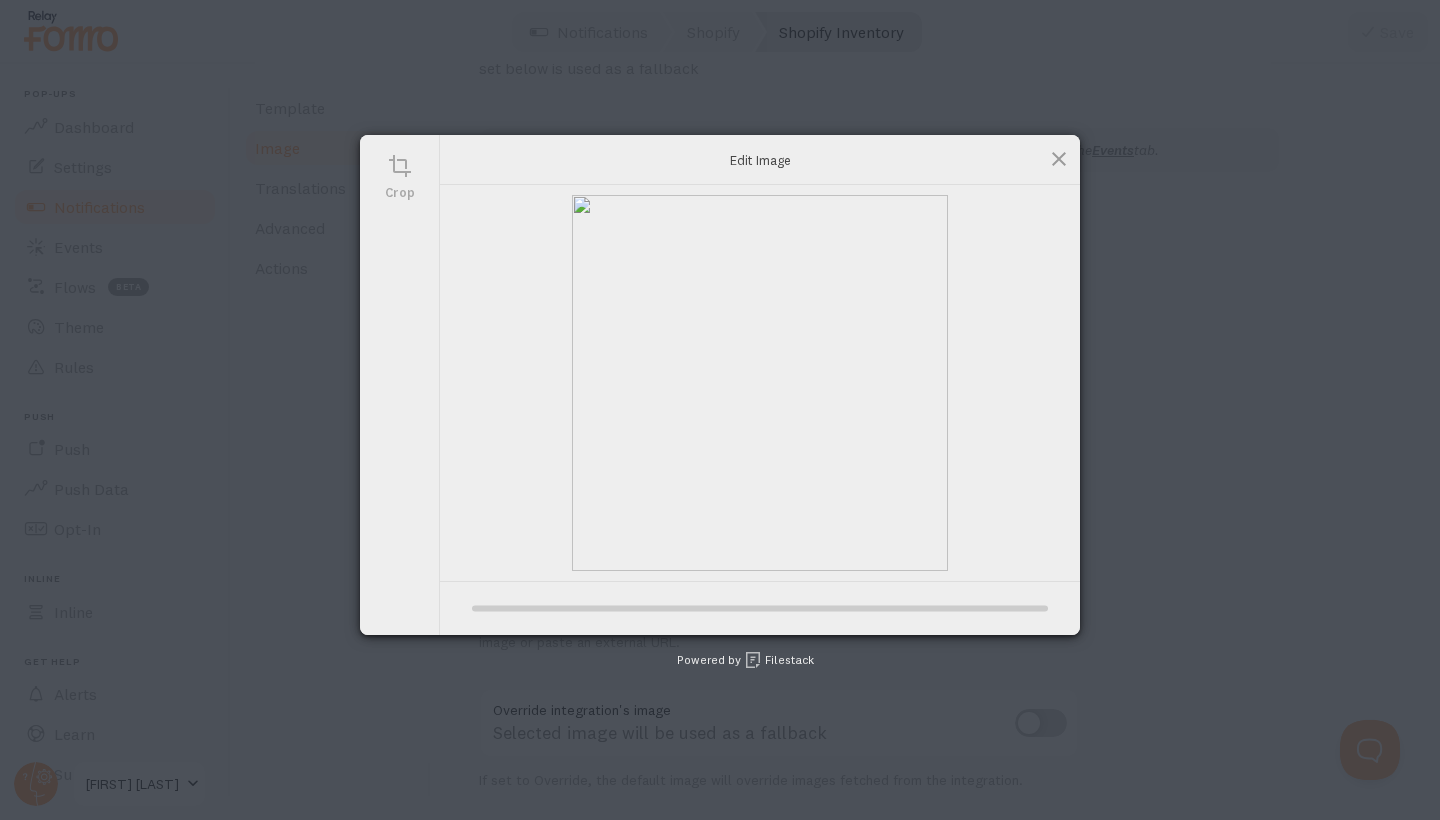 type on "https://process.filestackapi.com/ApqhzE1ldTzuKSj33adqez/resize=width:170,height:170/https://cdn.filestackcontent.com/CdUk3wbgSym3ulpyyW4S" 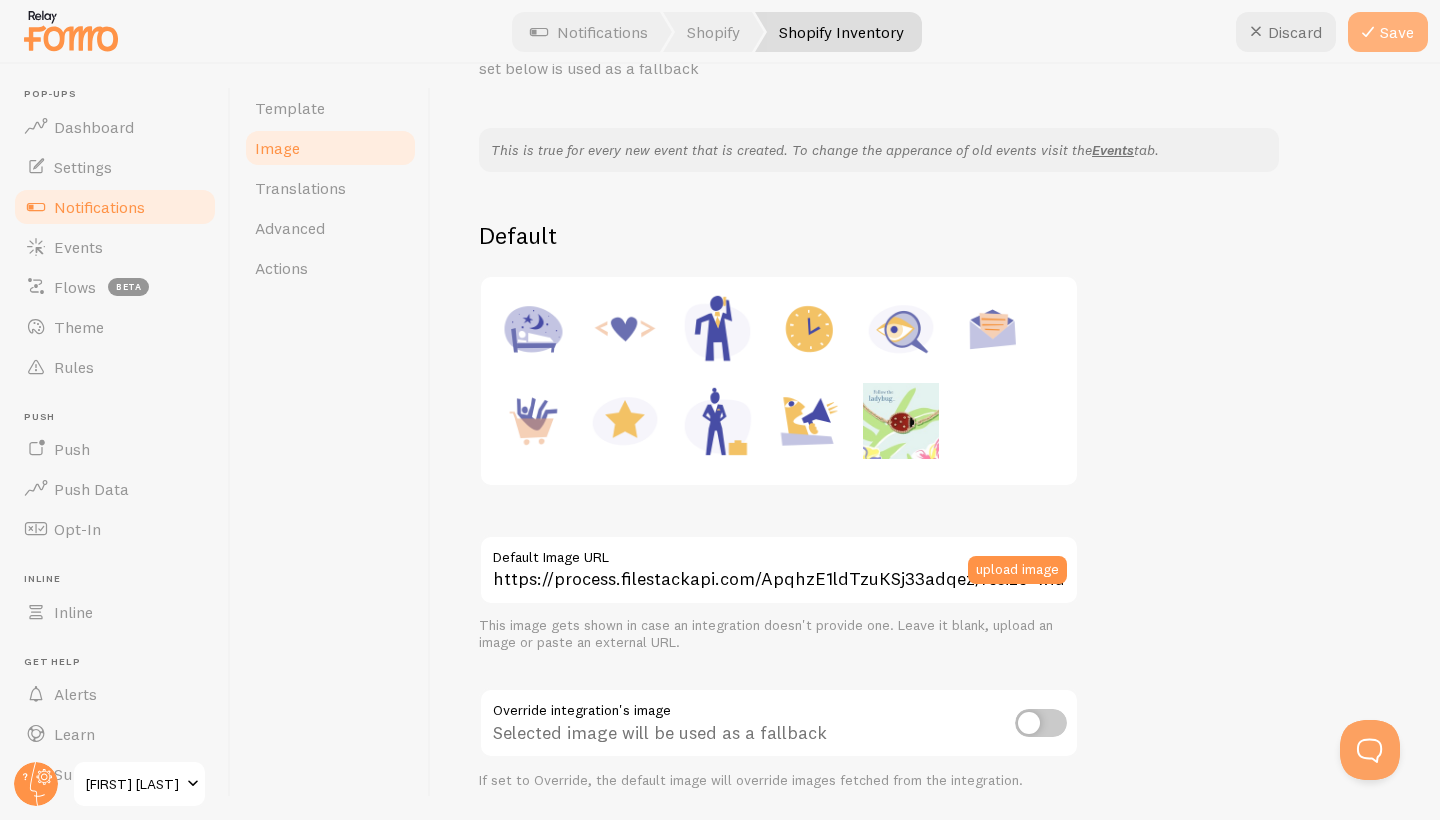 click on "Save" at bounding box center (1388, 32) 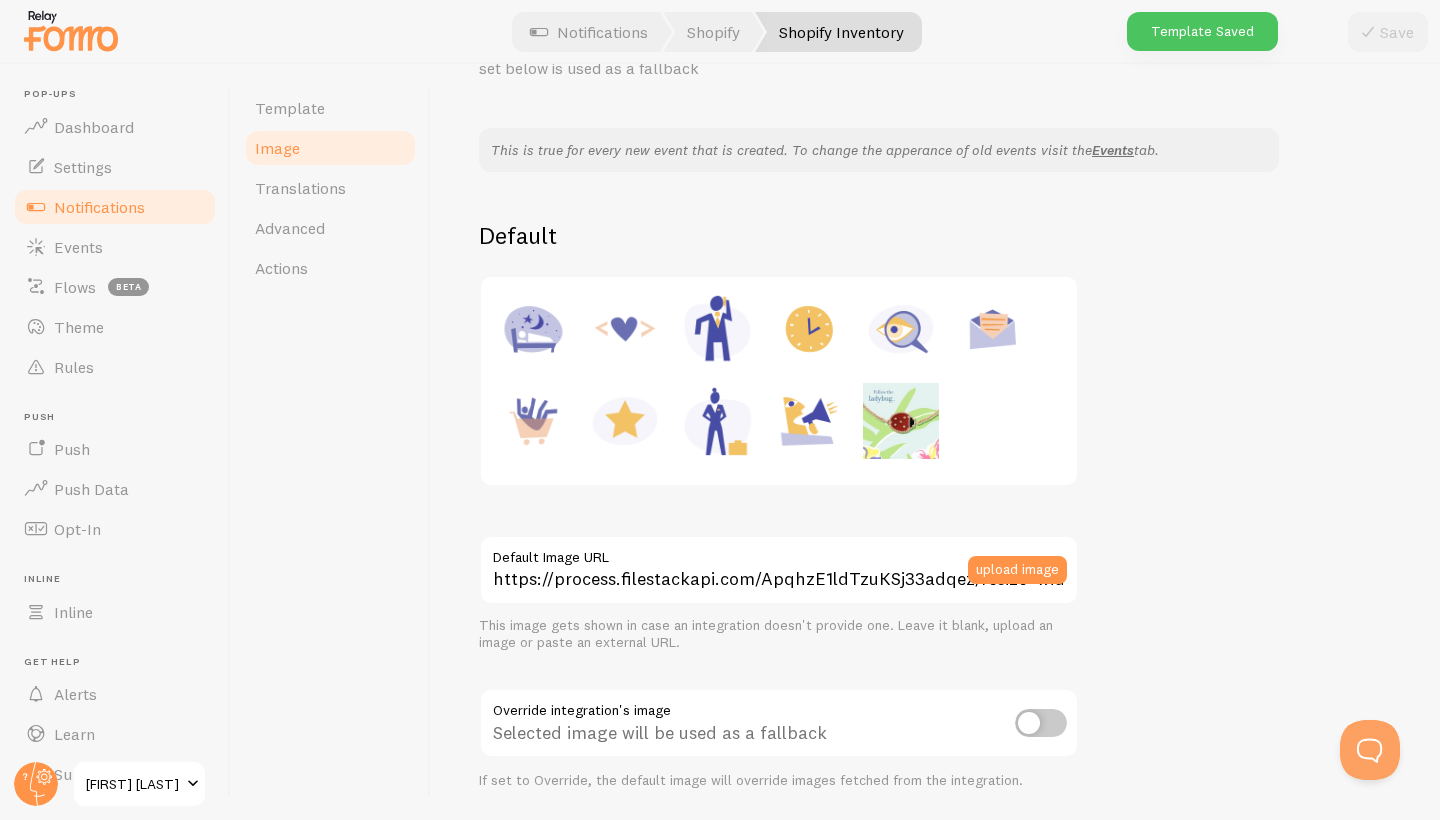 click on "Notifications" at bounding box center (99, 207) 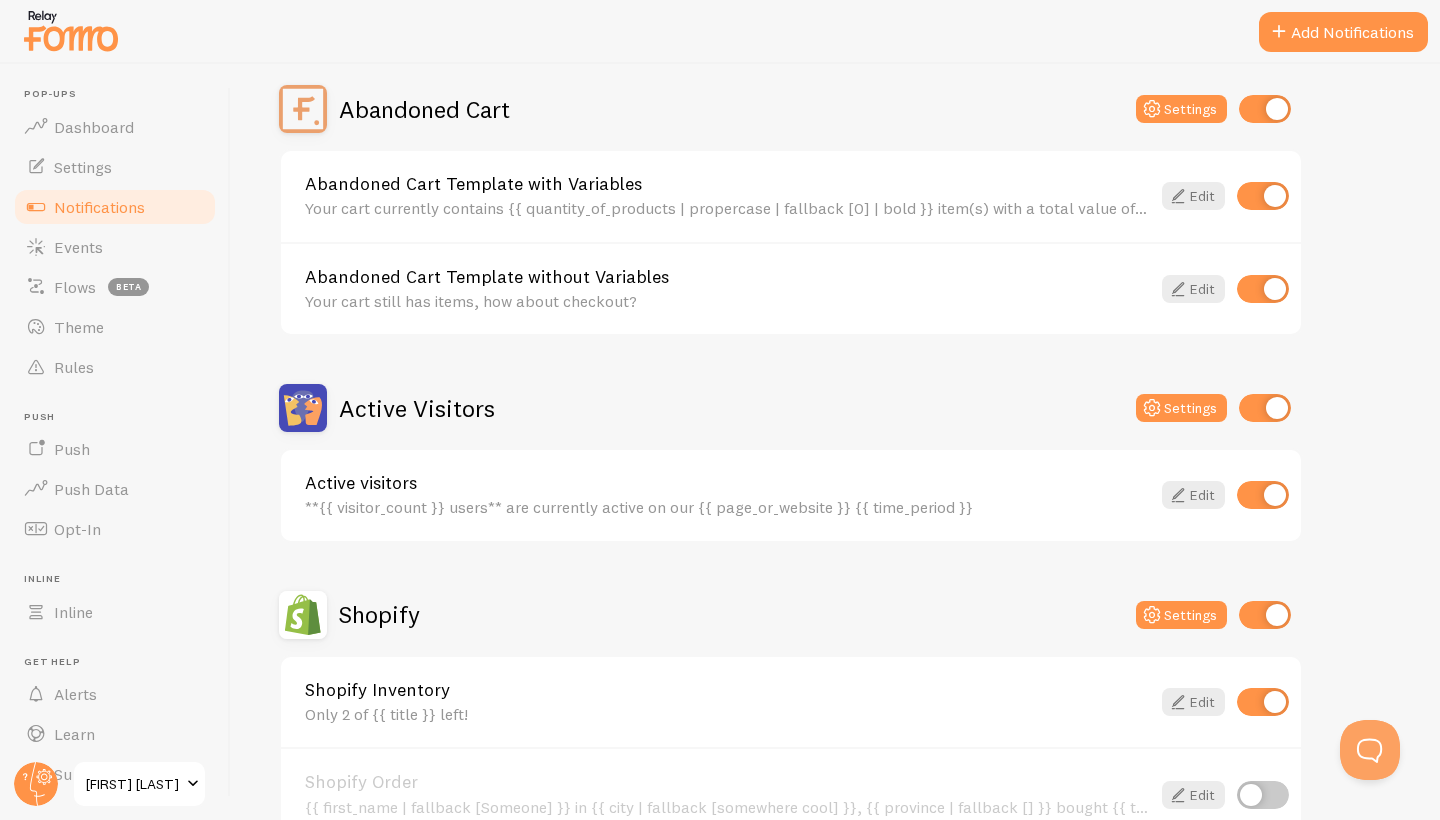 scroll, scrollTop: 190, scrollLeft: 0, axis: vertical 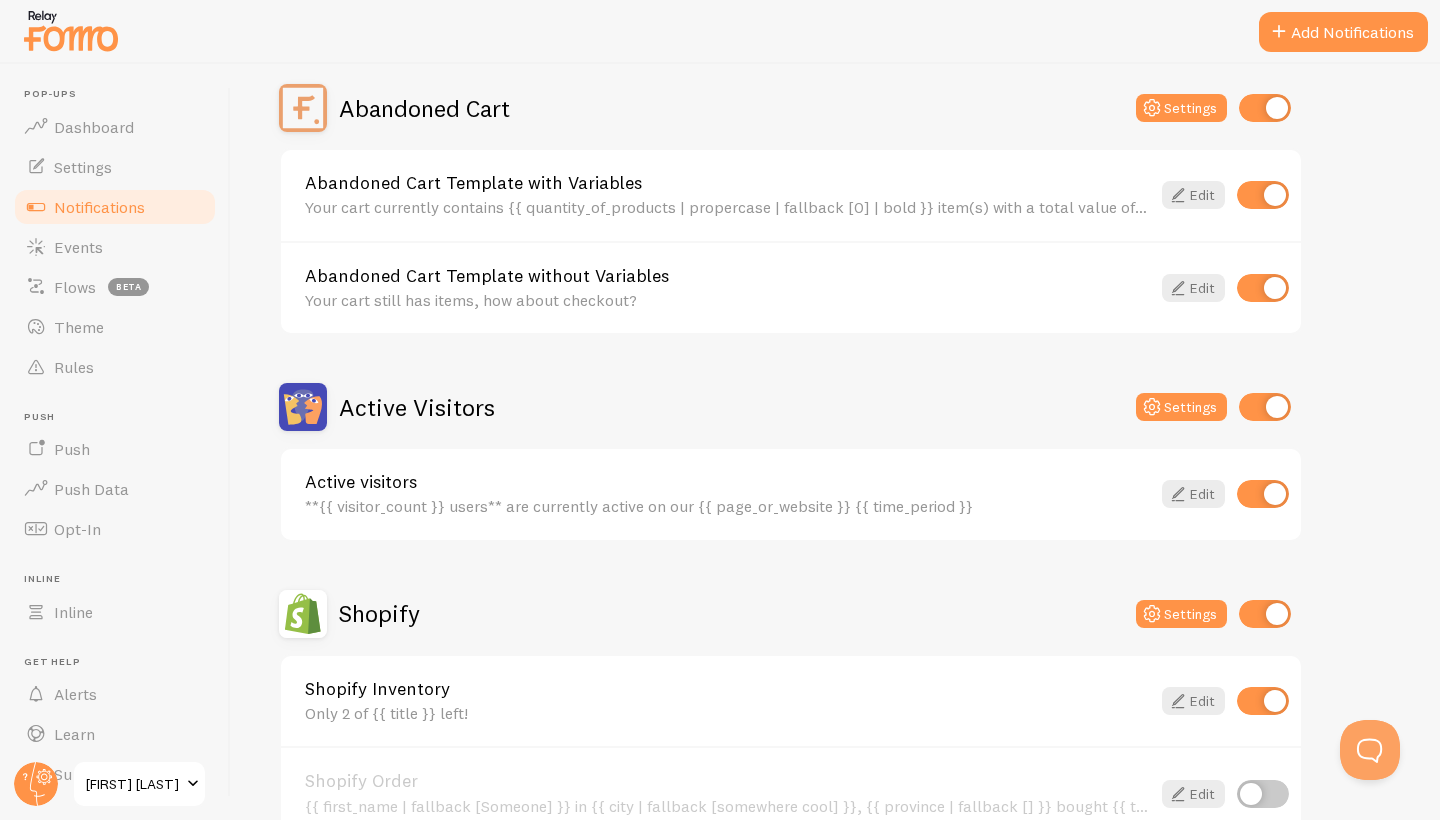 click on "Shopify Inventory
Only 2 of {{ title }} left!" at bounding box center [727, 701] 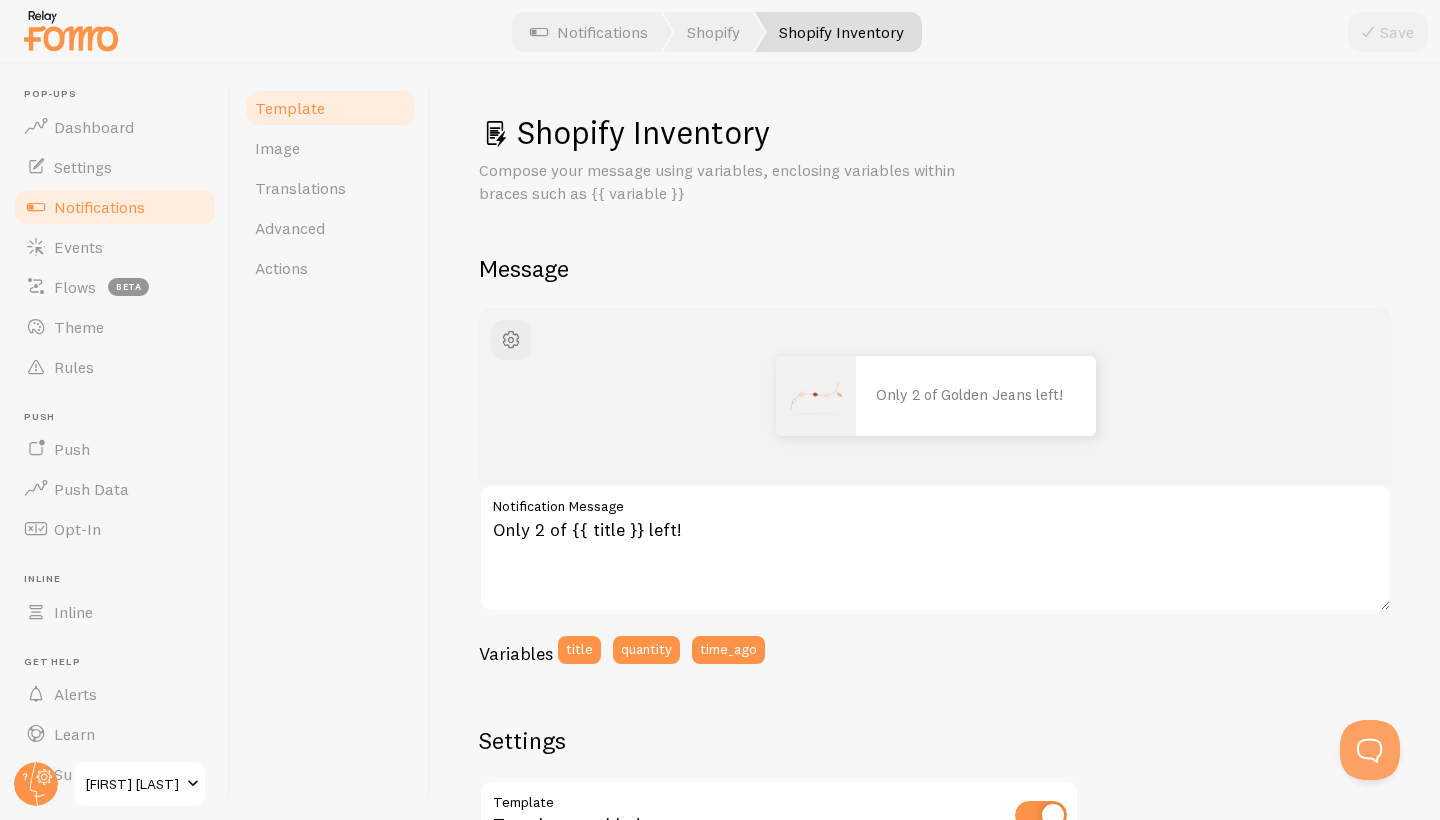 scroll, scrollTop: 0, scrollLeft: 0, axis: both 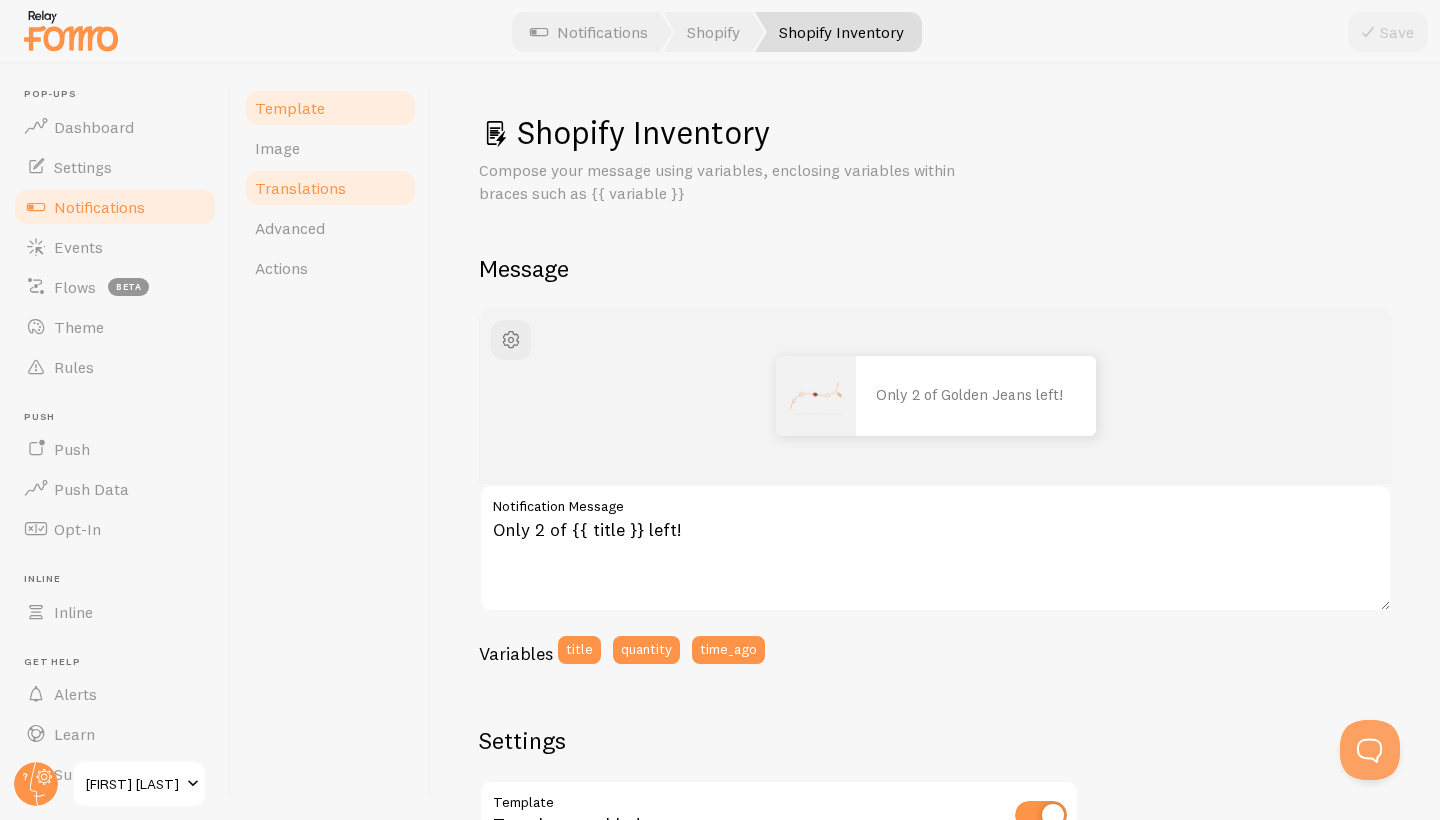 click on "Translations" at bounding box center (300, 188) 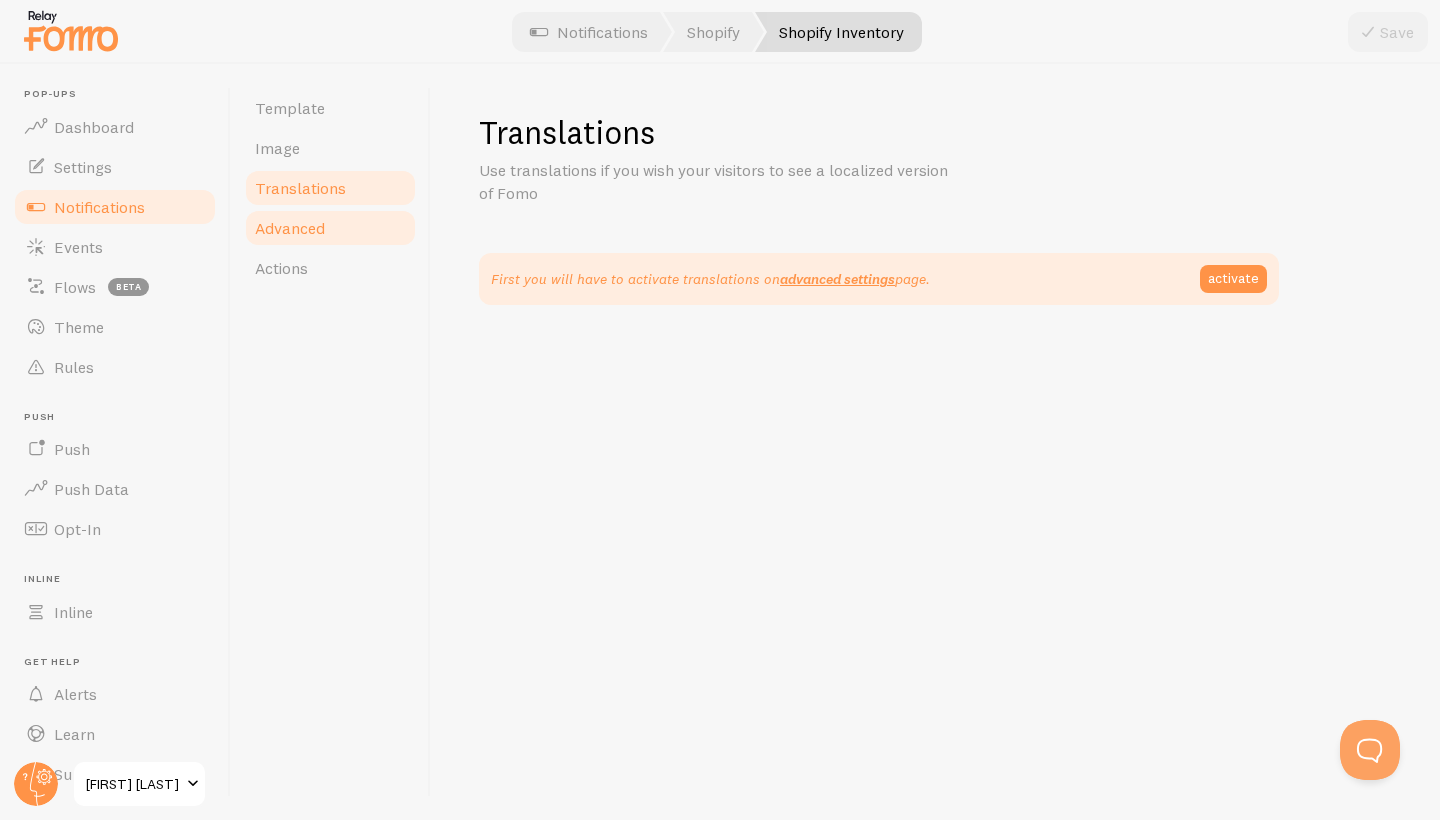 click on "Advanced" at bounding box center [290, 228] 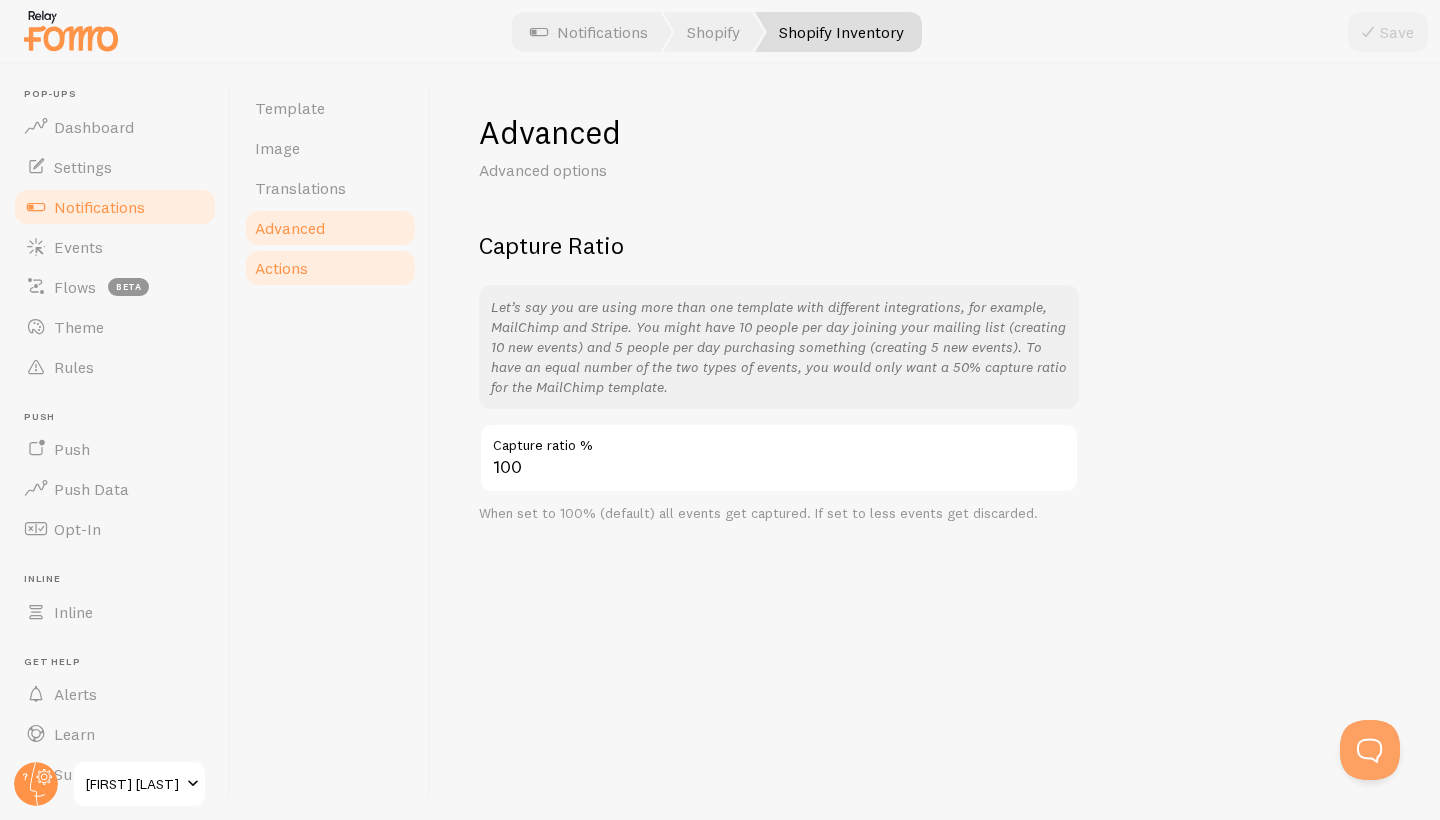 click on "Actions" at bounding box center (281, 268) 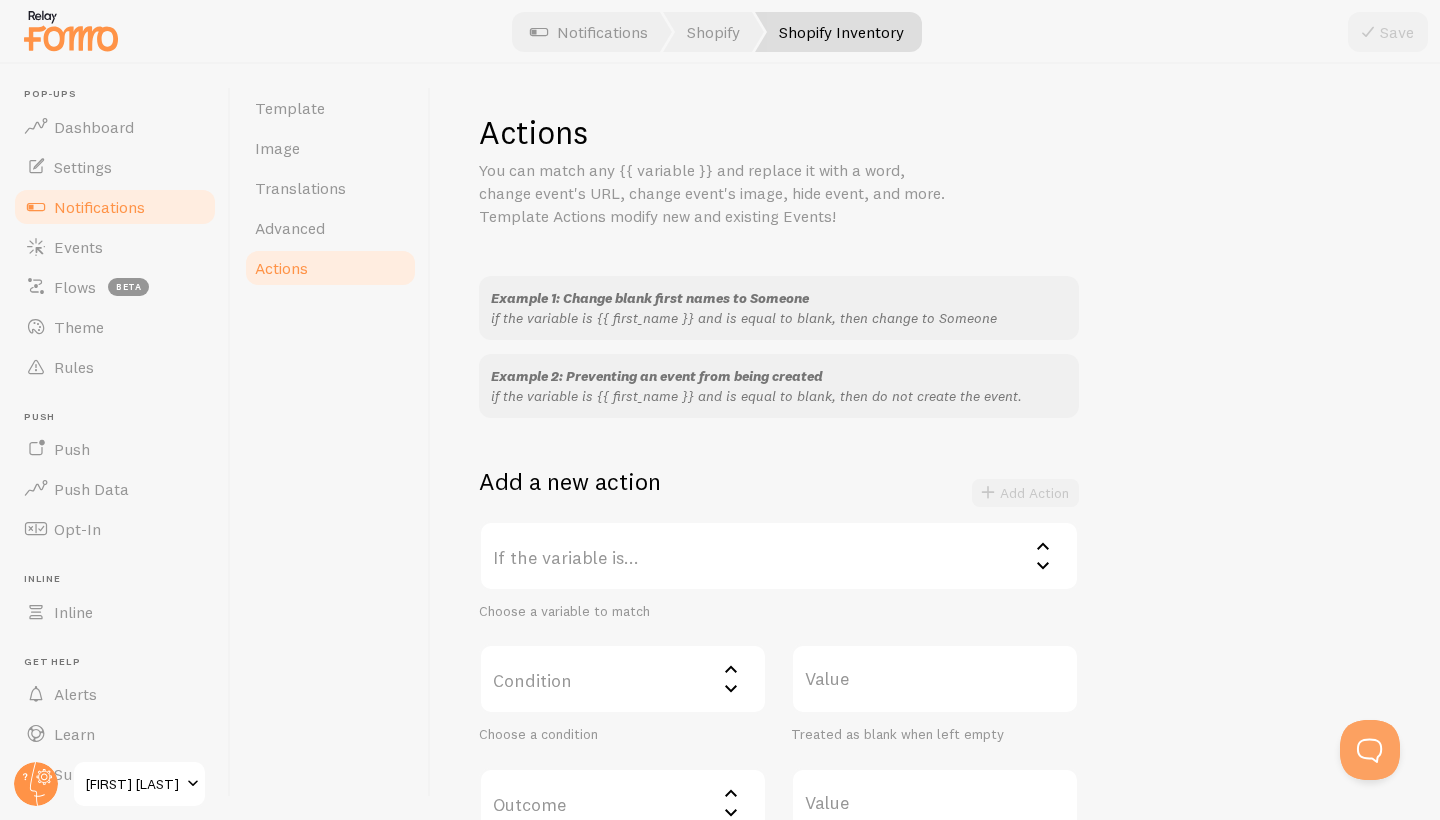click on "If the variable is..." at bounding box center (779, 556) 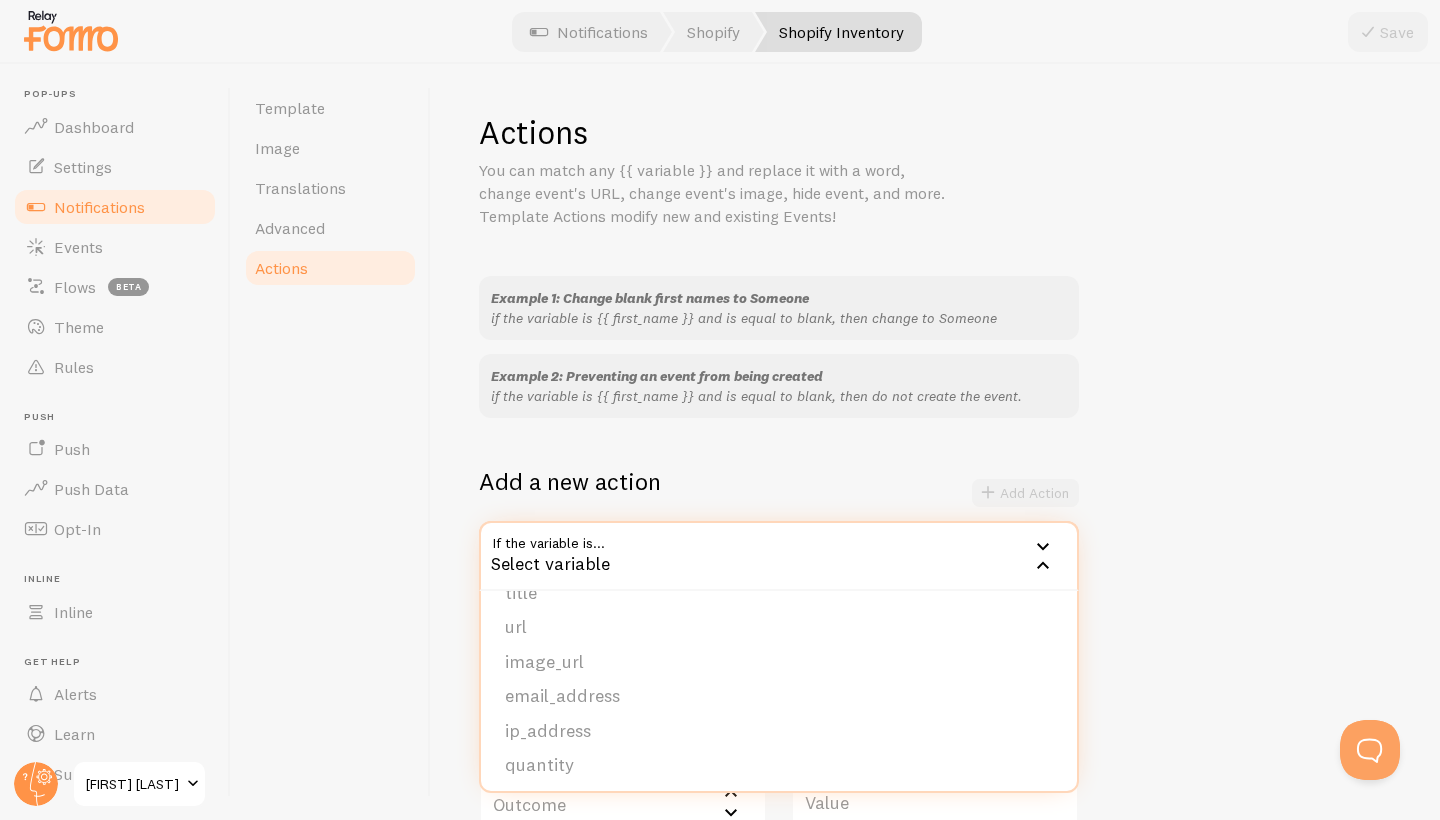 scroll, scrollTop: 164, scrollLeft: 0, axis: vertical 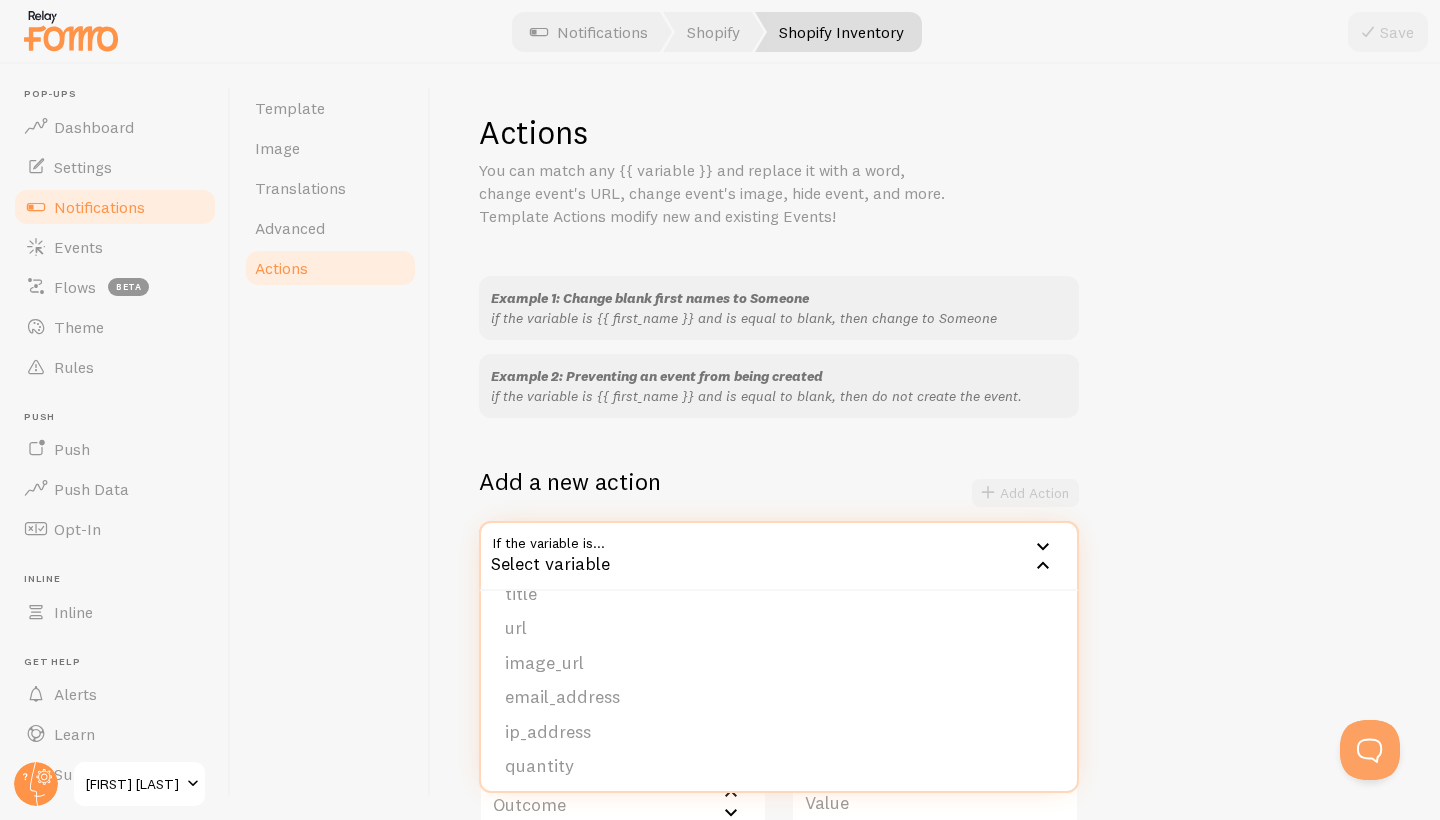 click on "Template
Image
Translations
Advanced
Actions" at bounding box center (331, 442) 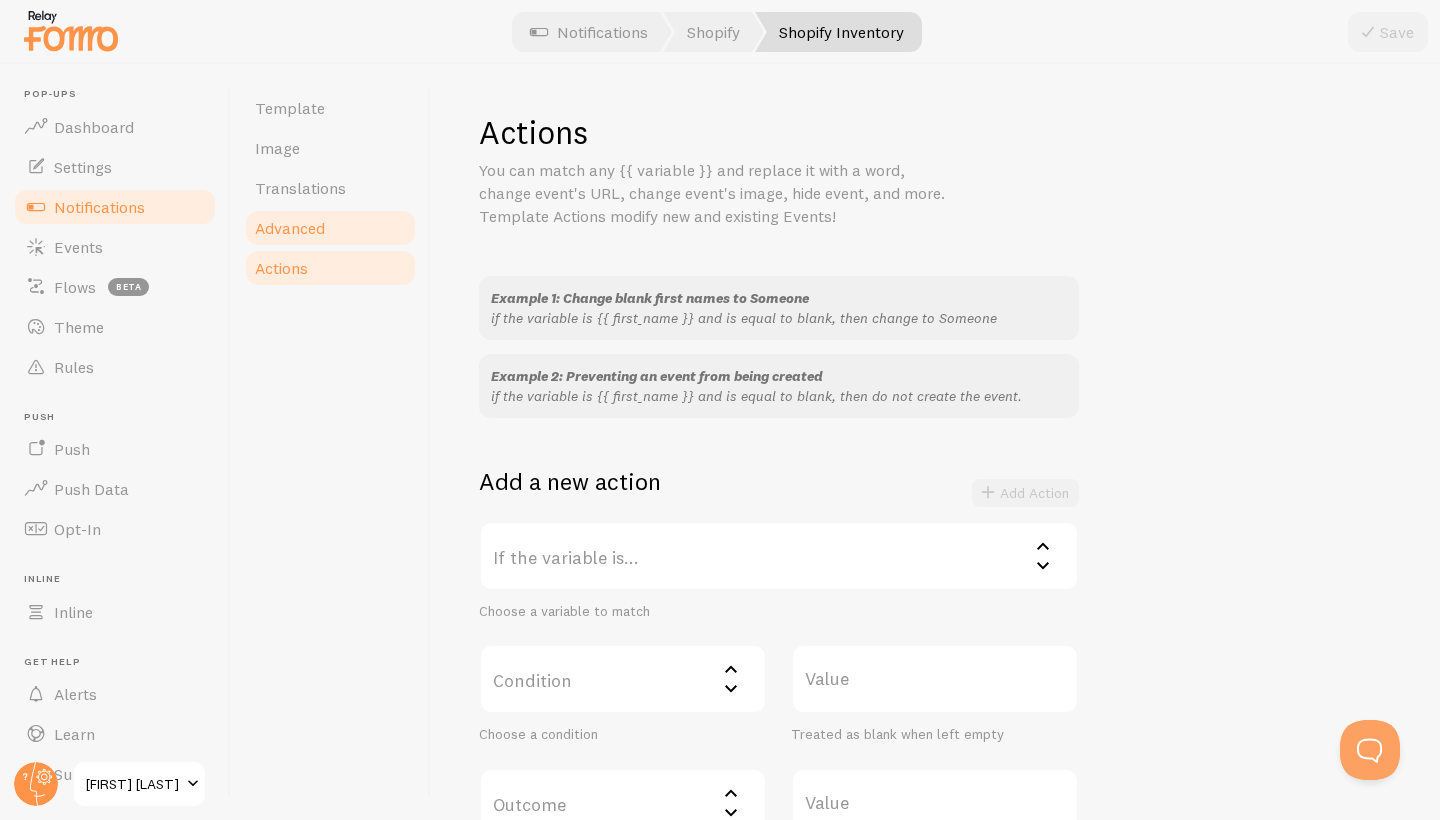 click on "Advanced" at bounding box center [330, 228] 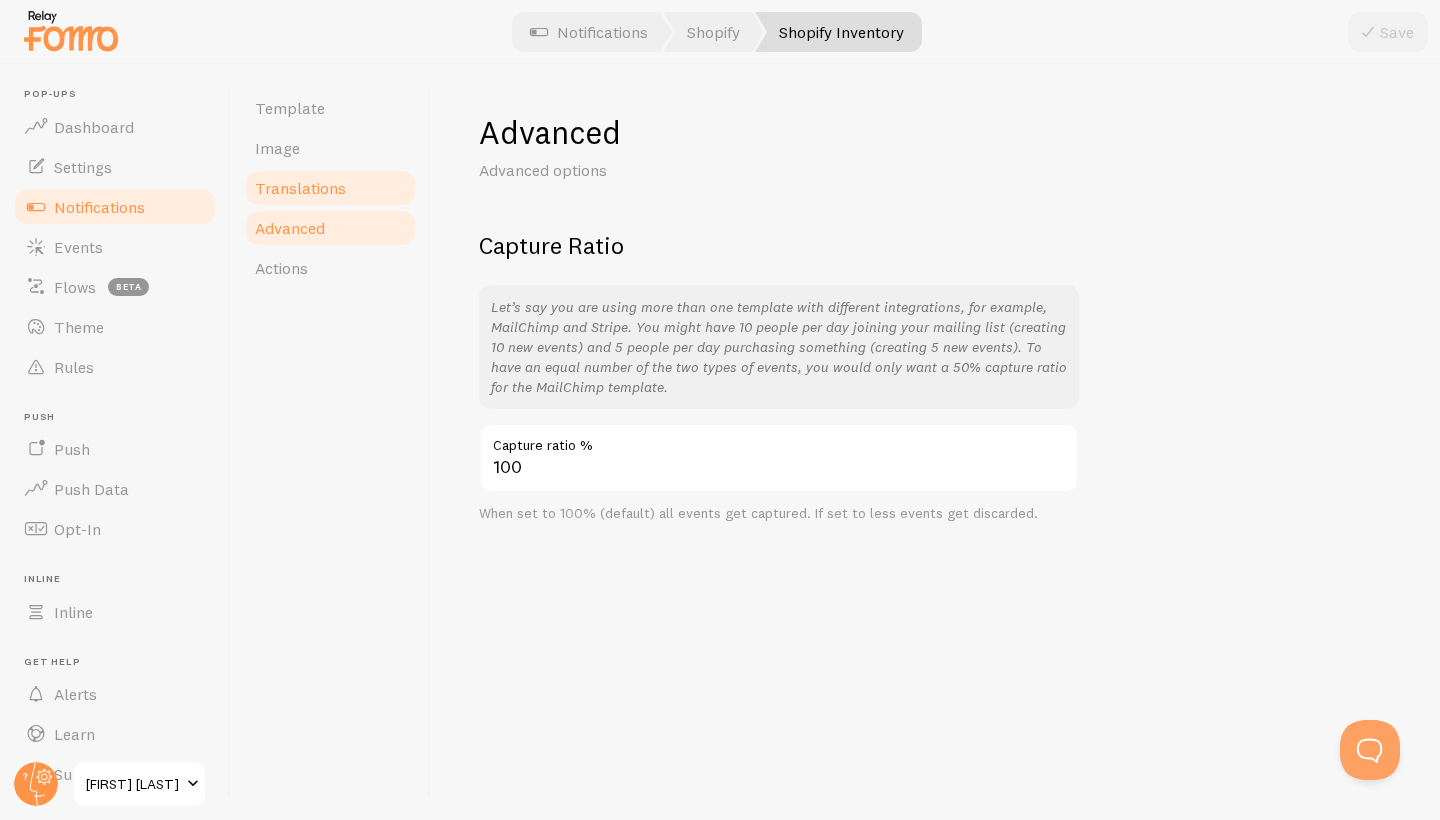 click on "Translations" at bounding box center (300, 188) 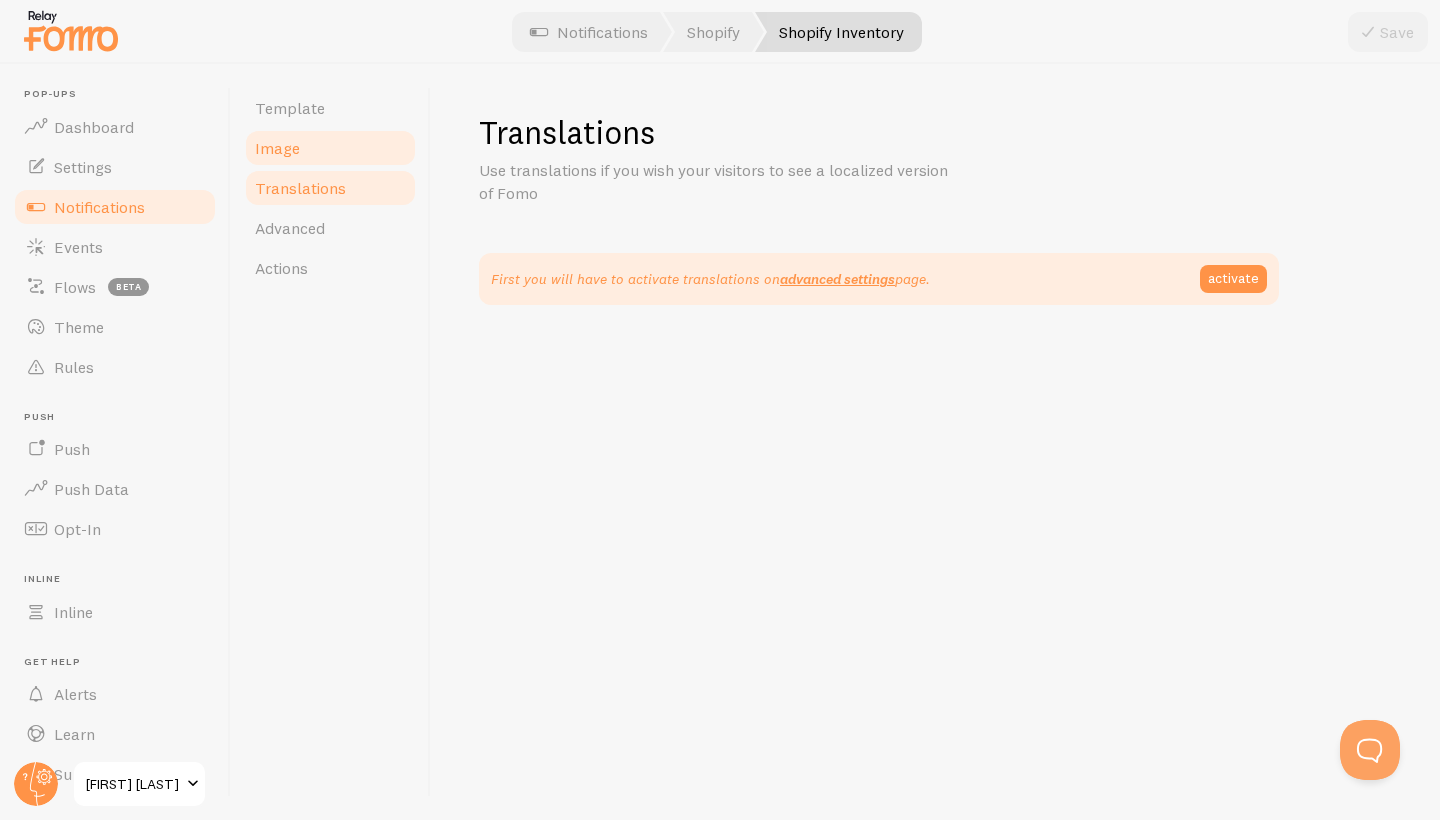 click on "Image" at bounding box center (330, 148) 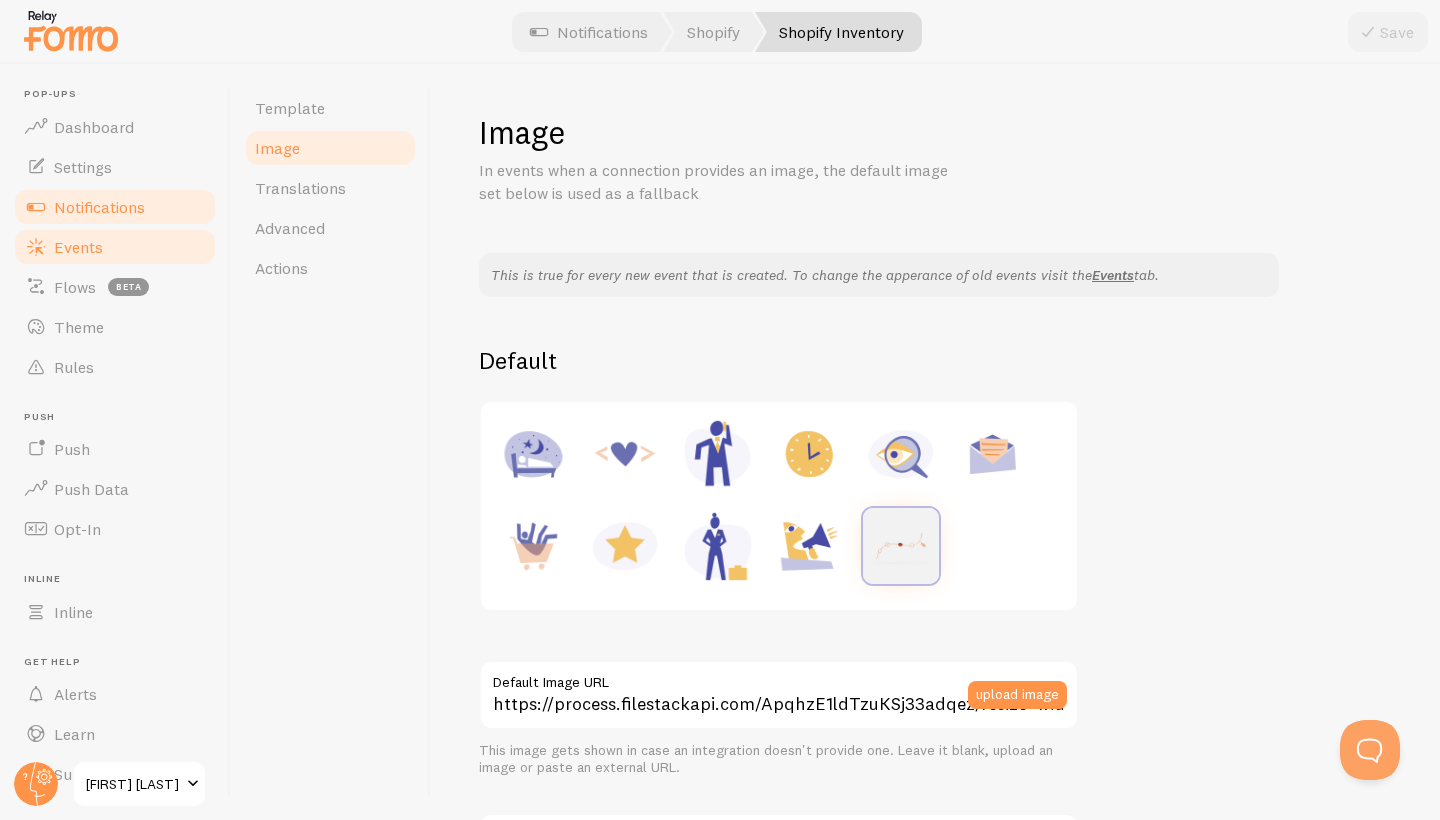 click on "Events" at bounding box center [78, 247] 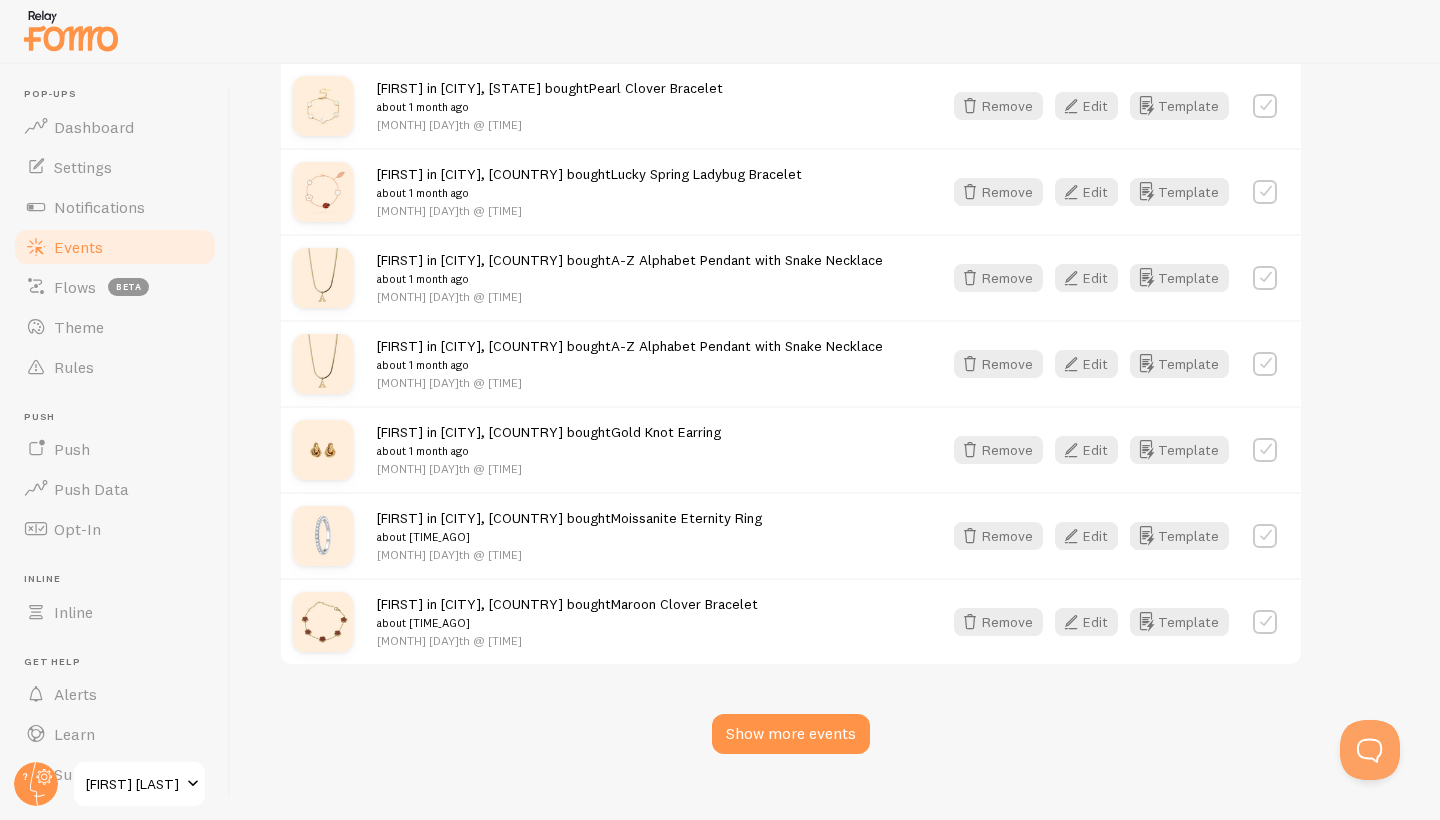 scroll, scrollTop: 2722, scrollLeft: 0, axis: vertical 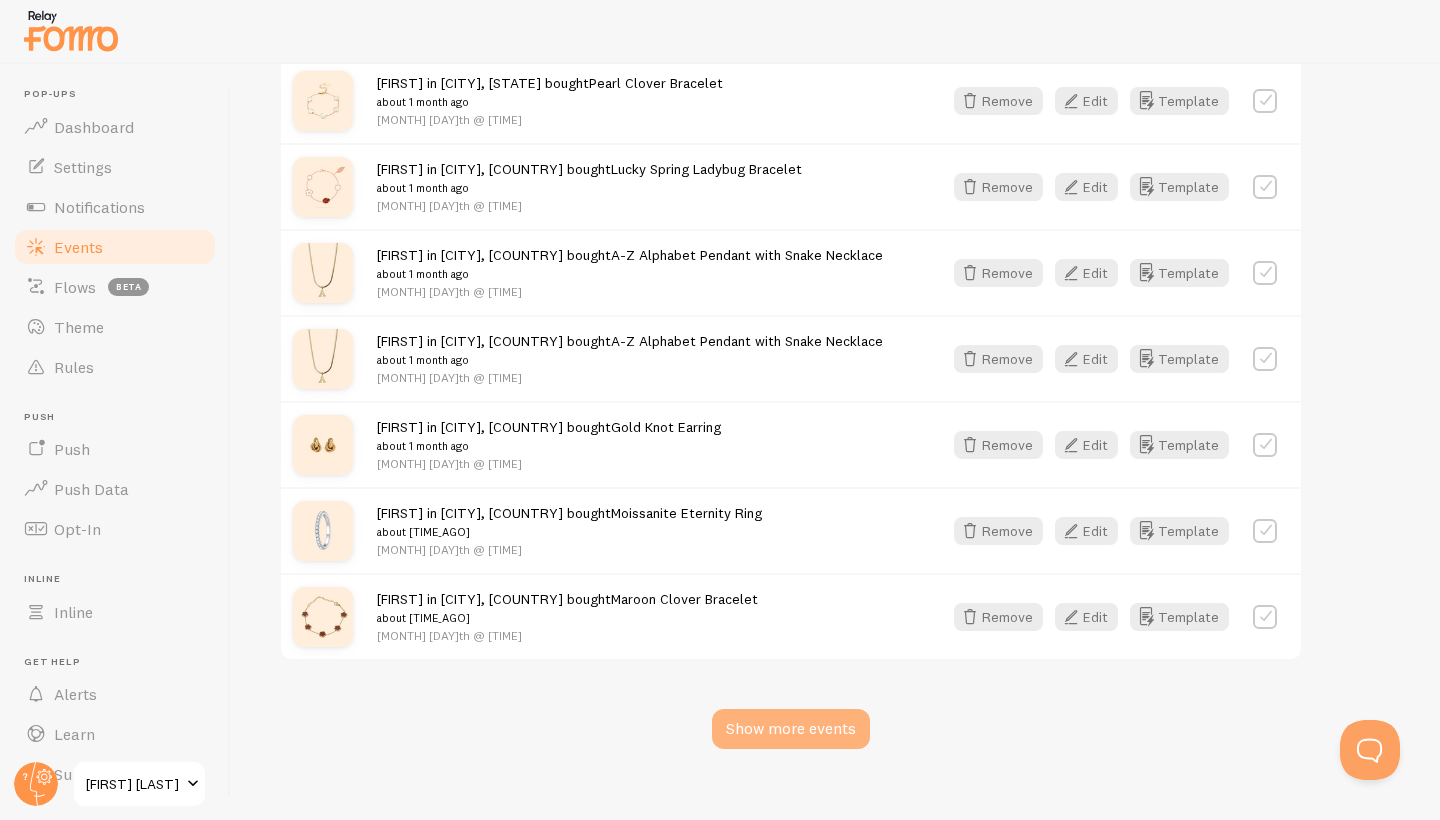 click on "Show more events" at bounding box center [791, 729] 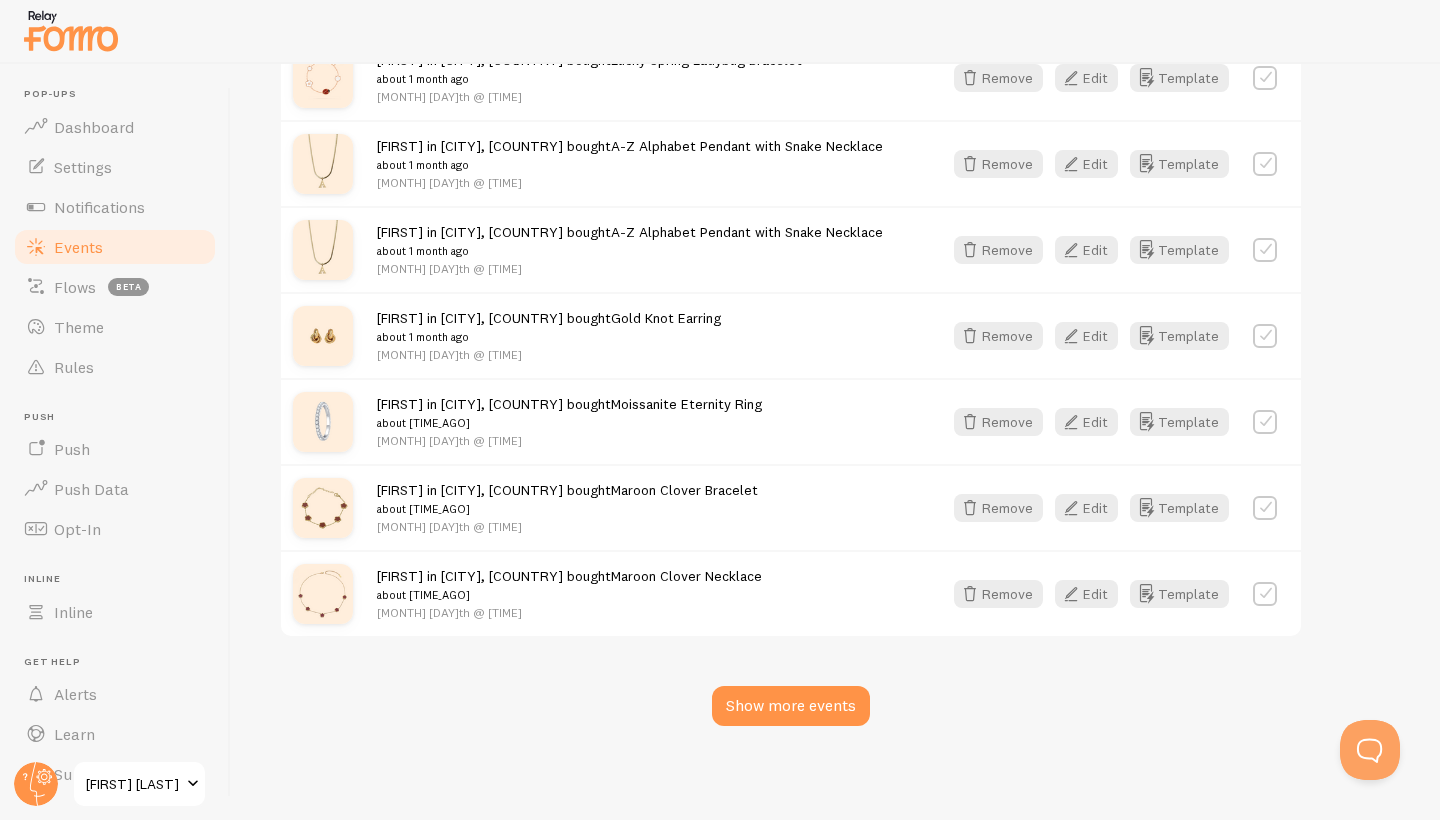 scroll, scrollTop: 2915, scrollLeft: 0, axis: vertical 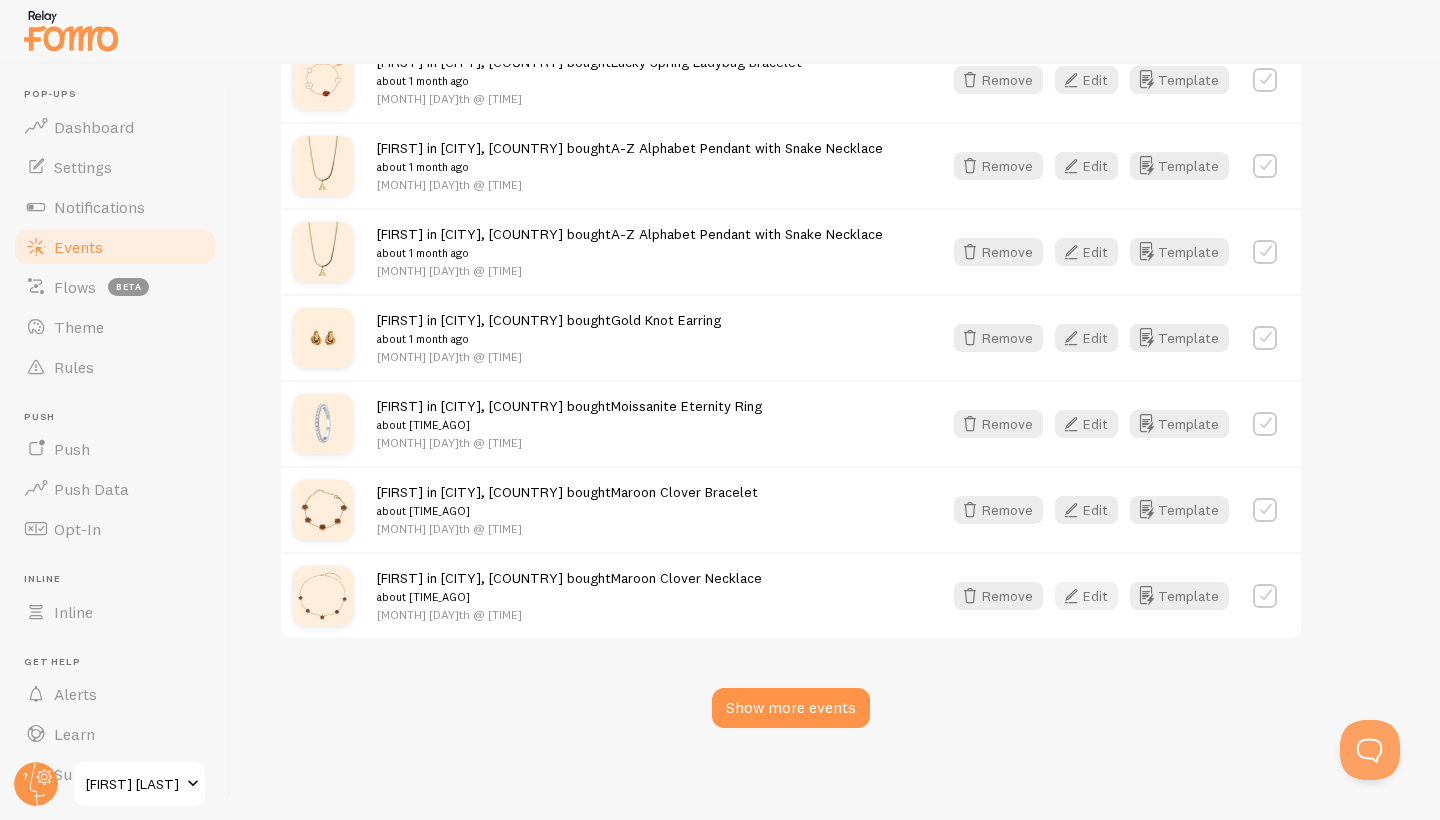 click on "Edit" at bounding box center (1086, 596) 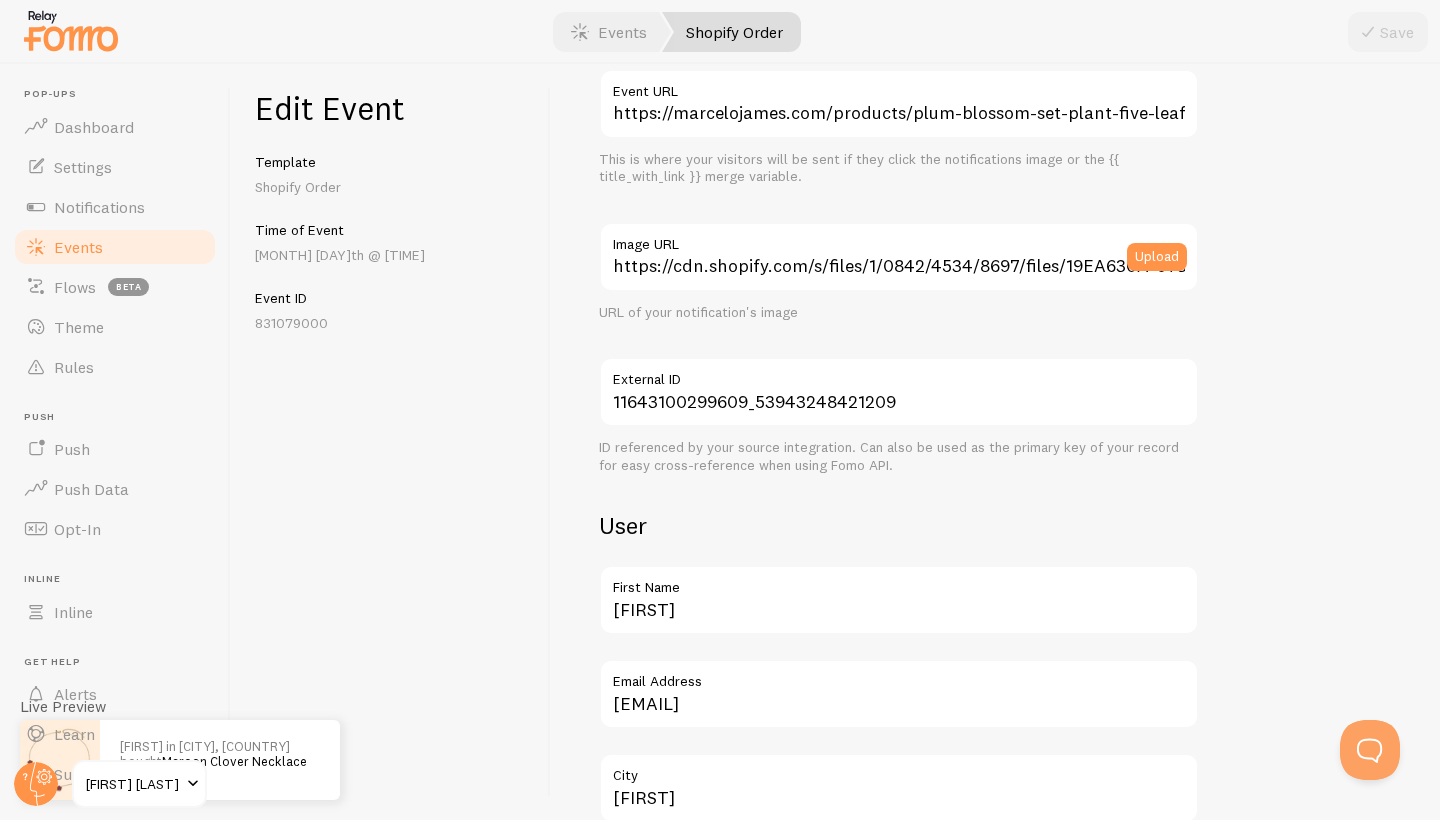 scroll, scrollTop: 308, scrollLeft: 0, axis: vertical 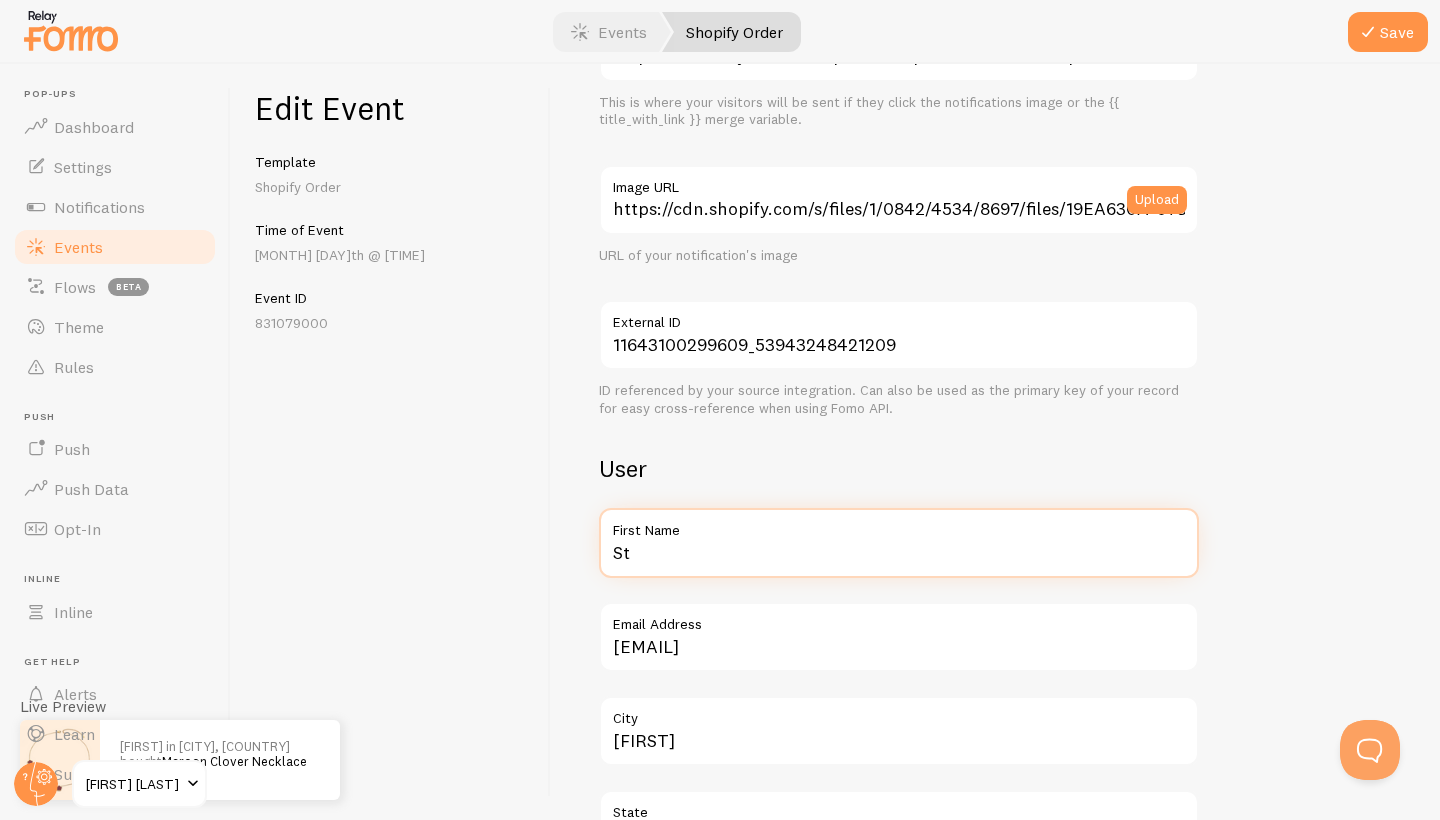type on "S" 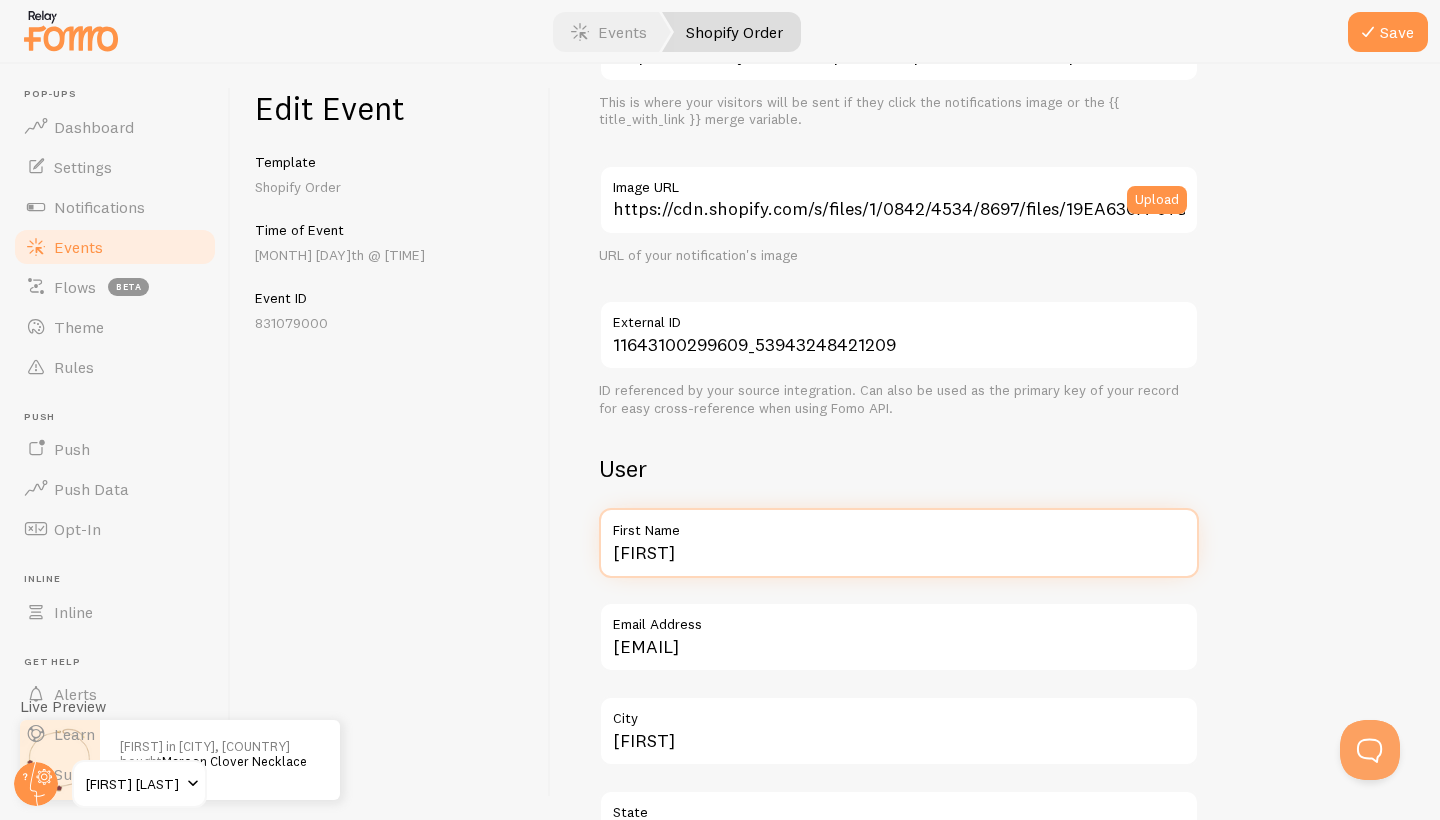 type on "[FIRST]" 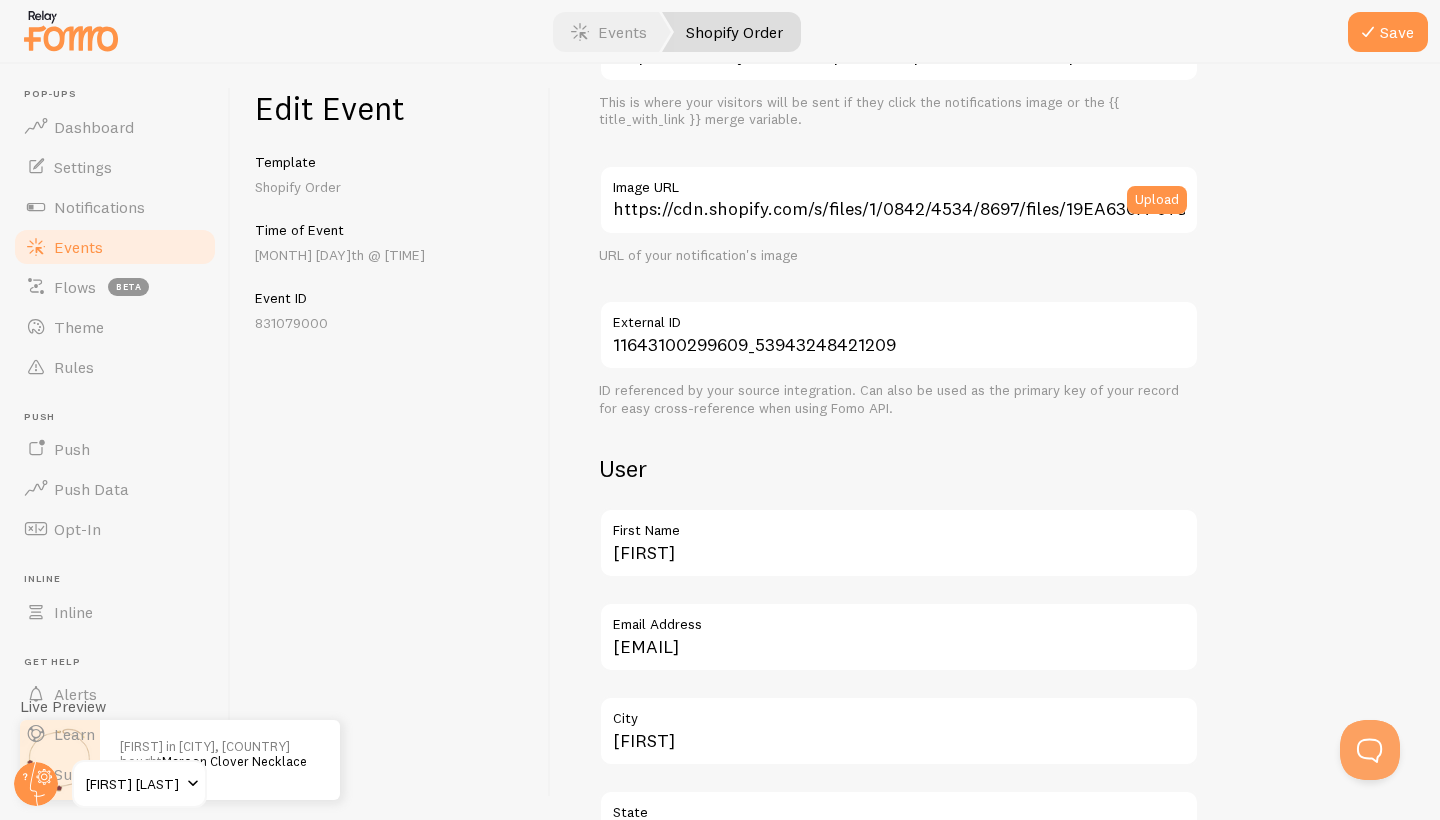 click on "City" at bounding box center [899, 713] 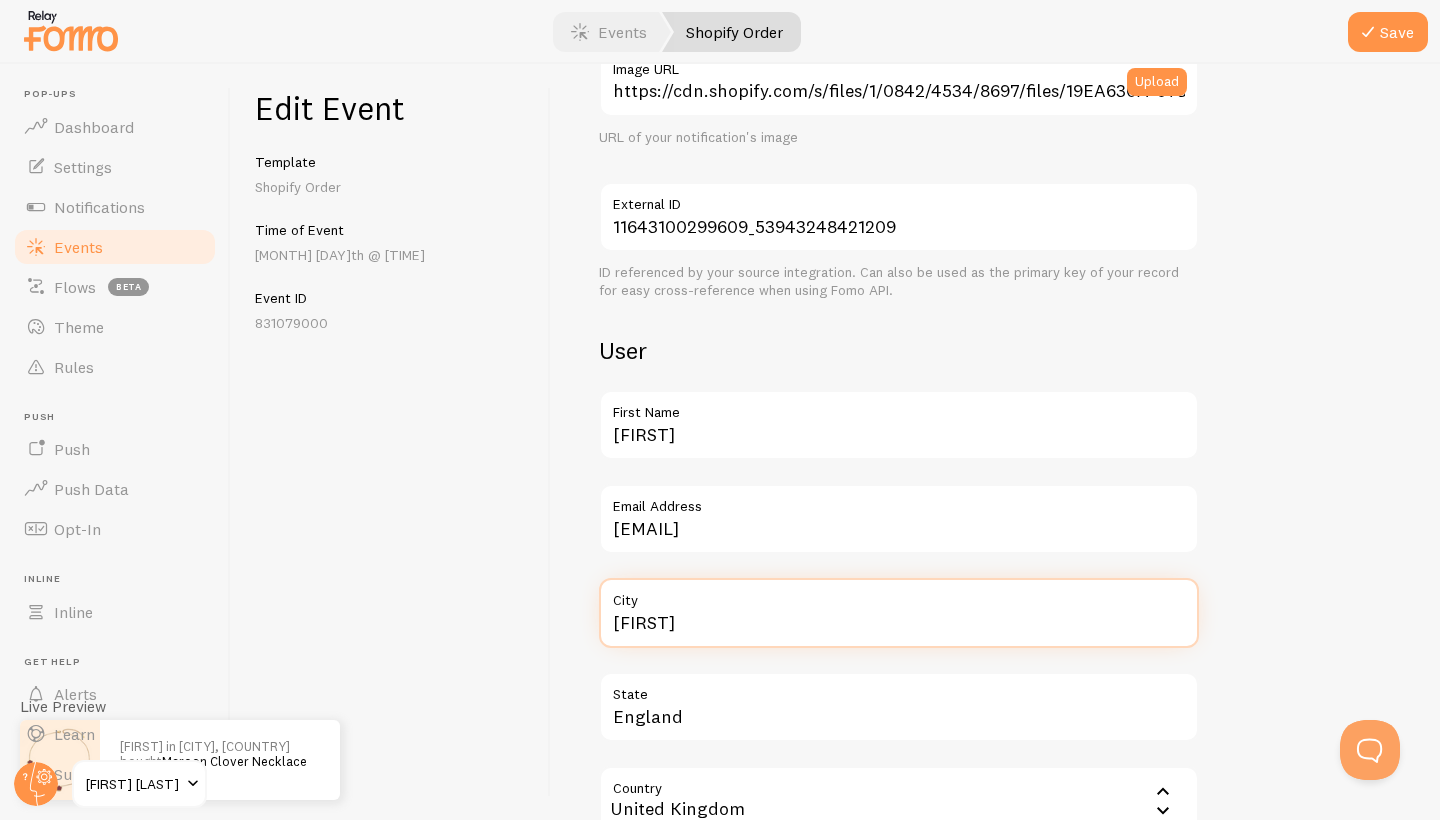 scroll, scrollTop: 427, scrollLeft: 0, axis: vertical 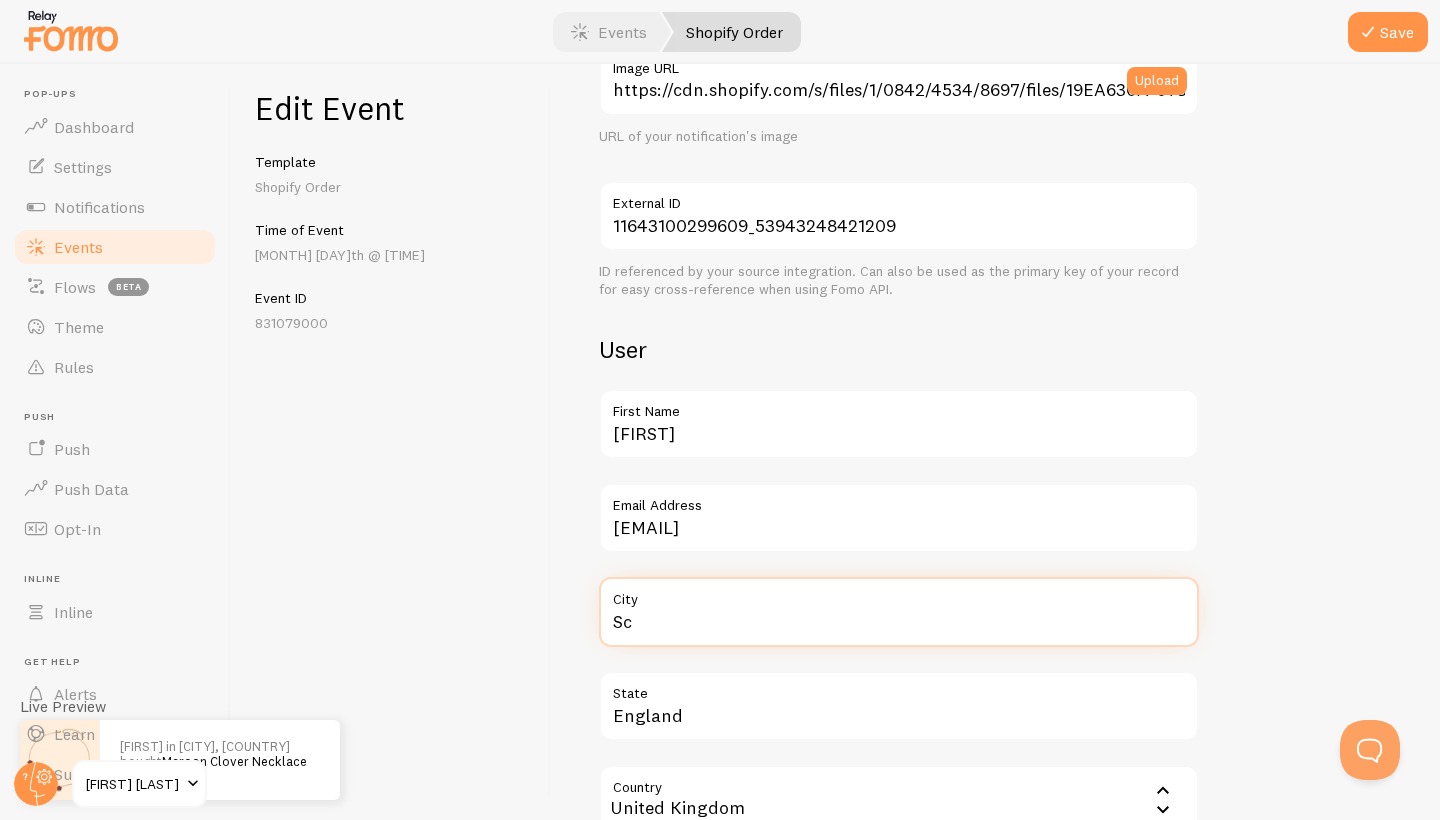 type on "S" 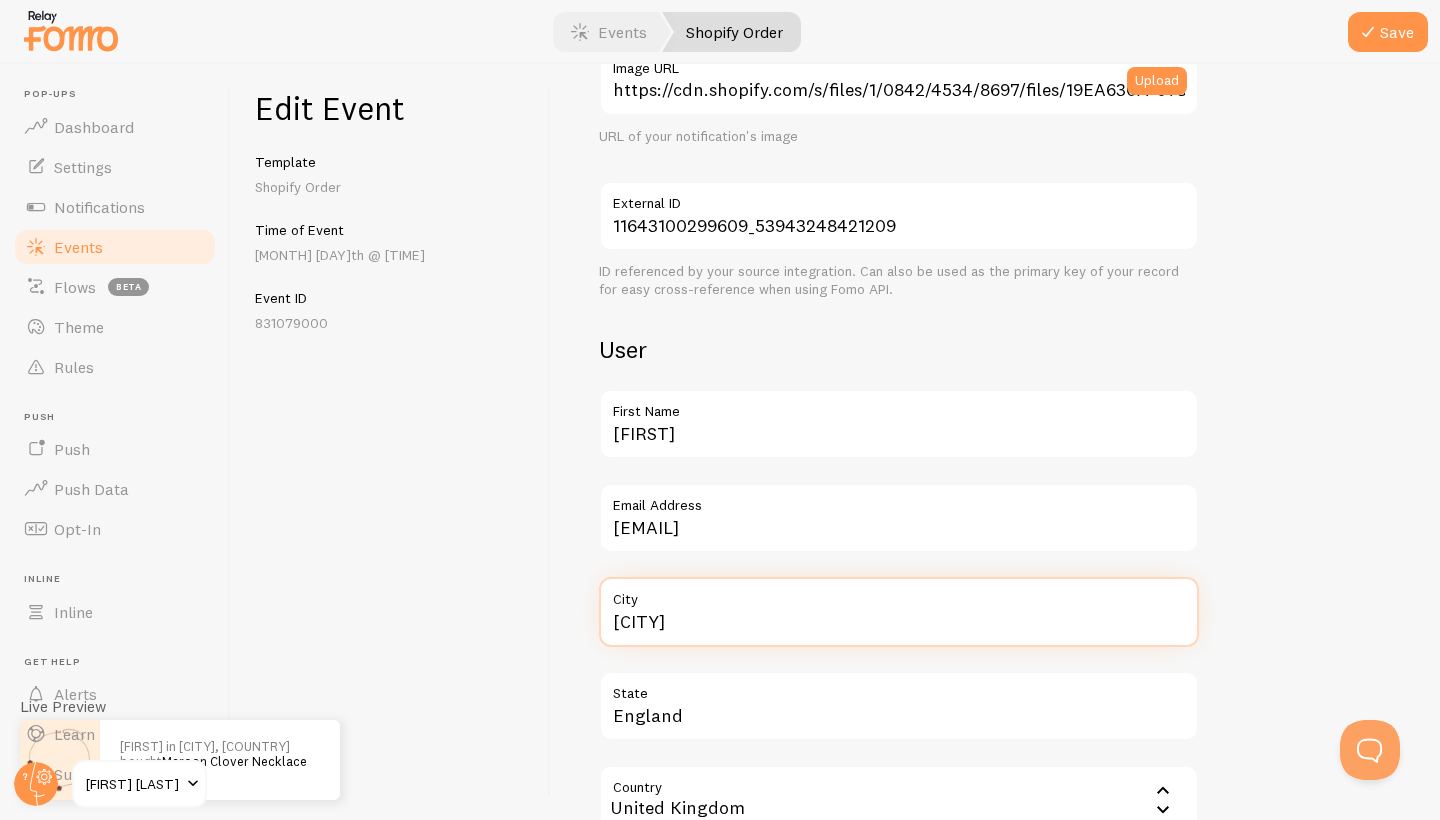 type on "[CITY]" 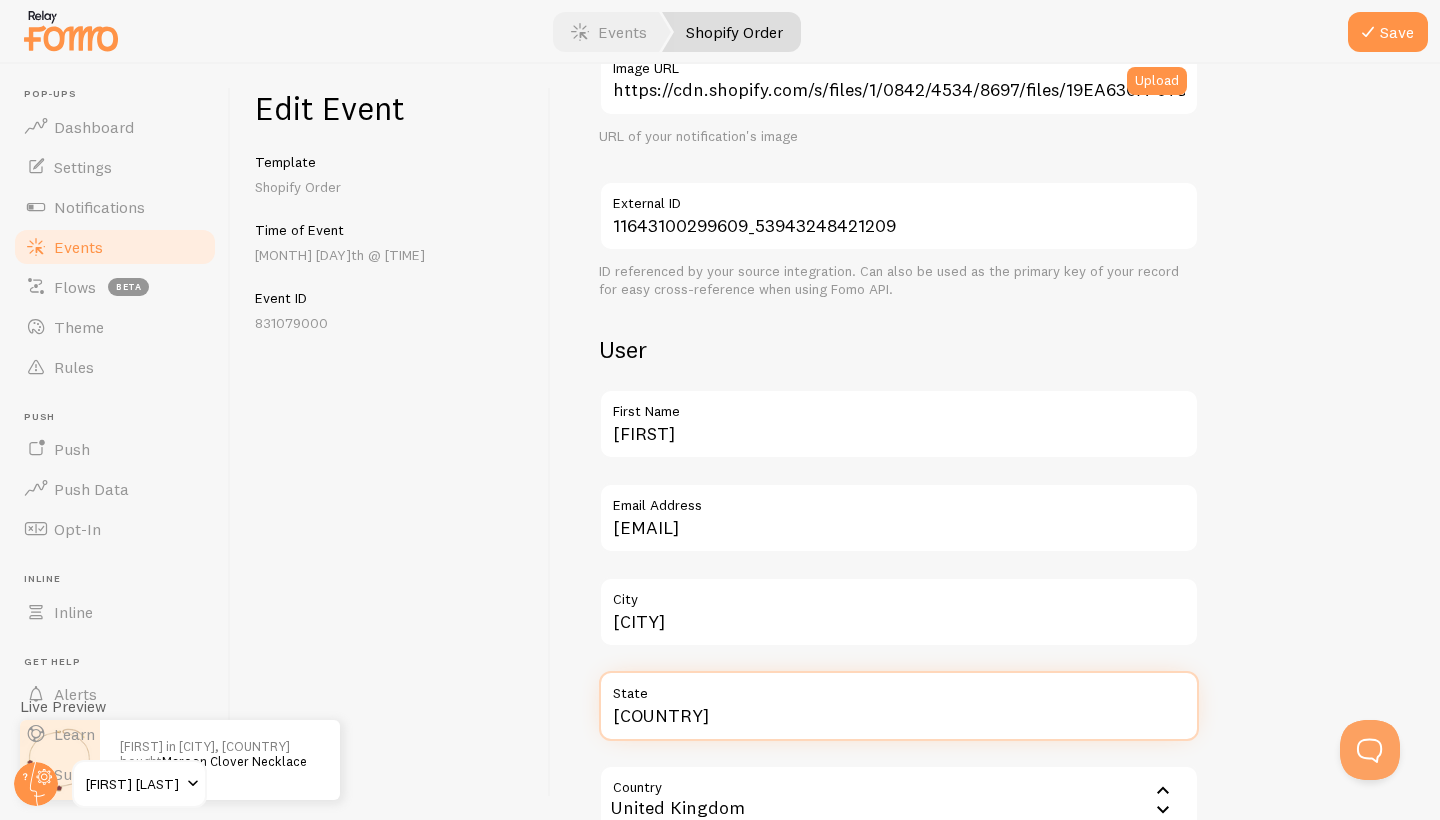 type on "E" 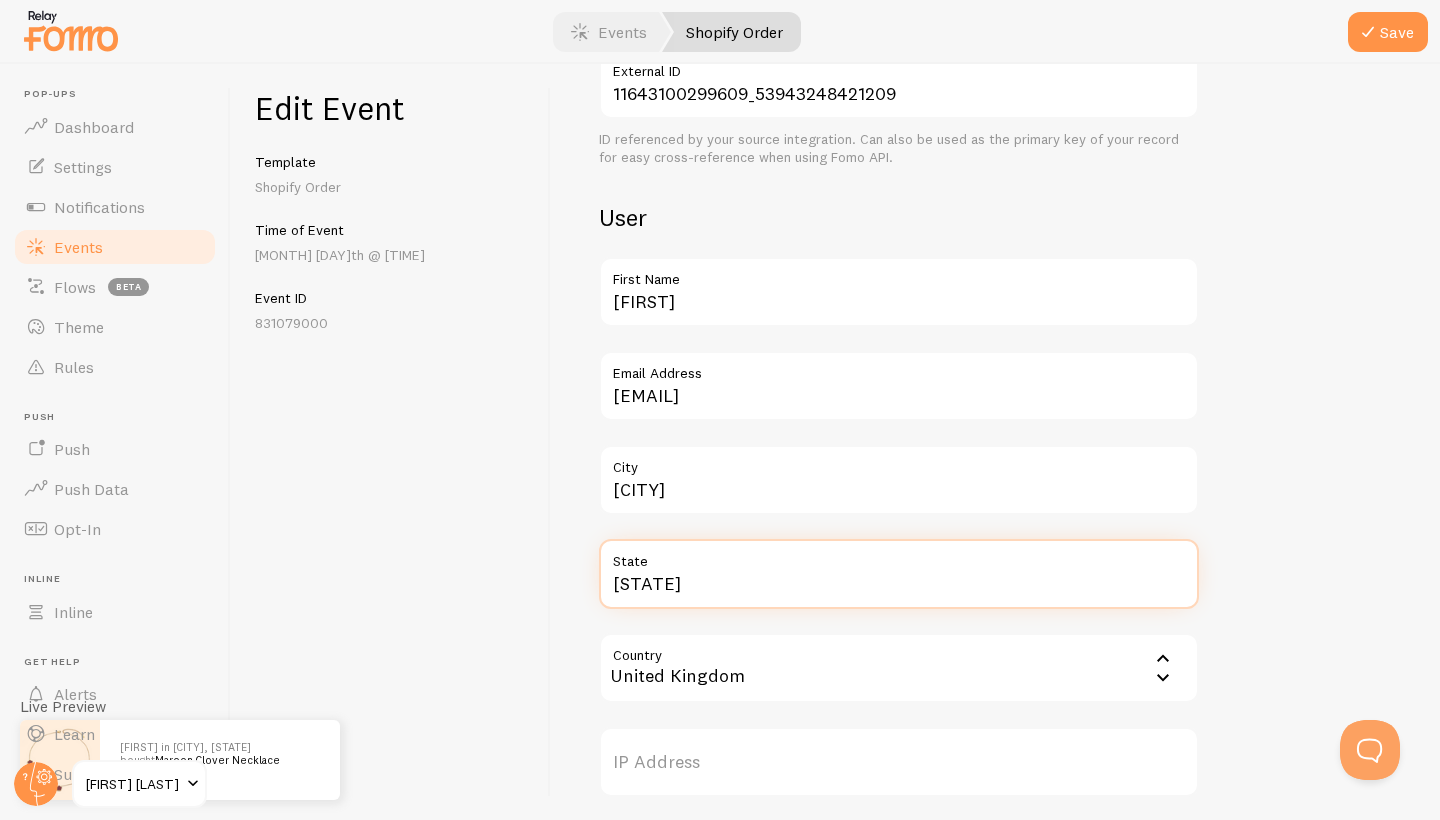 scroll, scrollTop: 589, scrollLeft: 0, axis: vertical 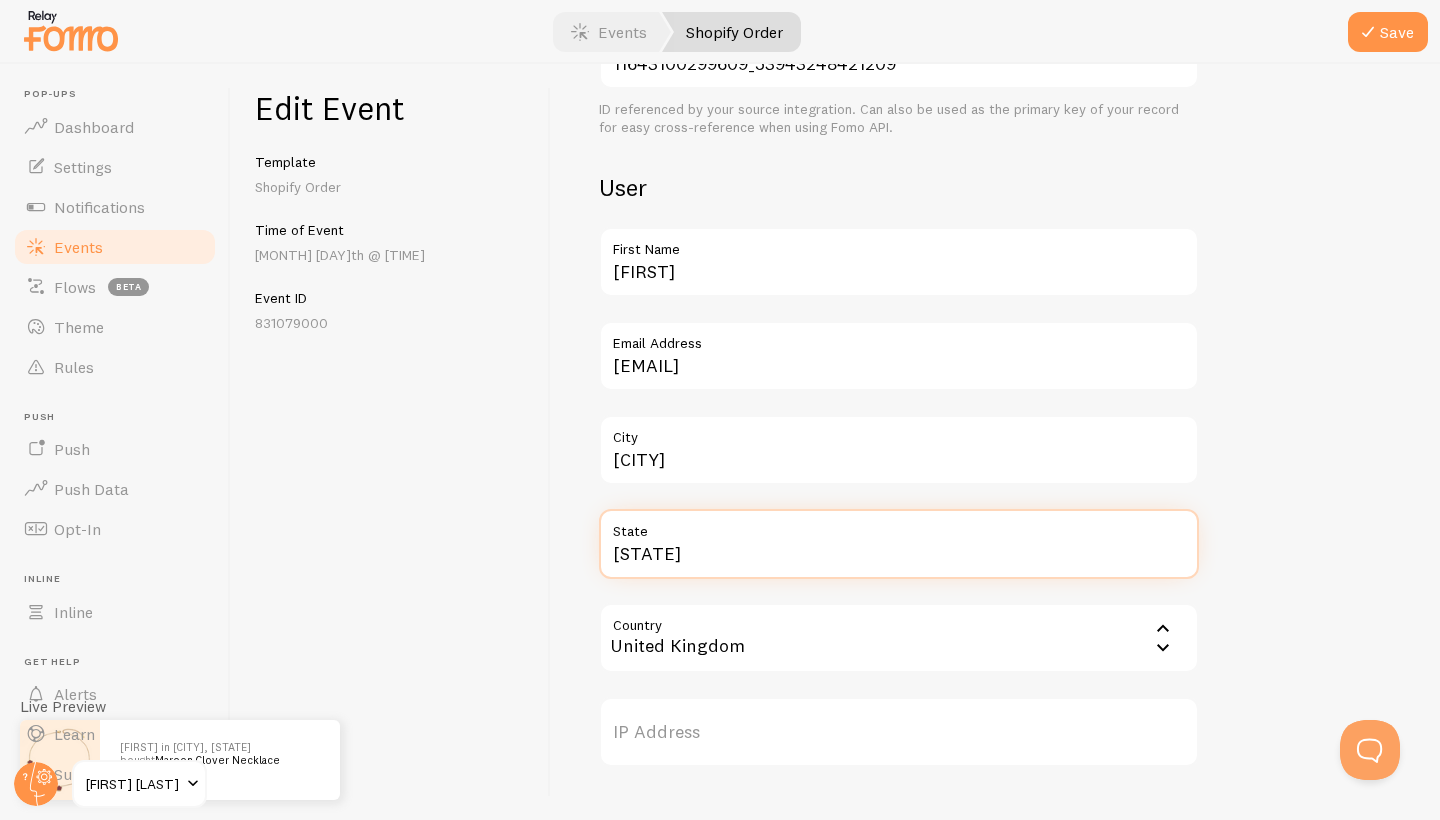 type on "[STATE]" 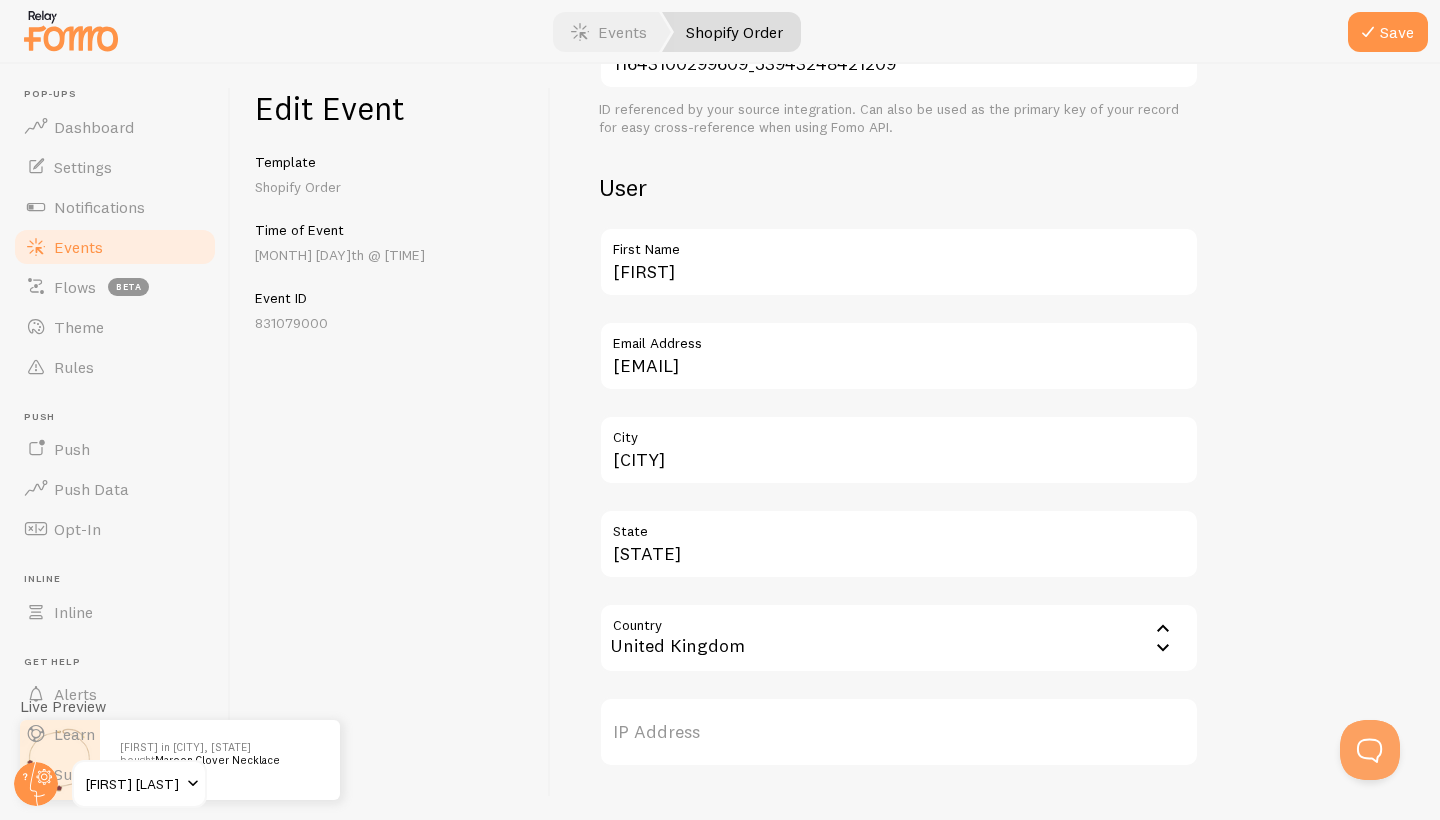 drag, startPoint x: 758, startPoint y: 639, endPoint x: 733, endPoint y: 641, distance: 25.079872 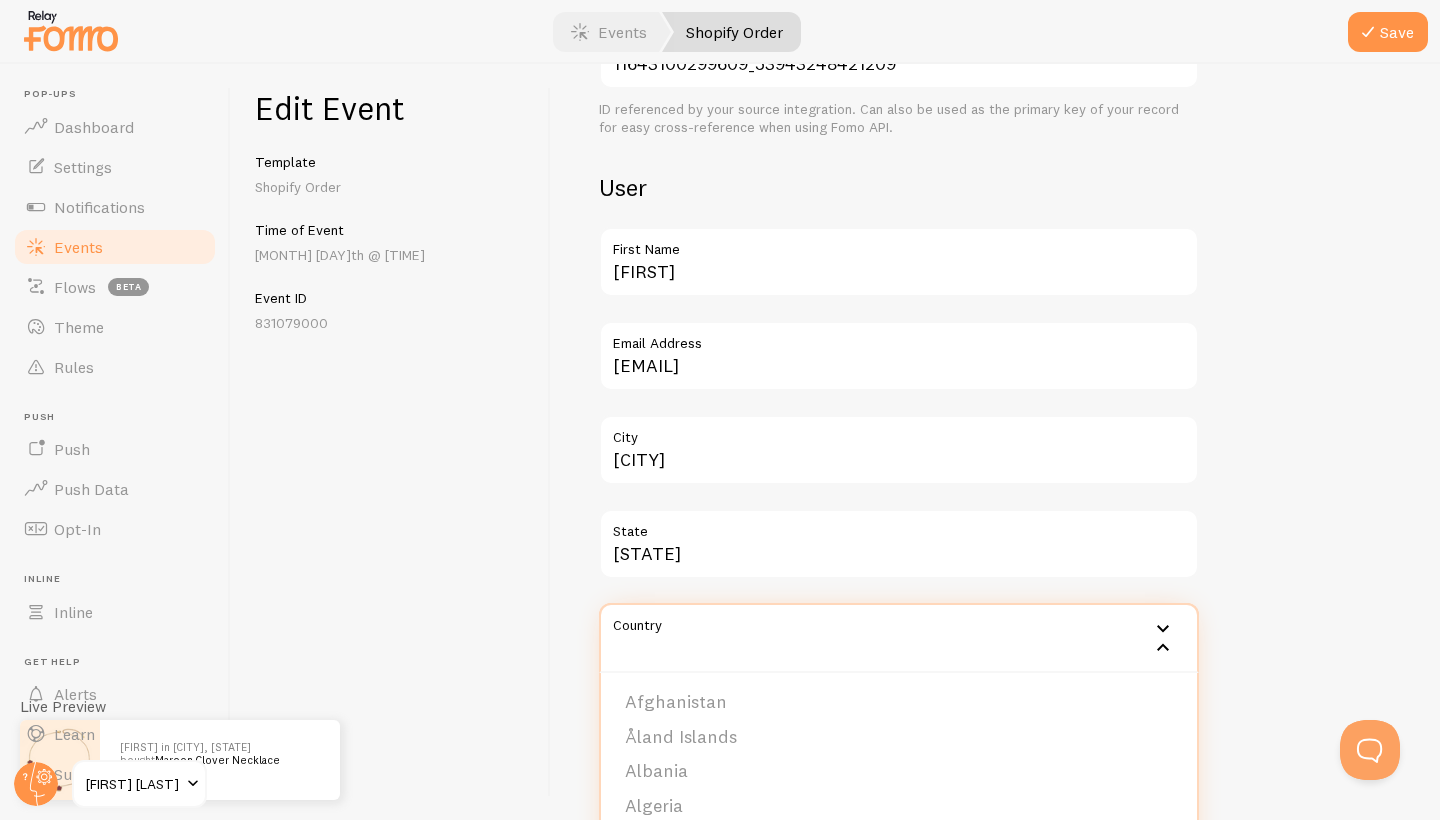click on "Country" at bounding box center (899, 638) 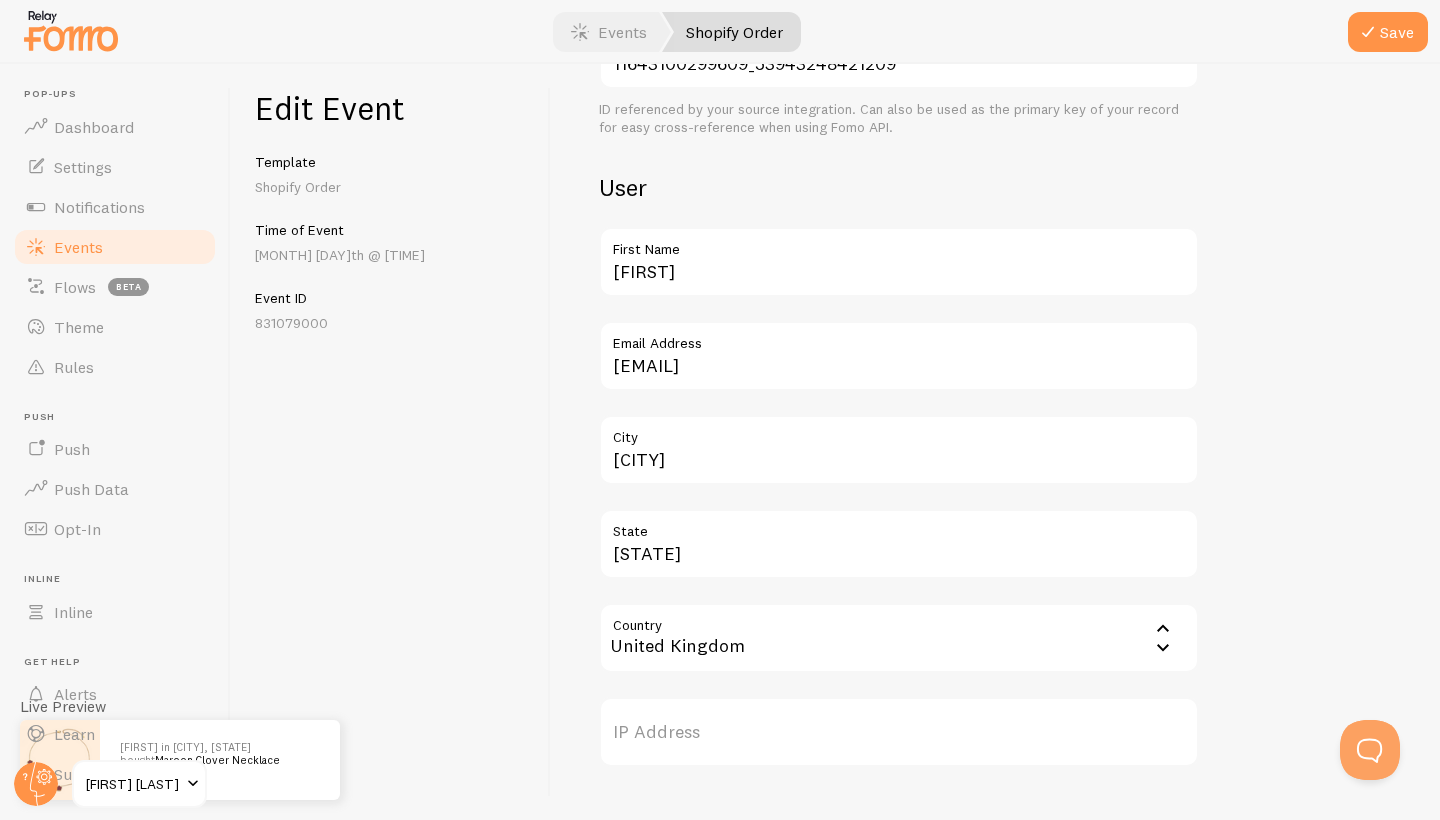 click on "Country" at bounding box center (899, 638) 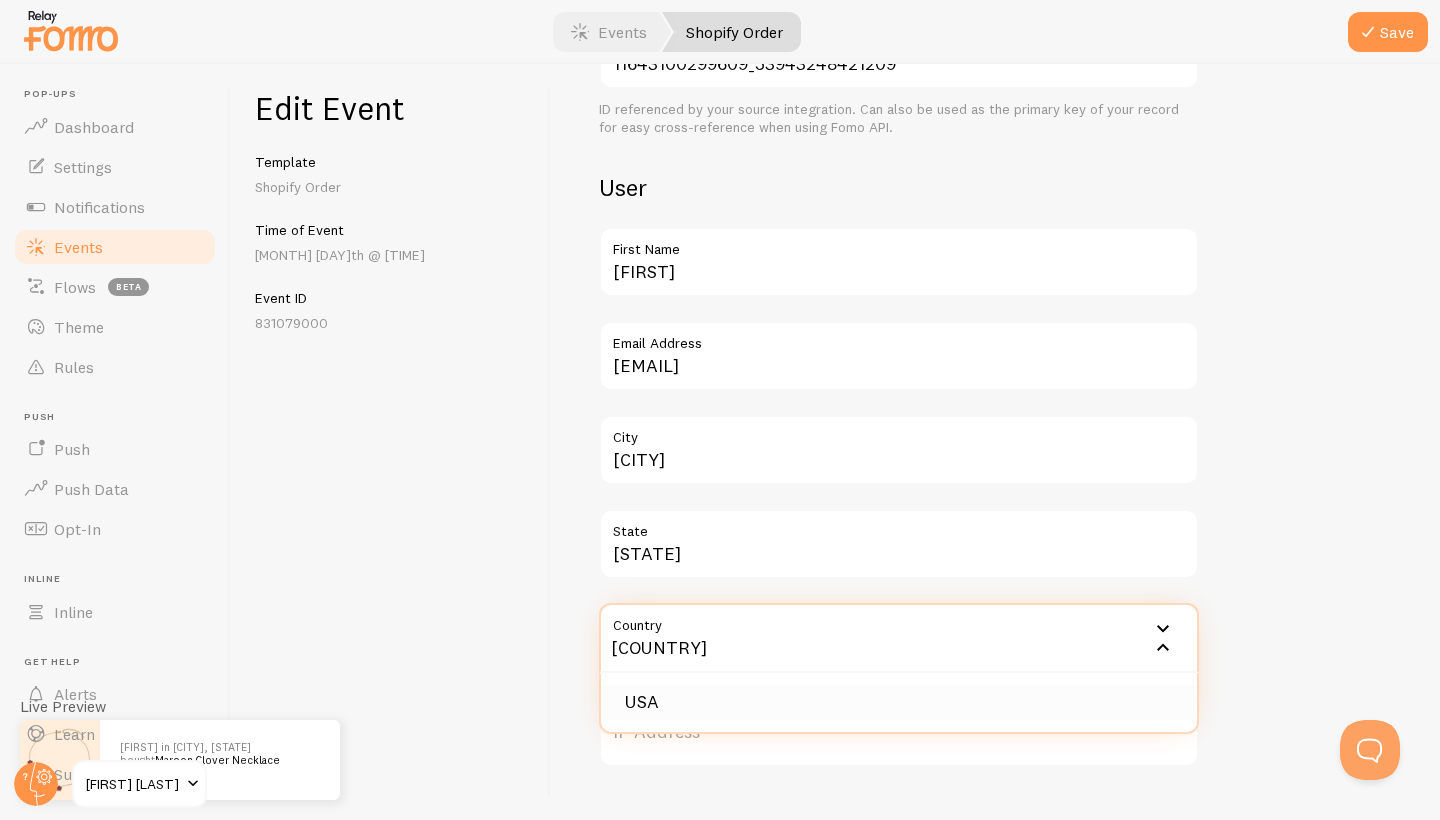 type on "[COUNTRY]" 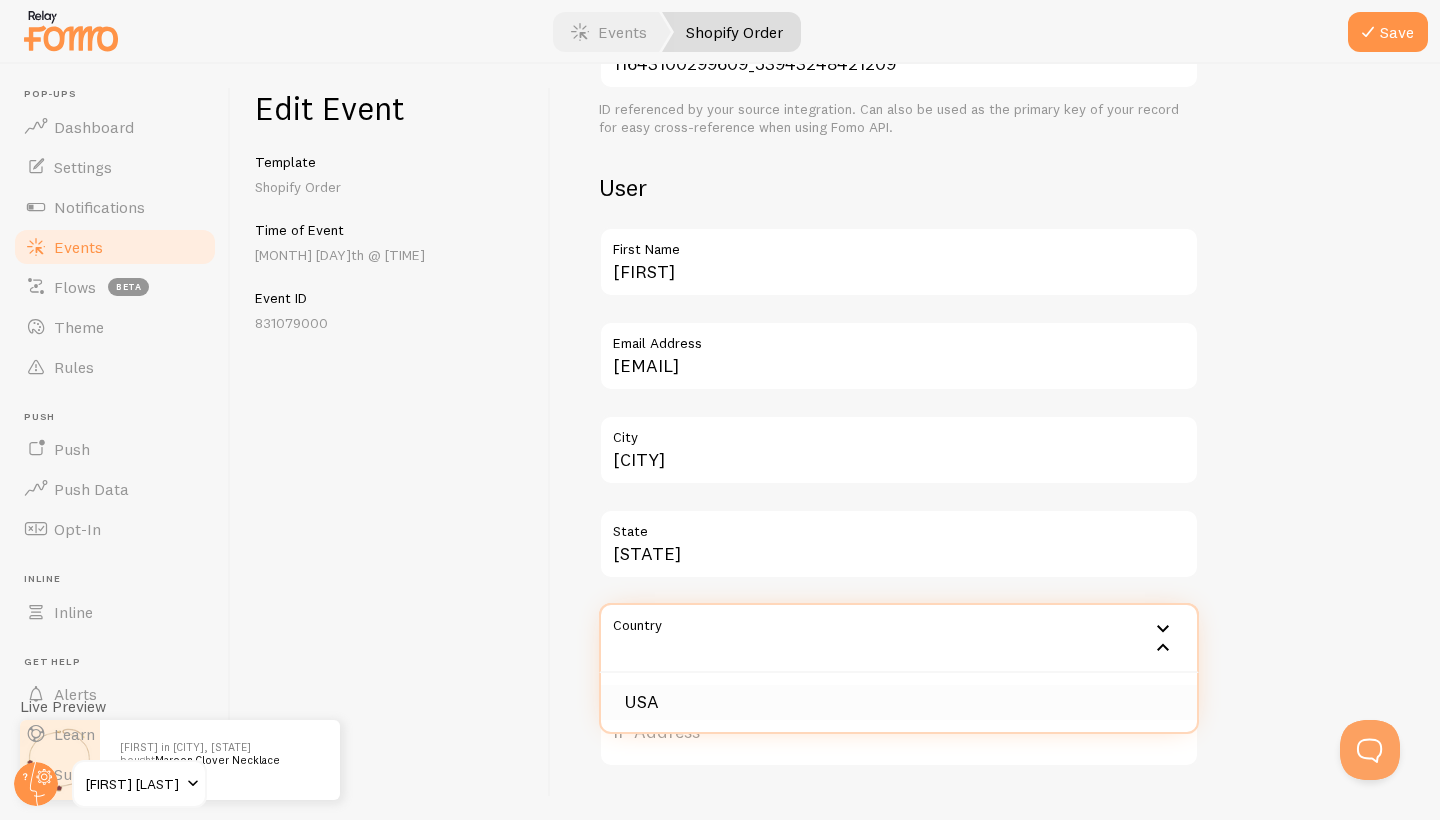 click on "USA" at bounding box center [899, 702] 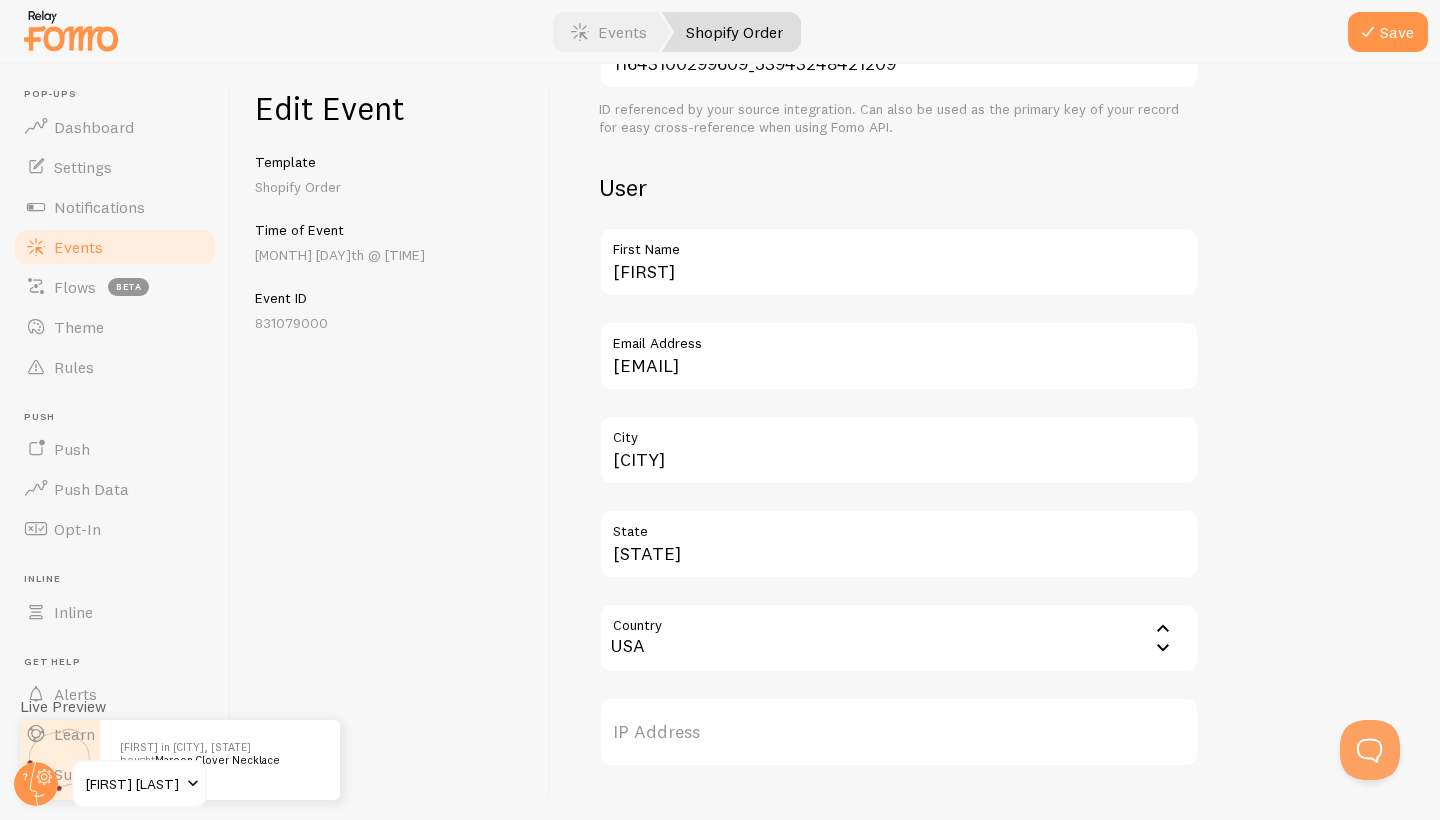 click on "Edit Event
Template   Shopify Order   Time of Event   [MONTH] [DAY]th @ [TIME]   Event ID   831079000" at bounding box center (391, 442) 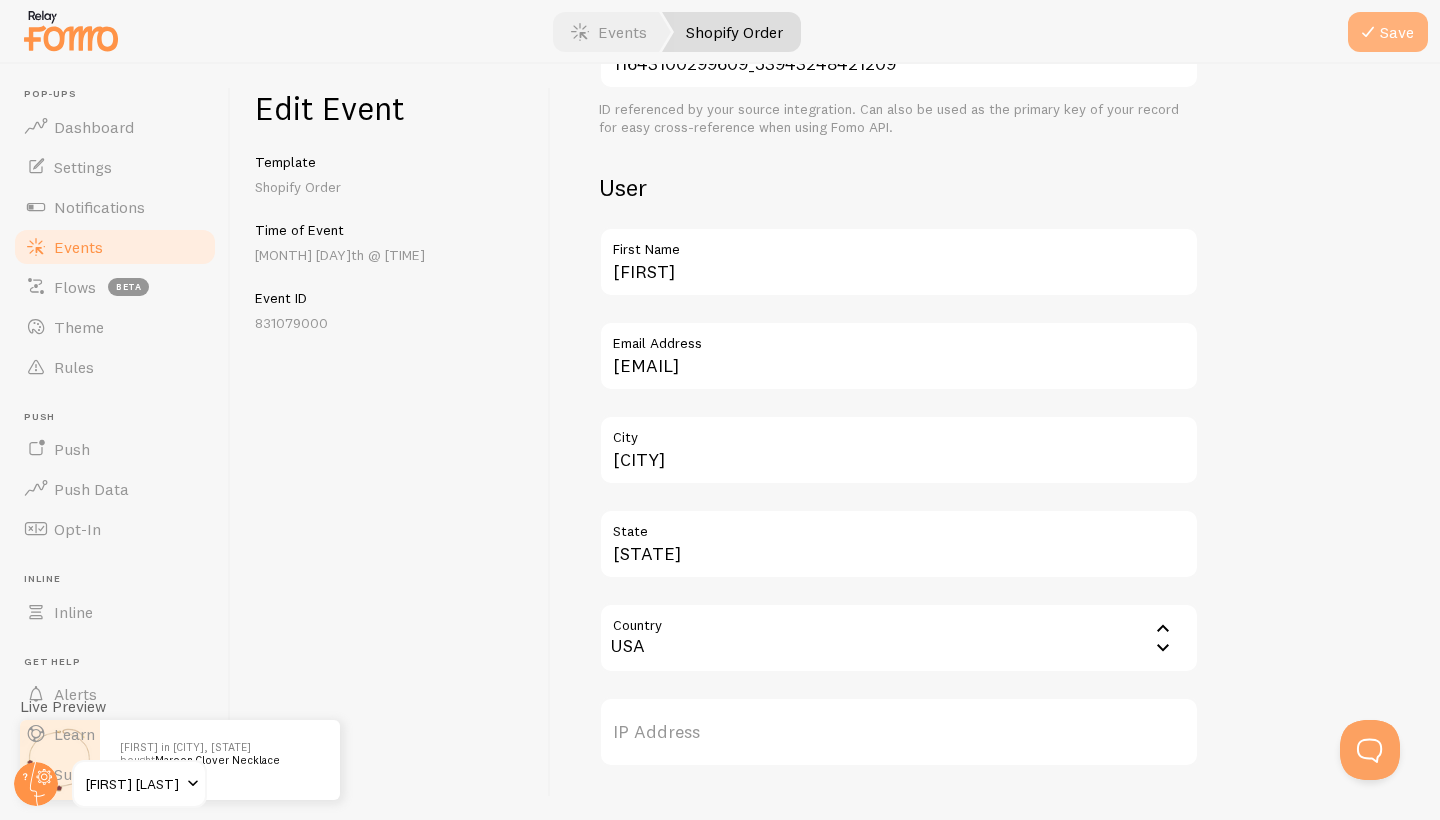click at bounding box center [1368, 32] 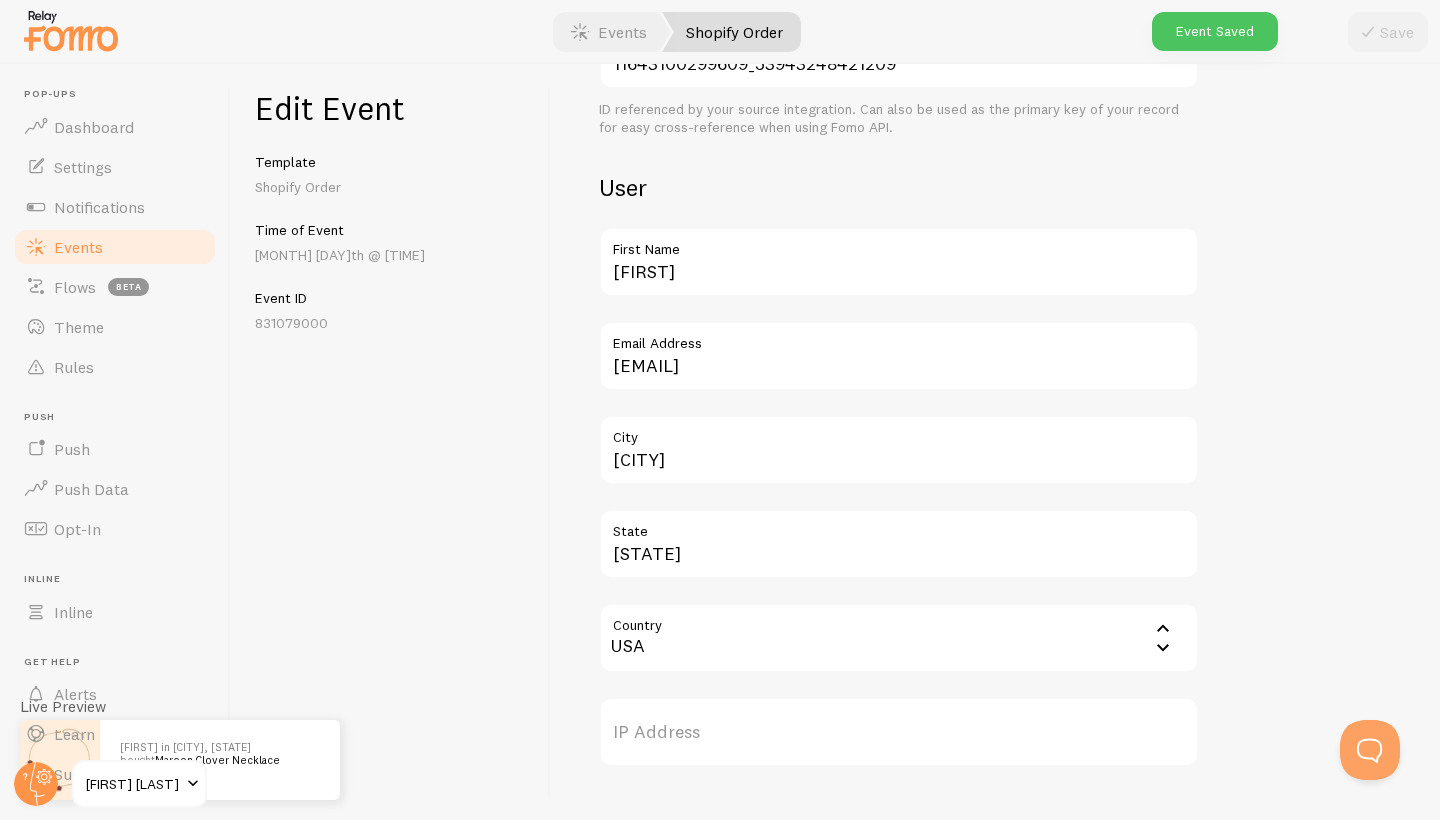 click on "Events" at bounding box center (78, 247) 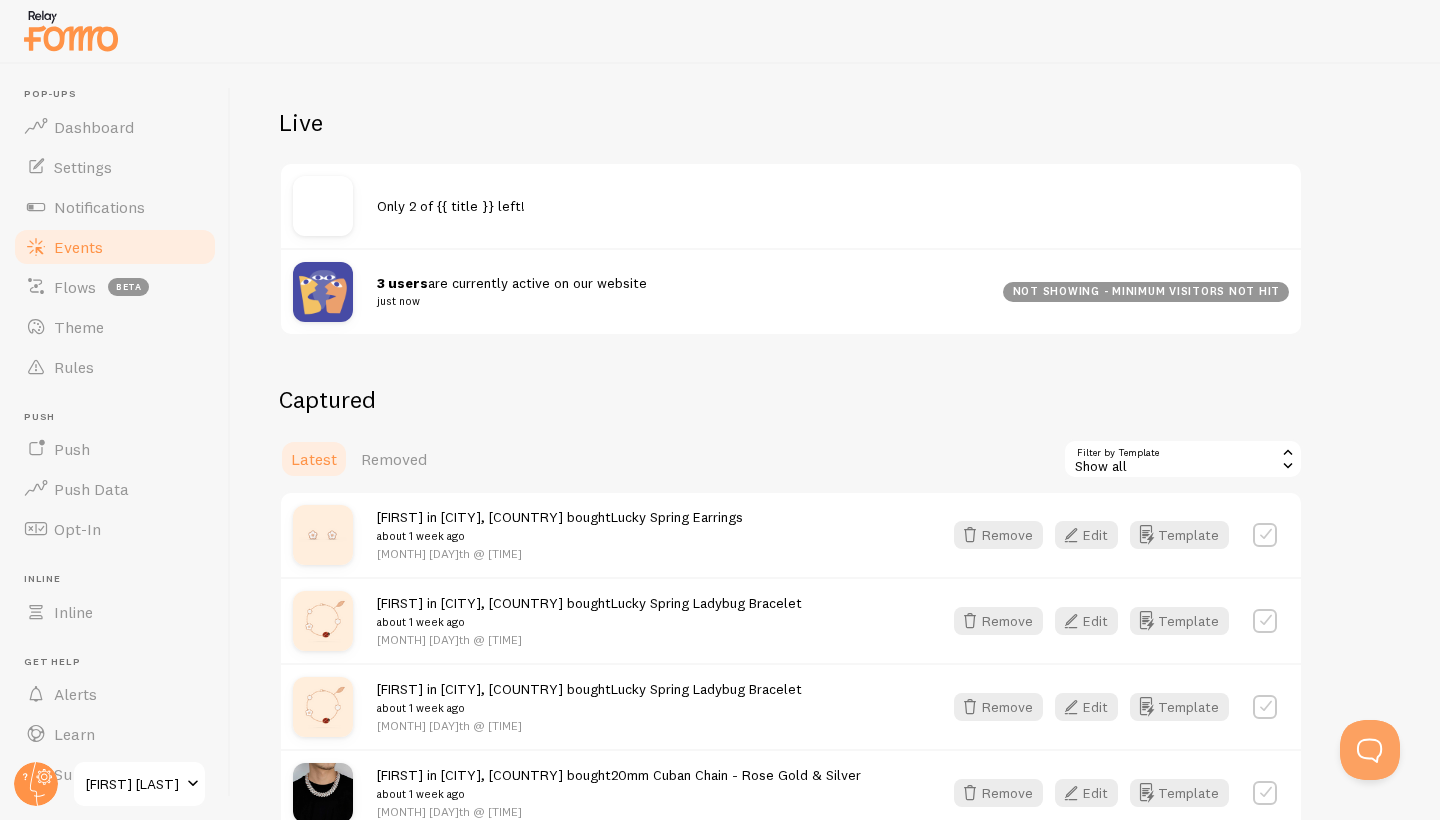 scroll, scrollTop: 322, scrollLeft: 0, axis: vertical 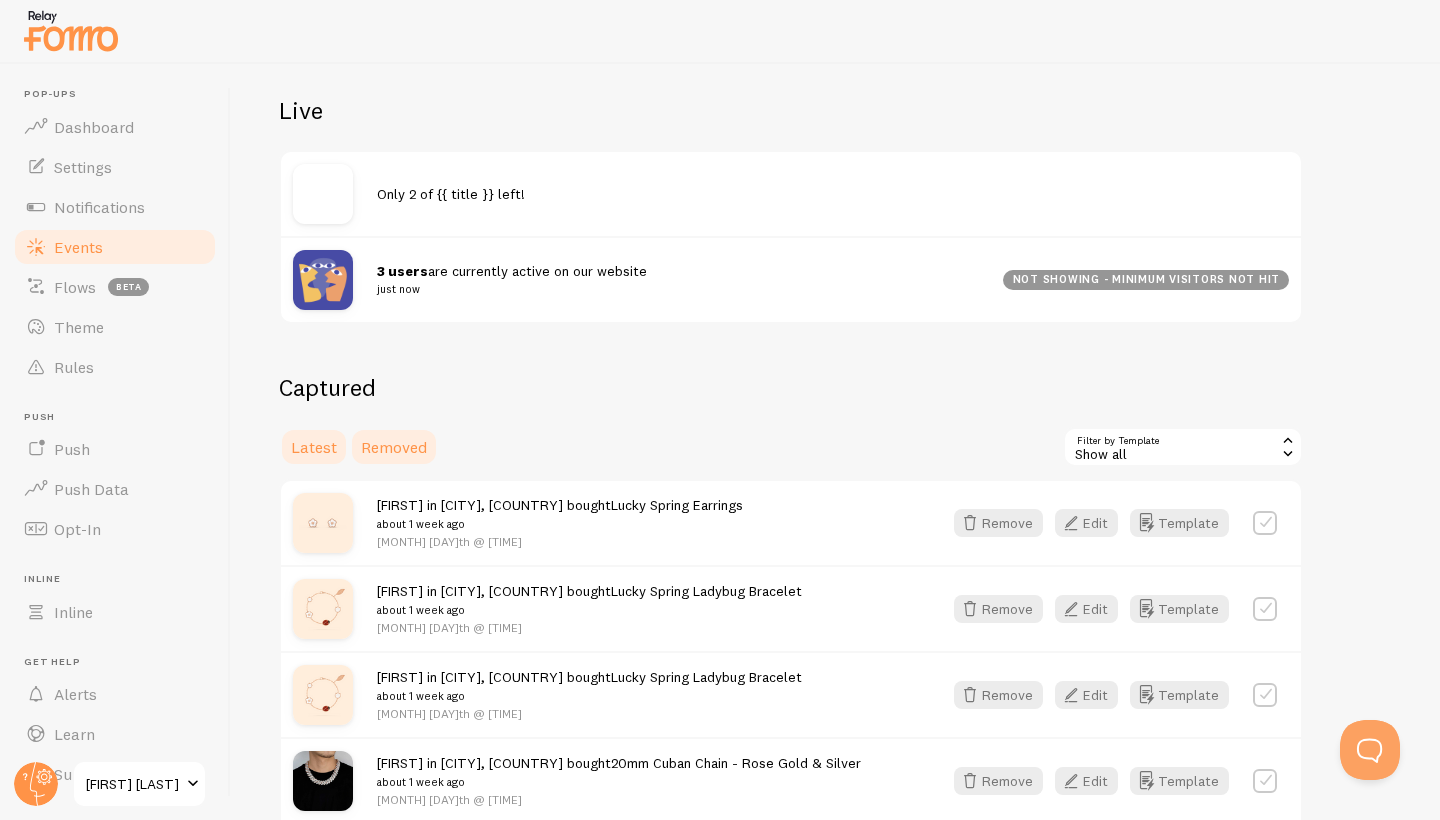 click on "Removed" at bounding box center (394, 447) 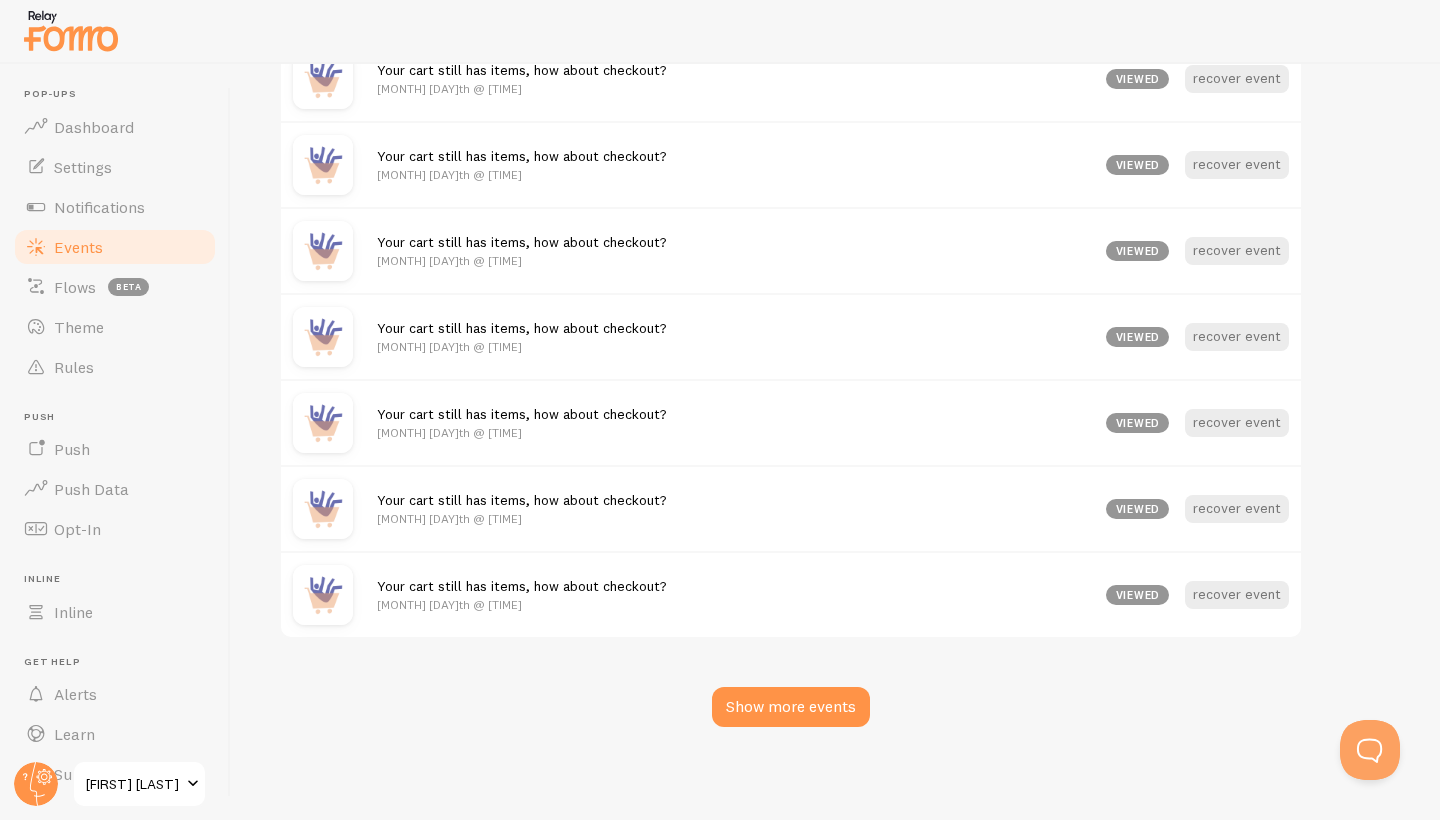 scroll, scrollTop: 2855, scrollLeft: 0, axis: vertical 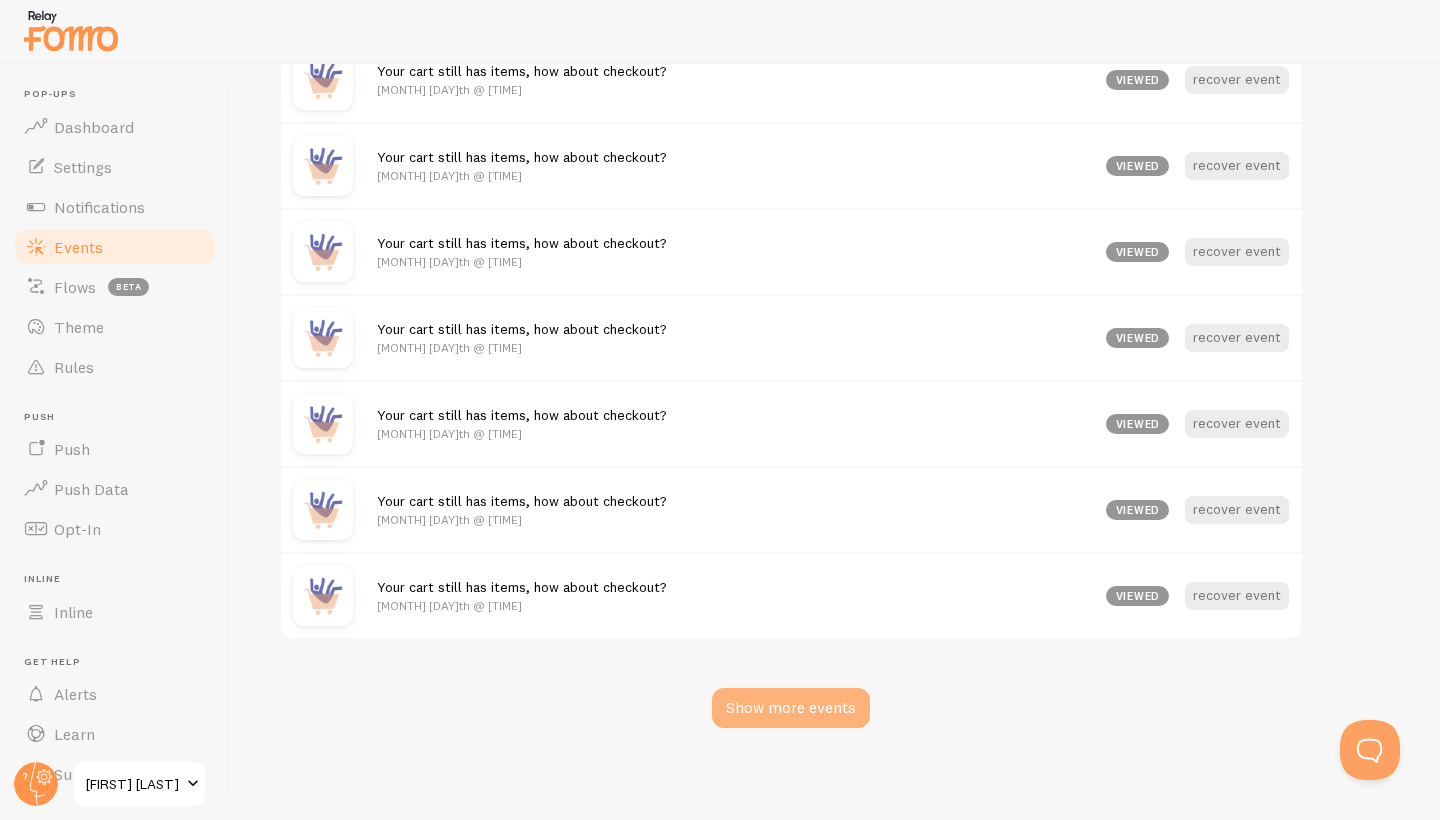 click on "Show more events" at bounding box center (791, 708) 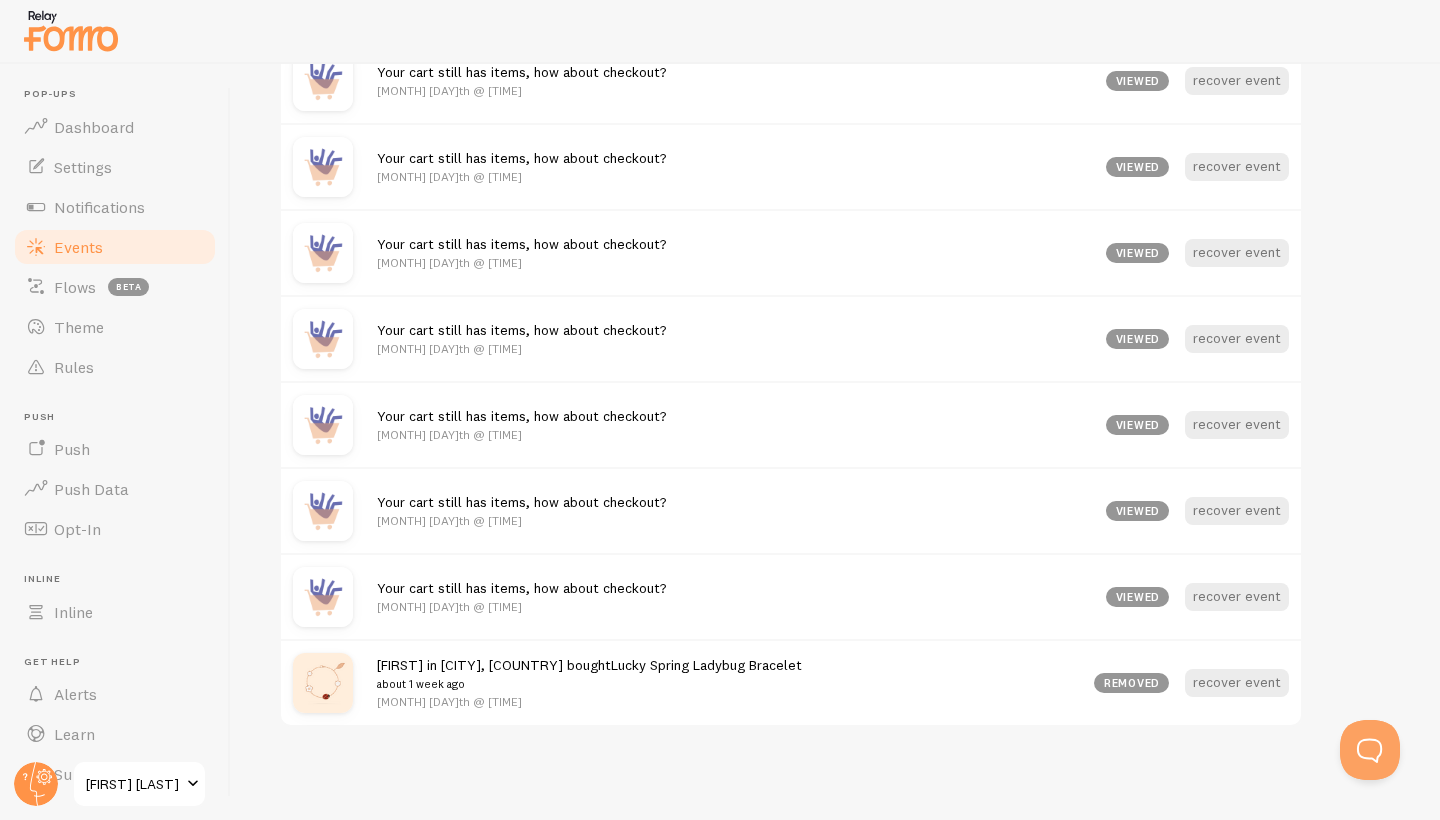 scroll, scrollTop: 3369, scrollLeft: 0, axis: vertical 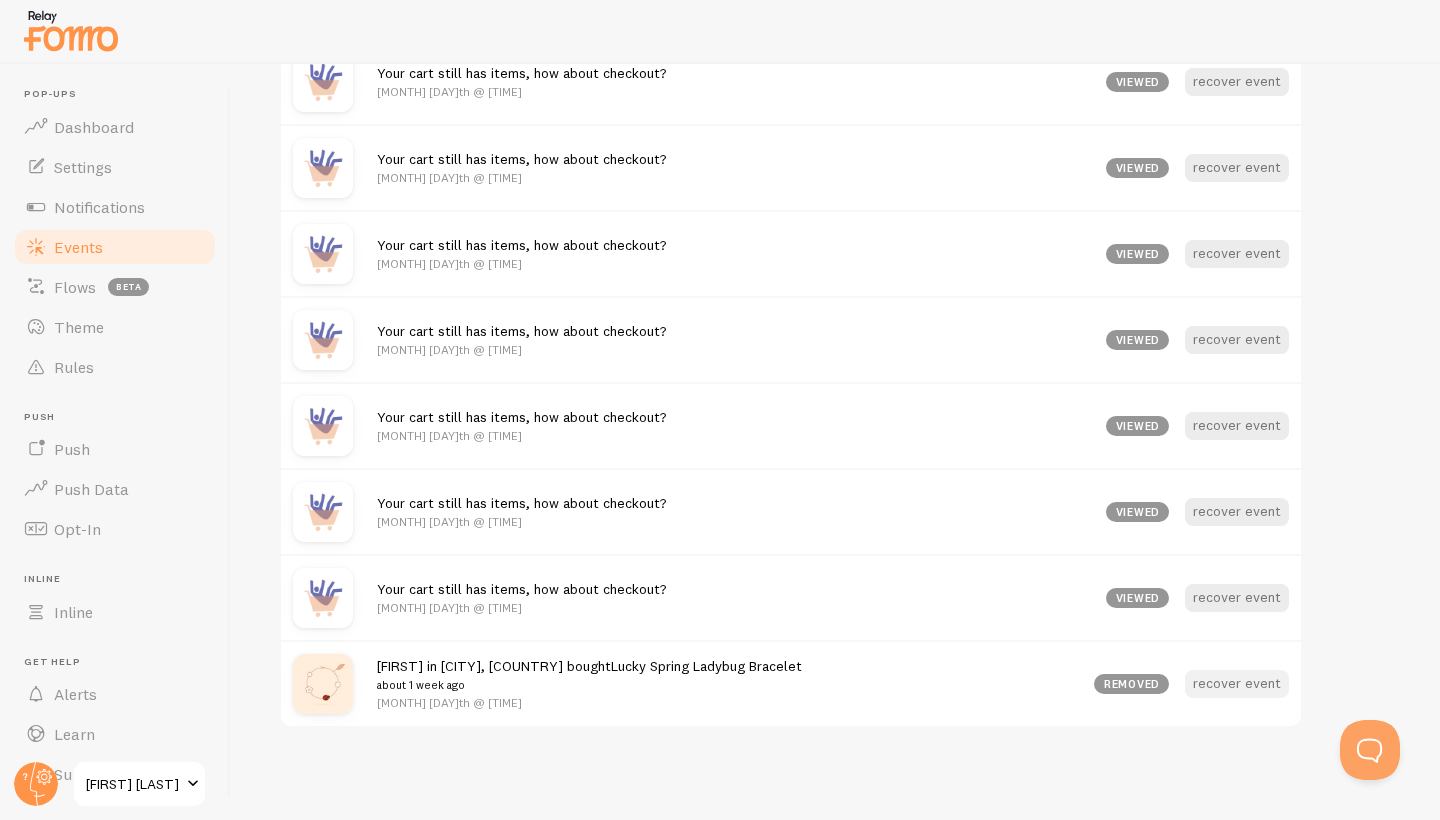 click on "recover event" at bounding box center (1237, 684) 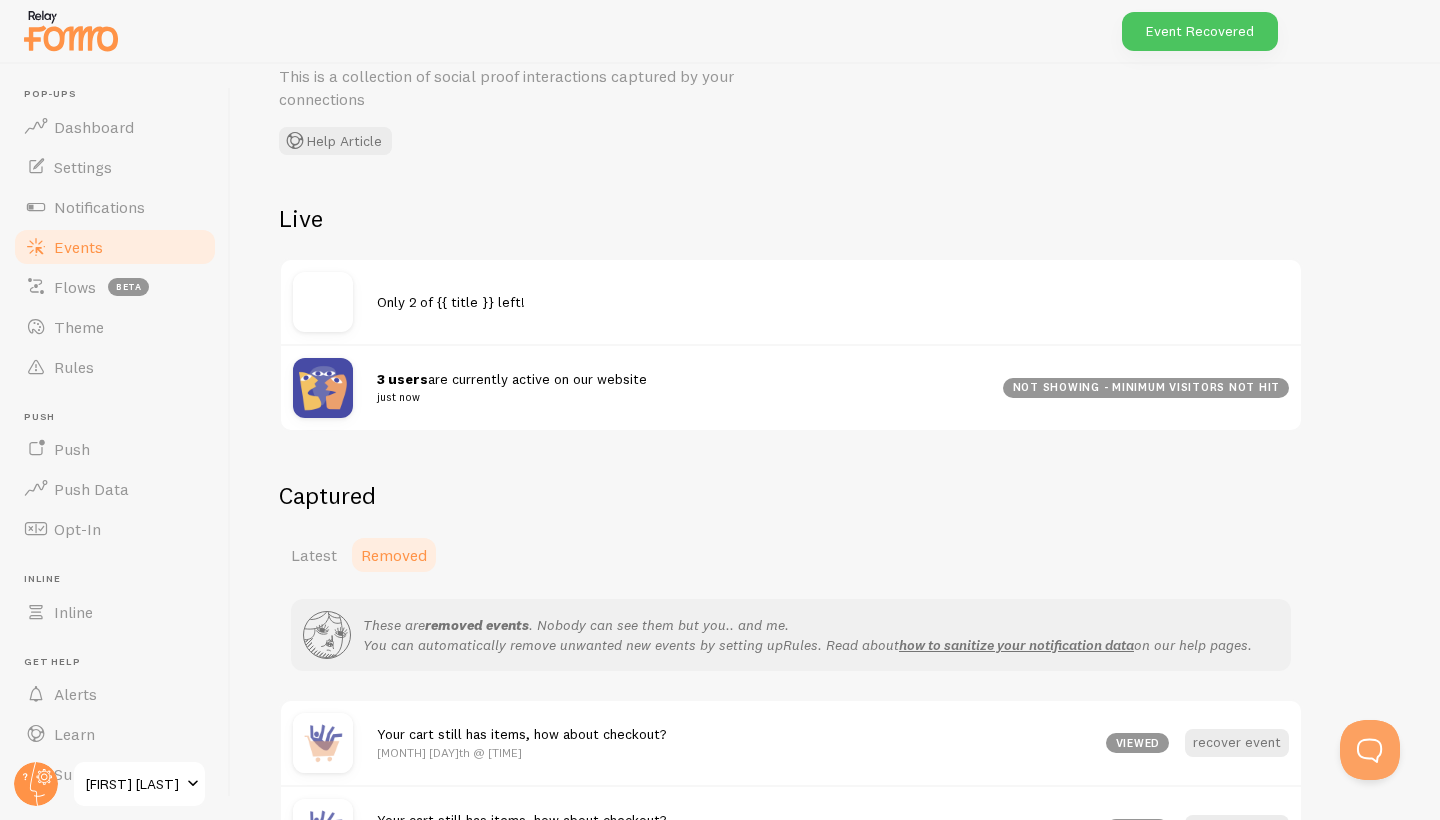 scroll, scrollTop: 176, scrollLeft: 0, axis: vertical 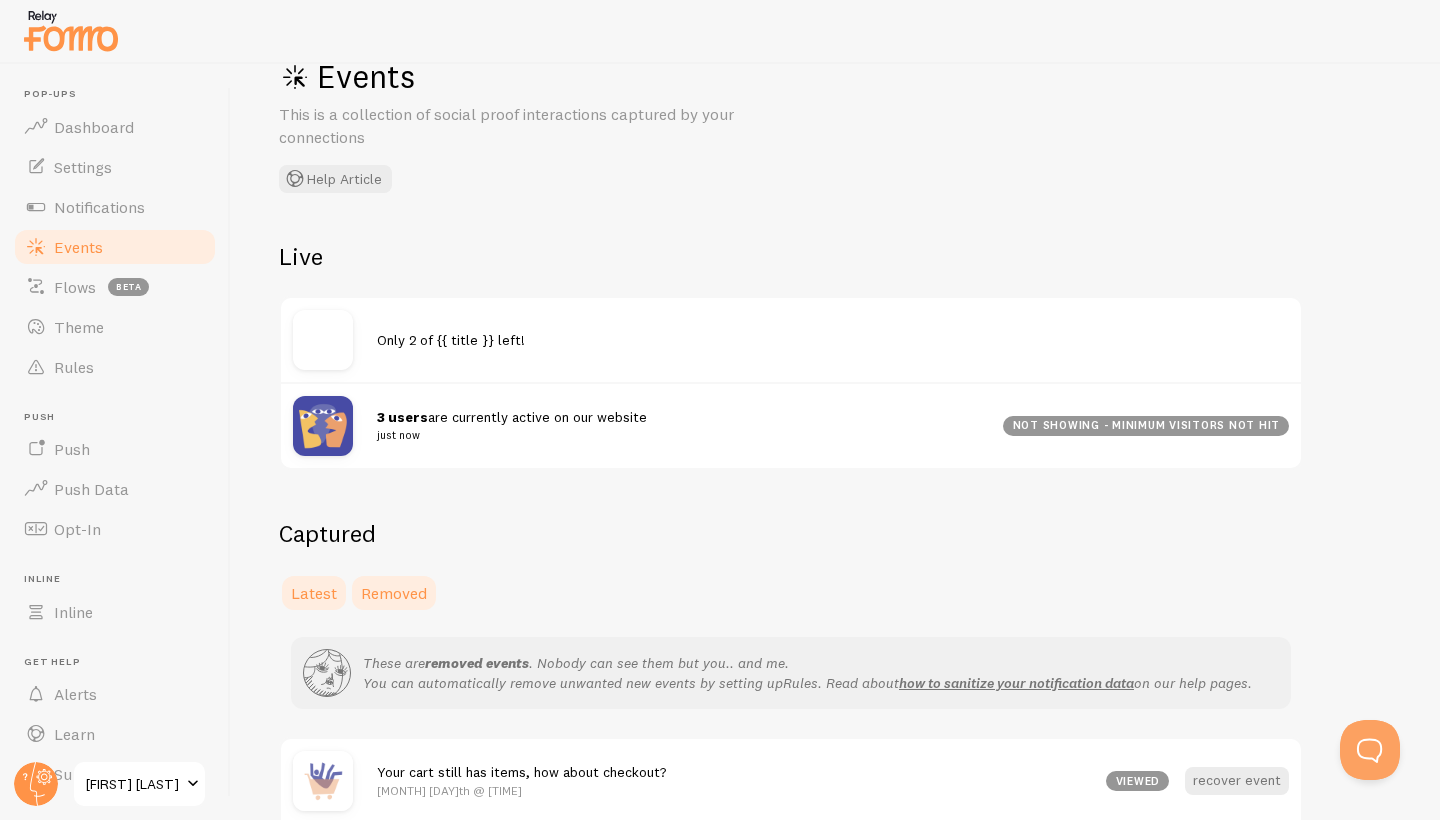 click on "Latest" at bounding box center [314, 593] 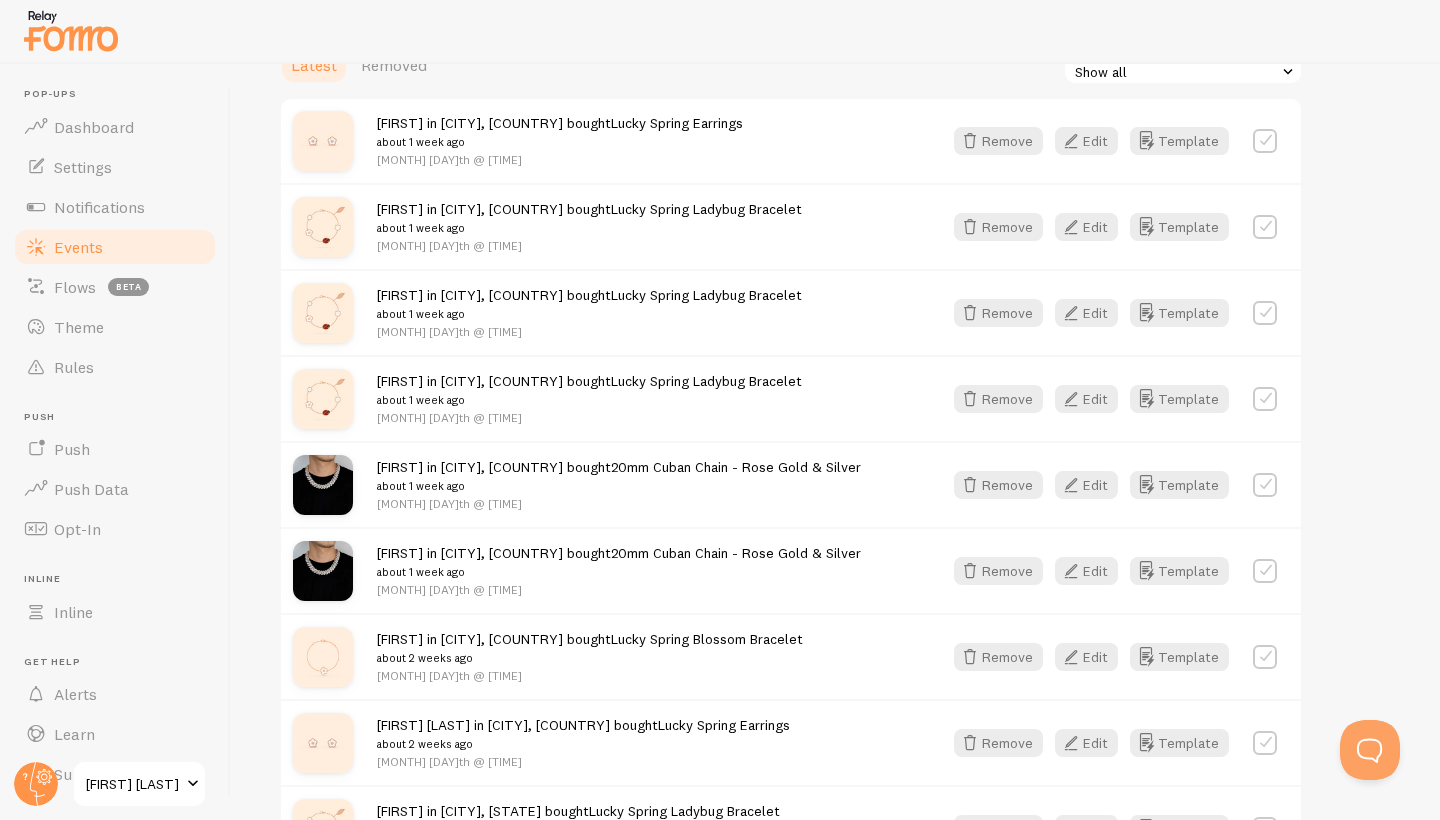 scroll, scrollTop: 685, scrollLeft: 0, axis: vertical 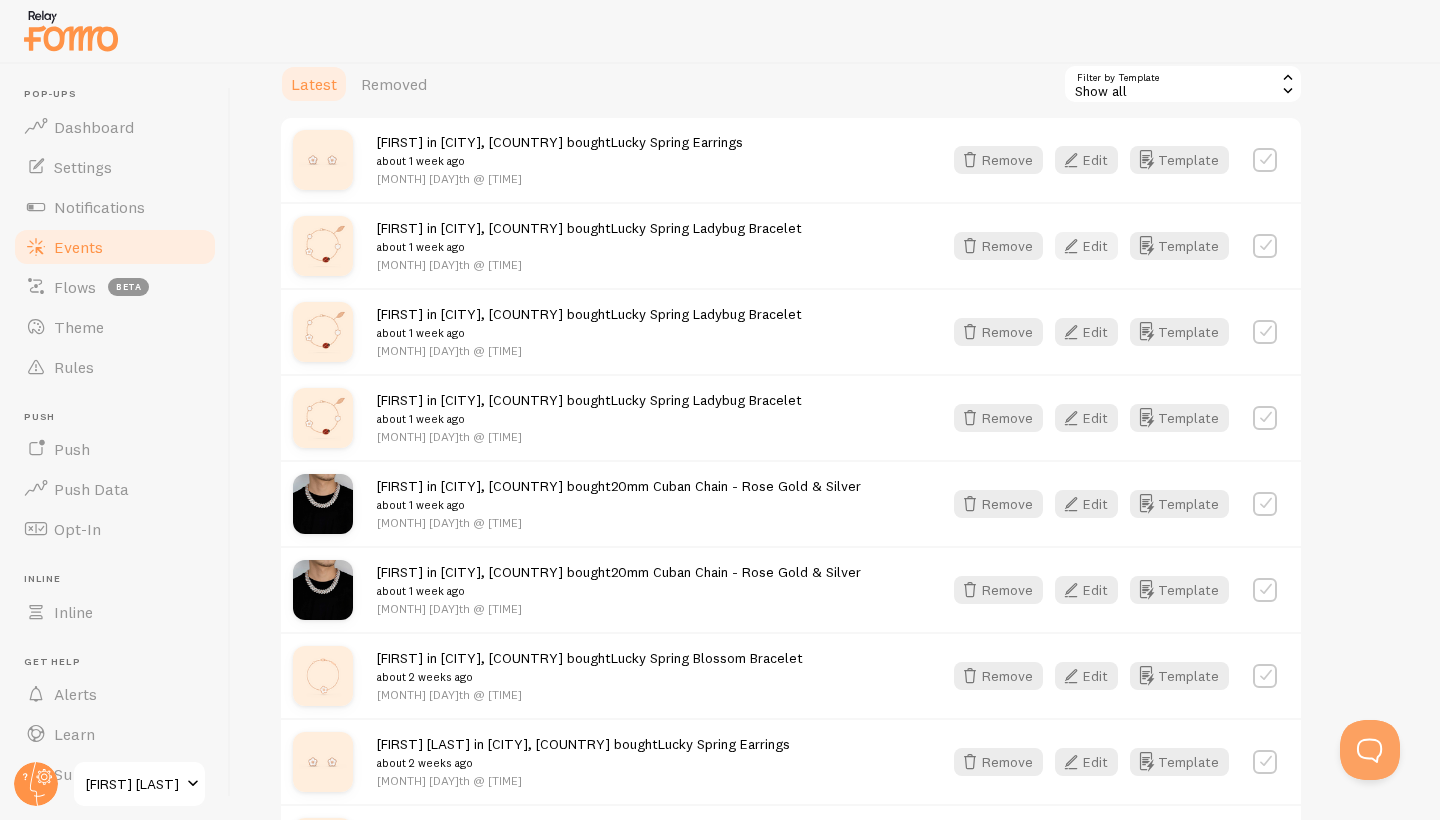 click at bounding box center [1071, 246] 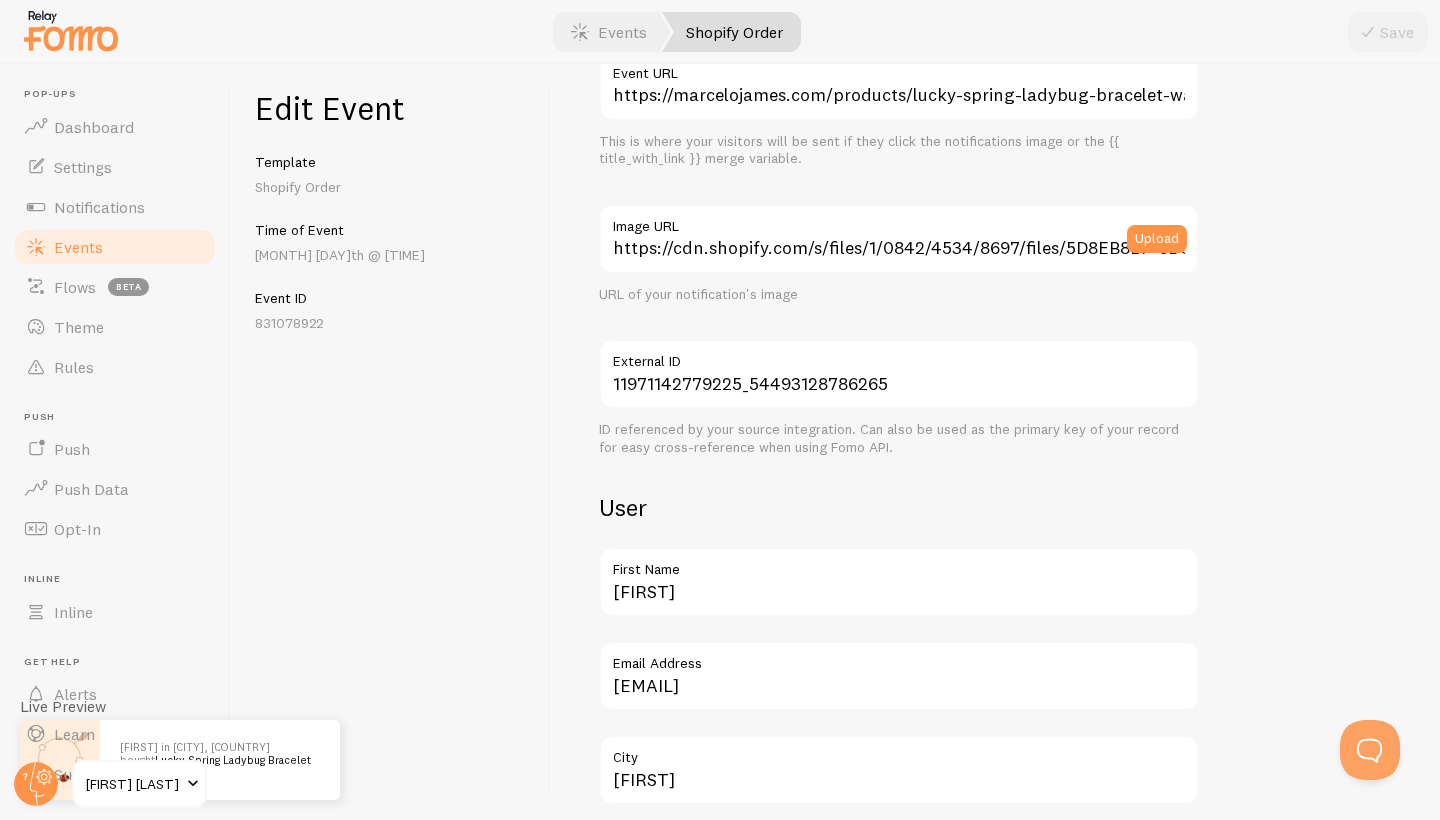 scroll, scrollTop: 272, scrollLeft: 0, axis: vertical 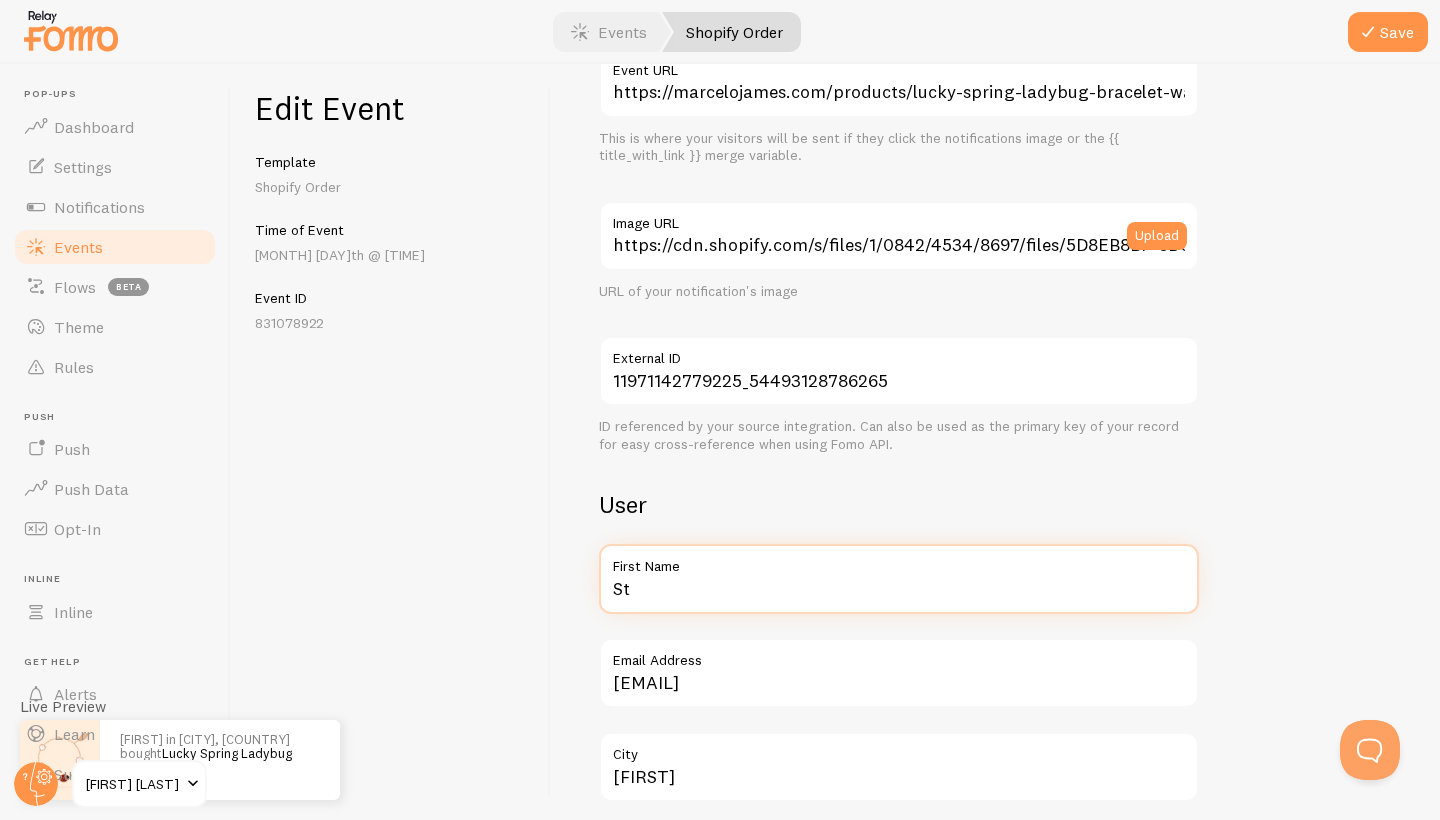 type on "S" 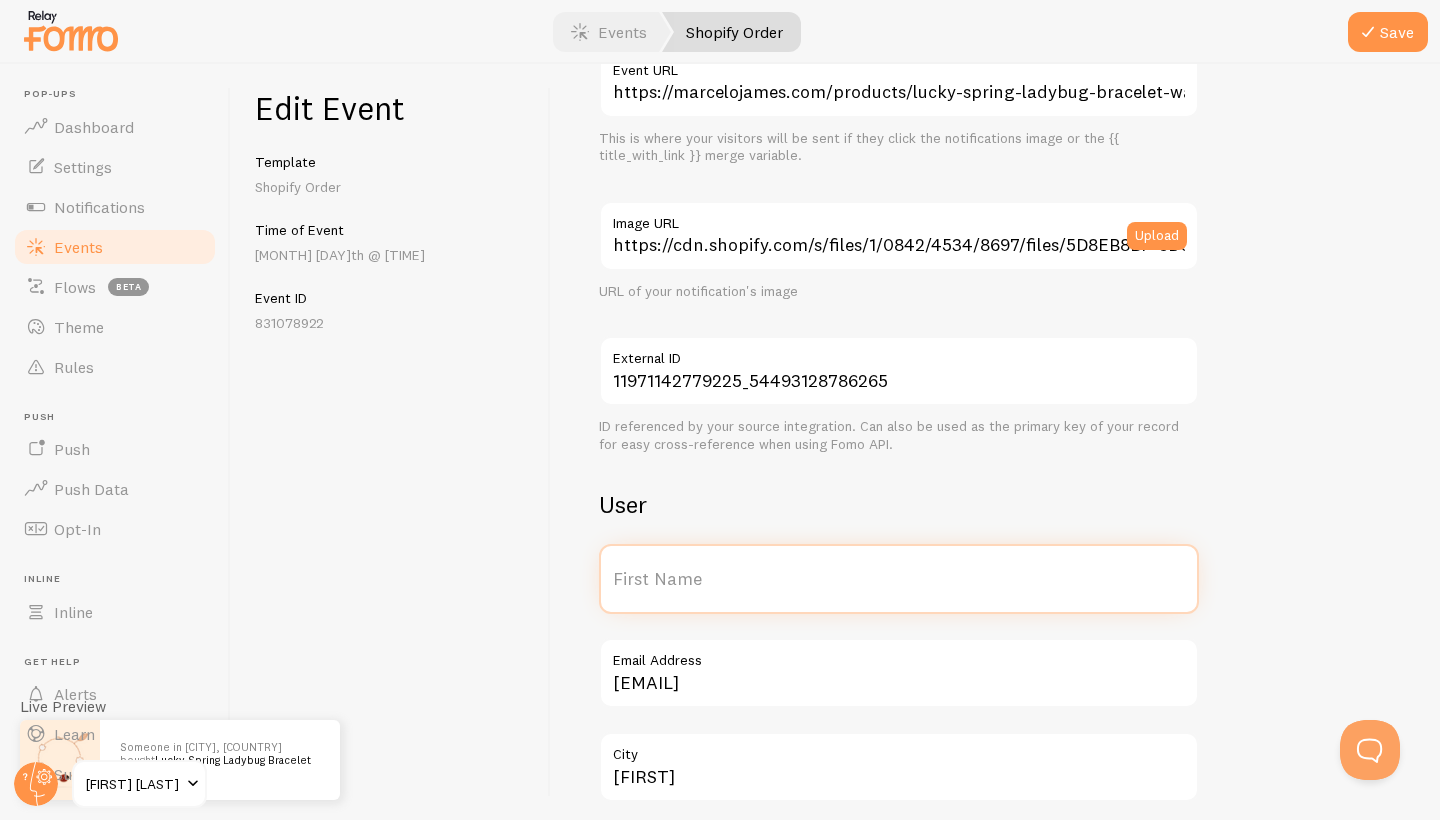 type on "e" 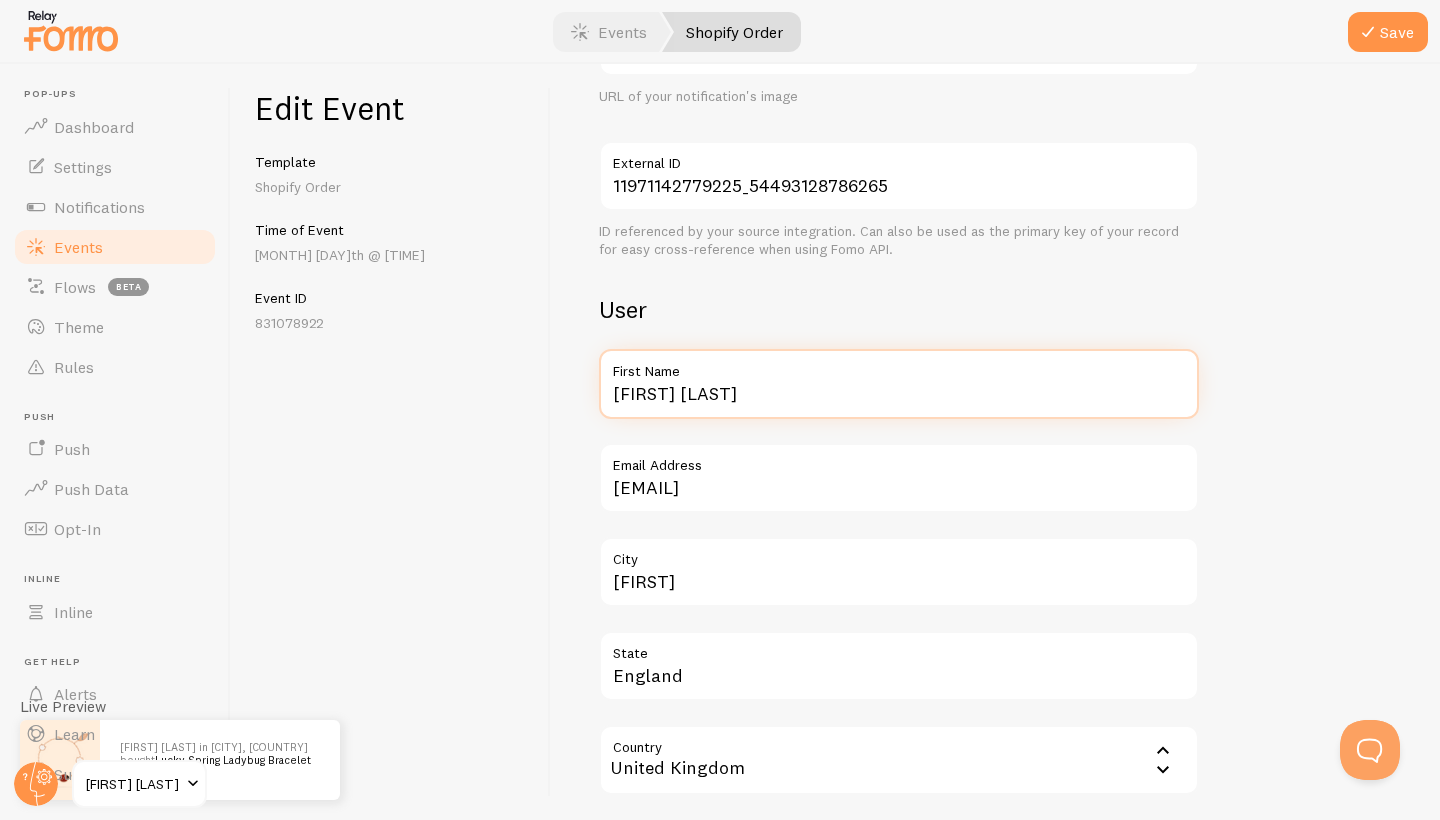 scroll, scrollTop: 468, scrollLeft: 0, axis: vertical 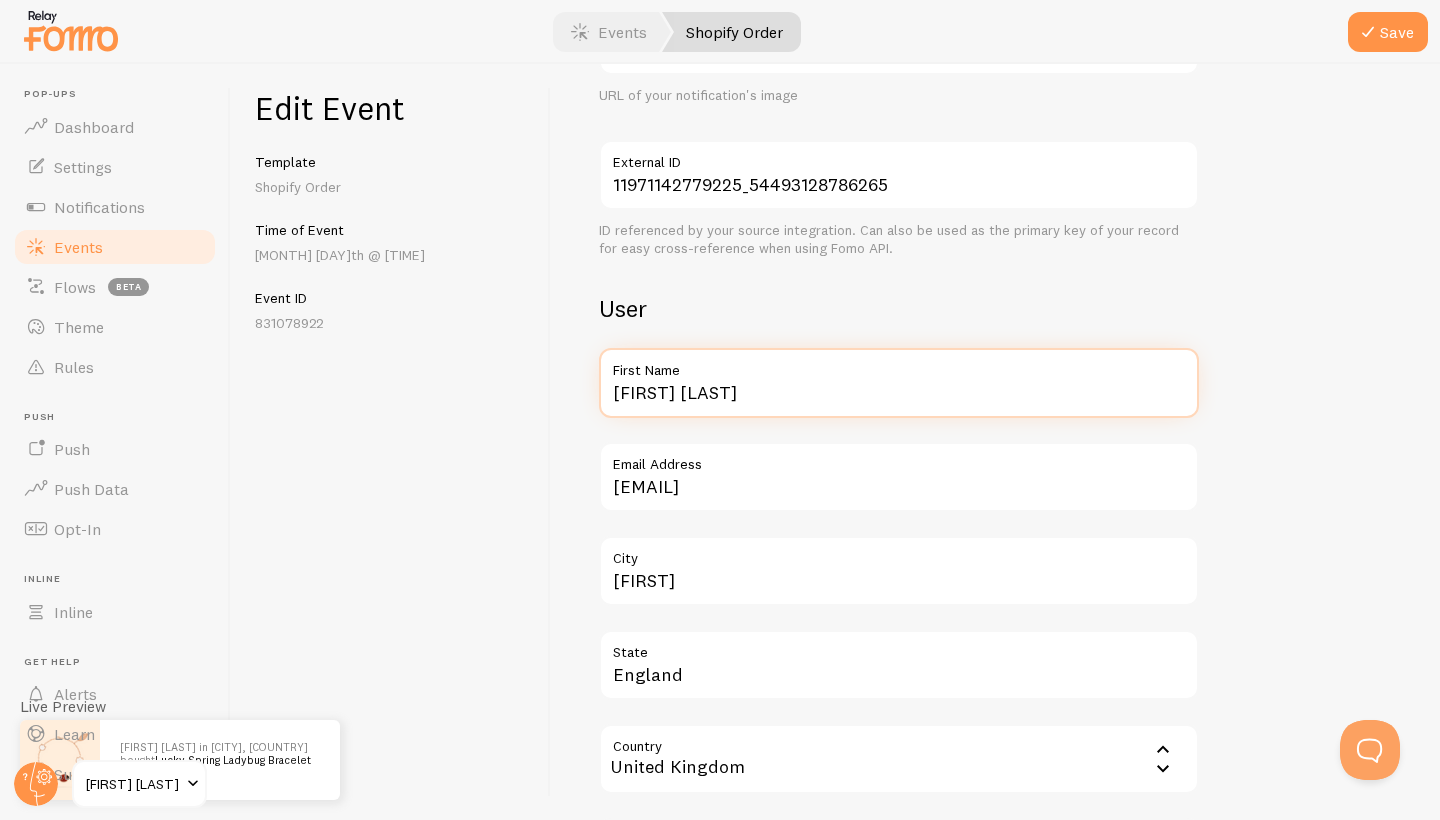 type on "[FIRST] [LAST]" 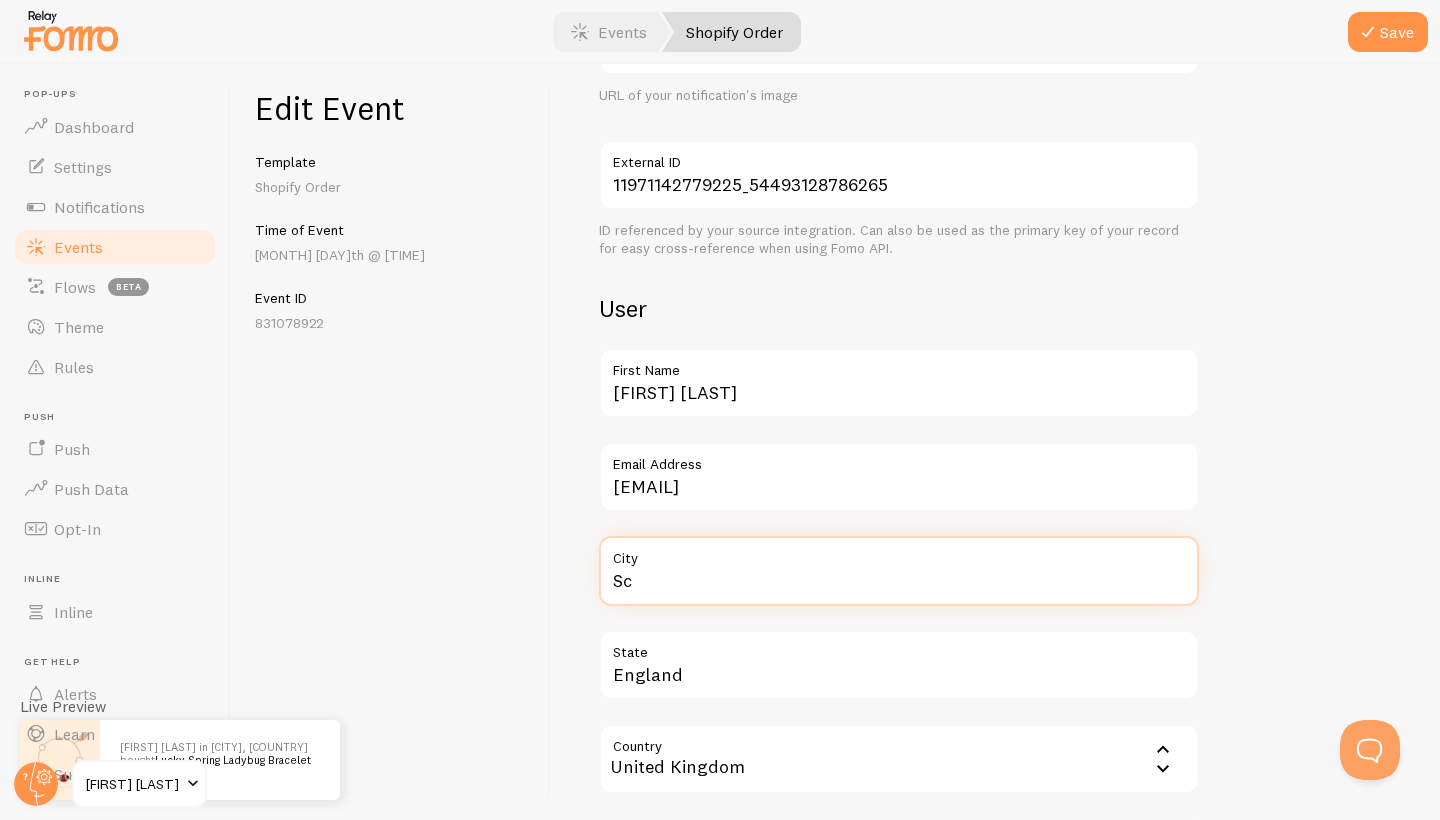 type on "S" 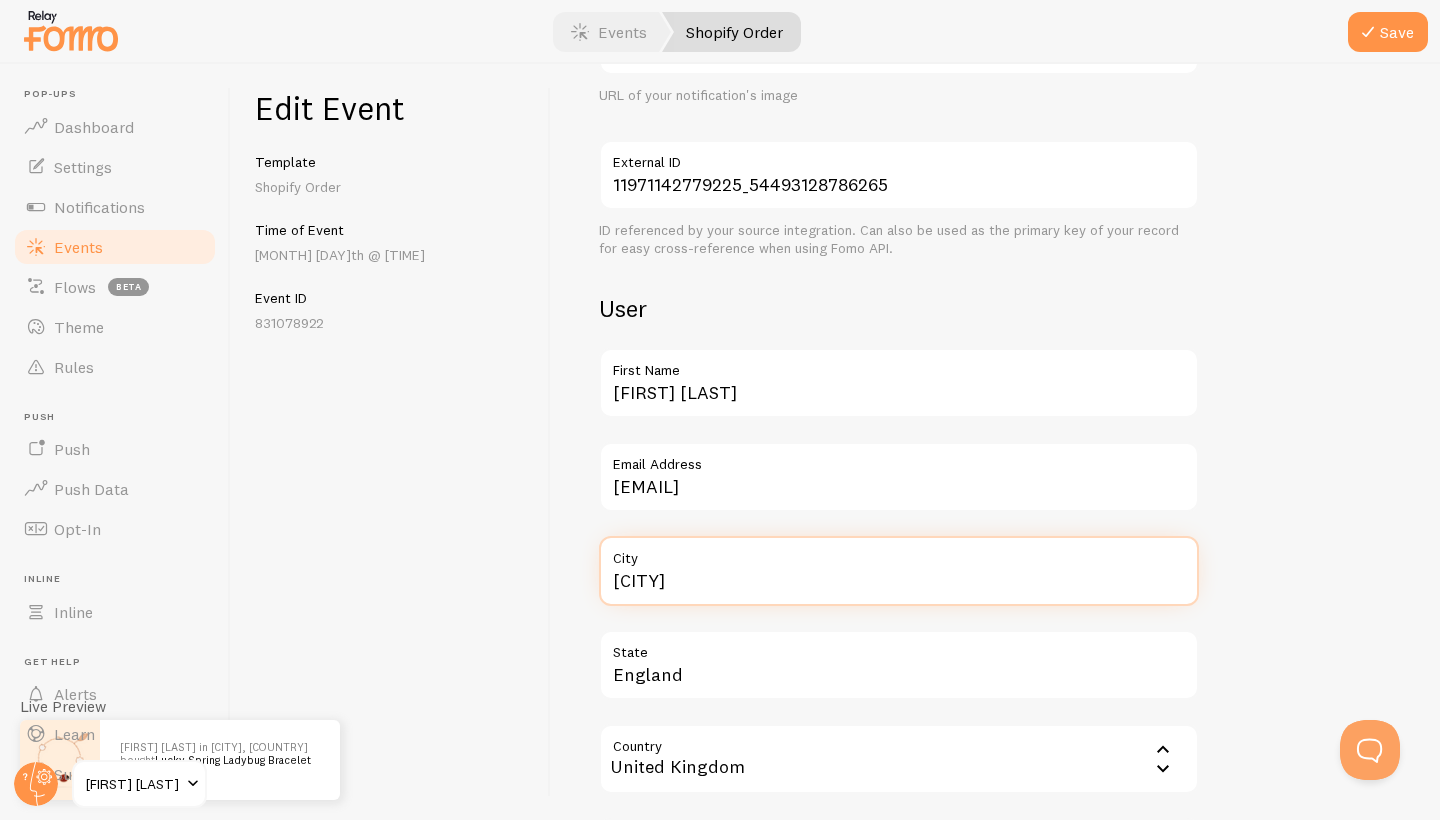 type on "[CITY]" 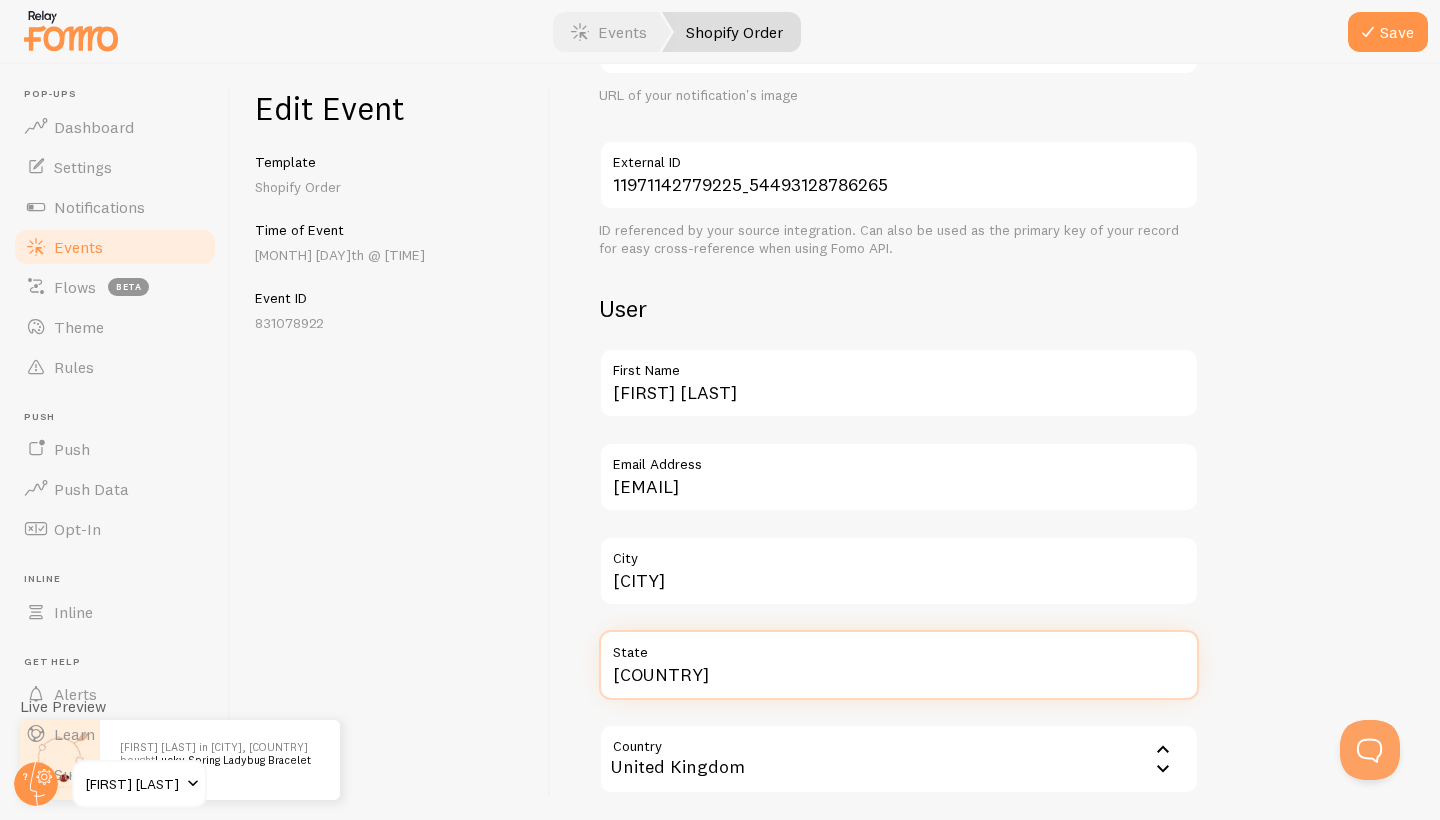 type on "E" 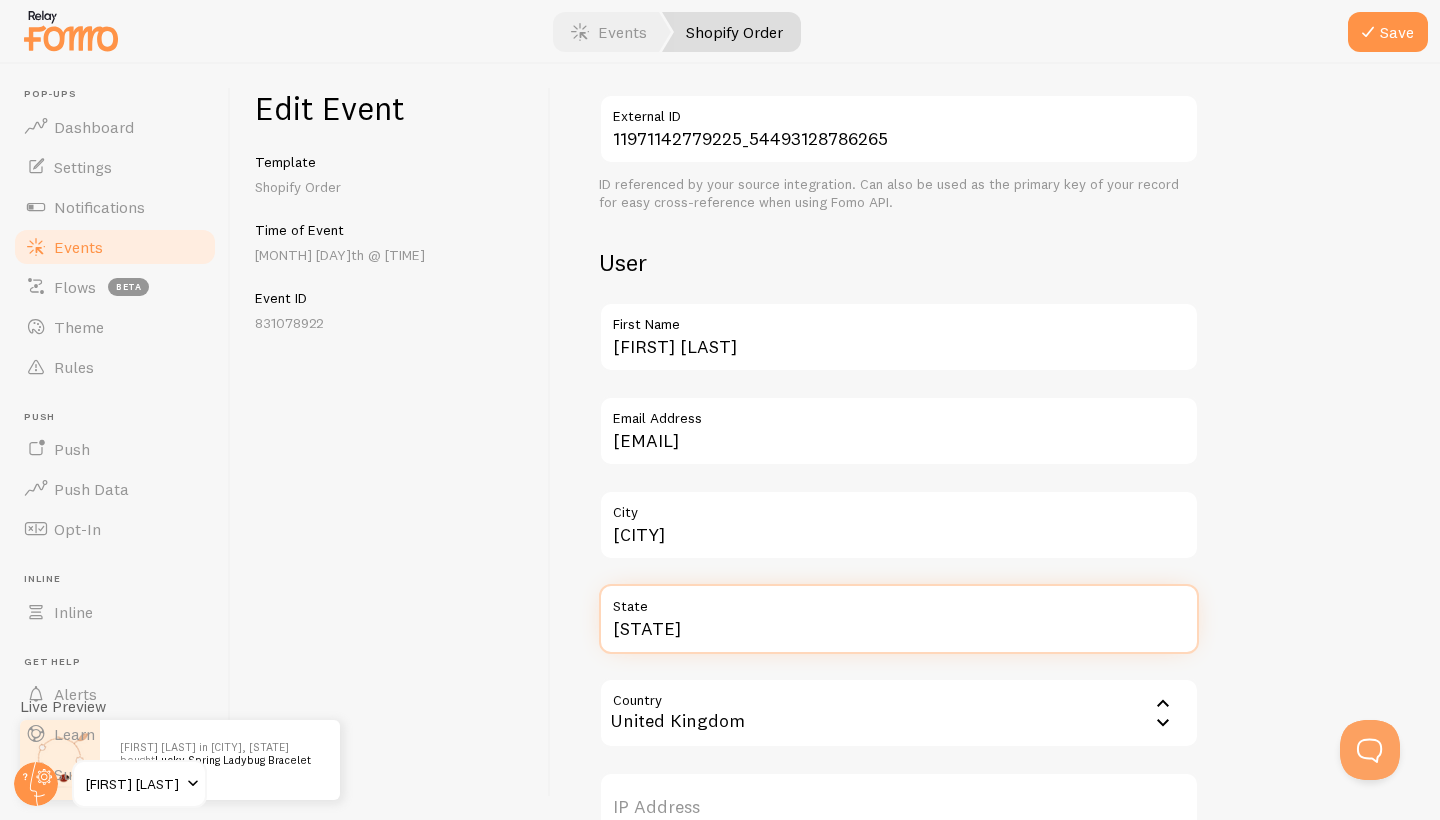 scroll, scrollTop: 518, scrollLeft: 0, axis: vertical 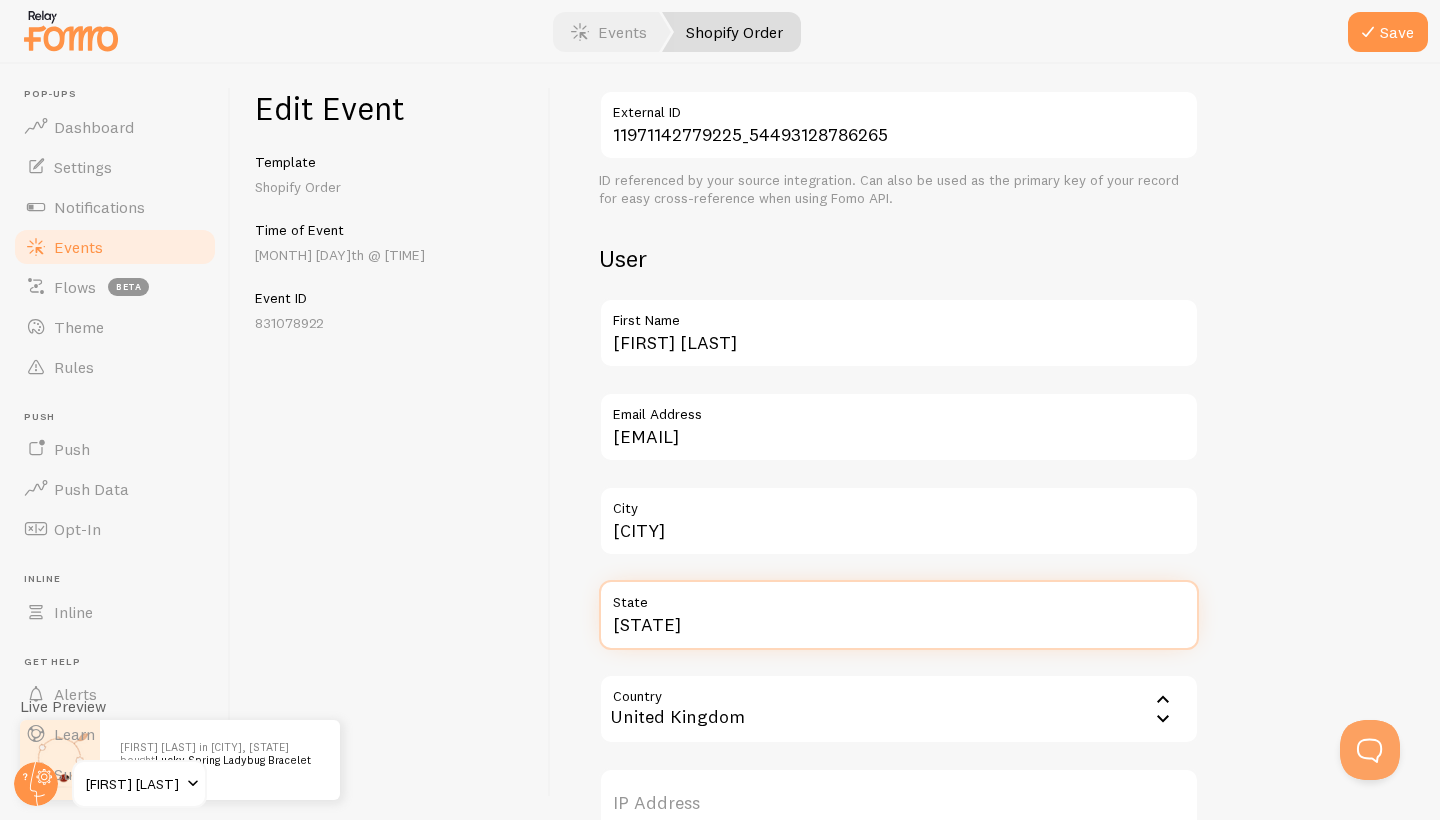 type on "[STATE]" 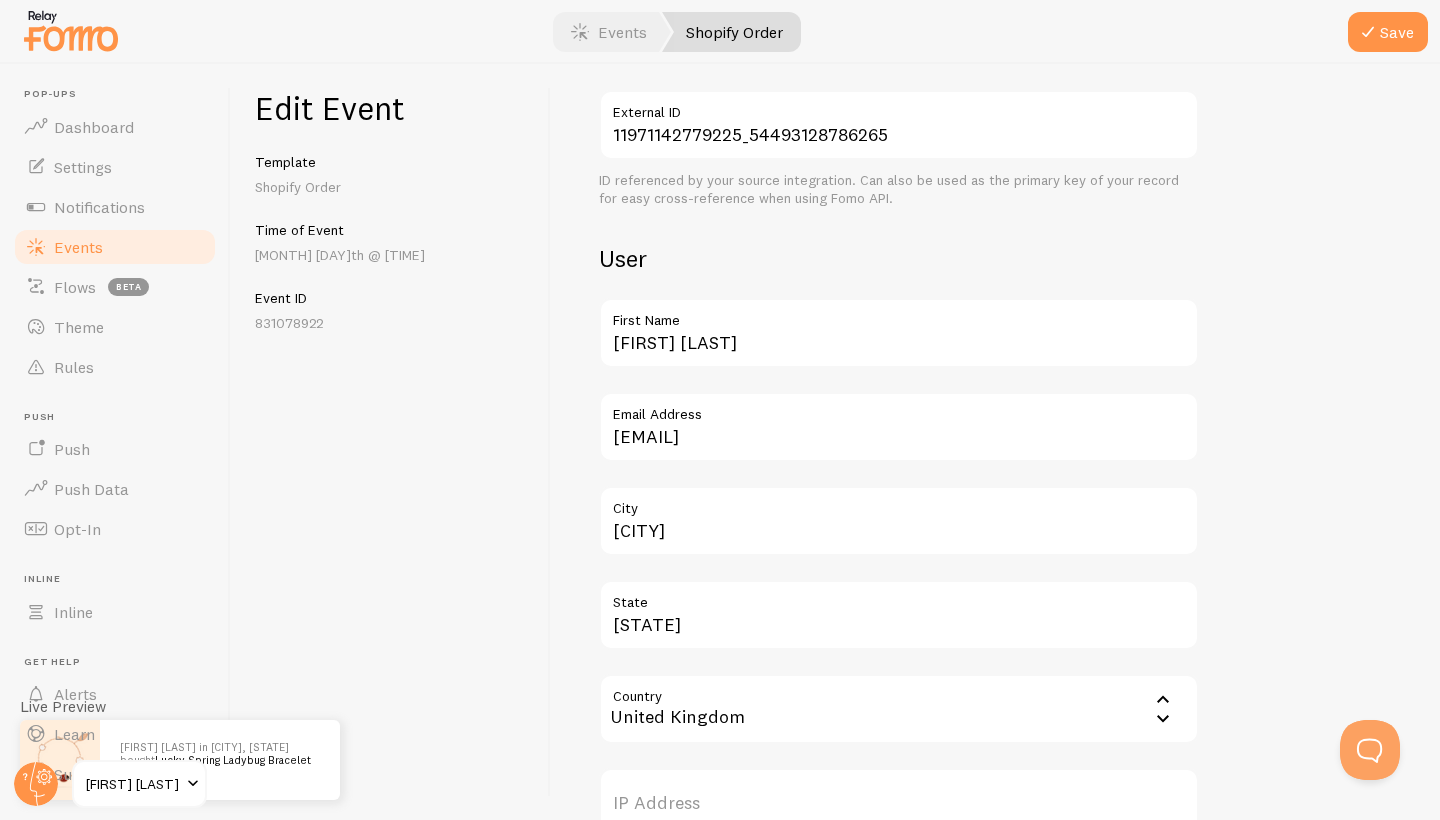 type on "u" 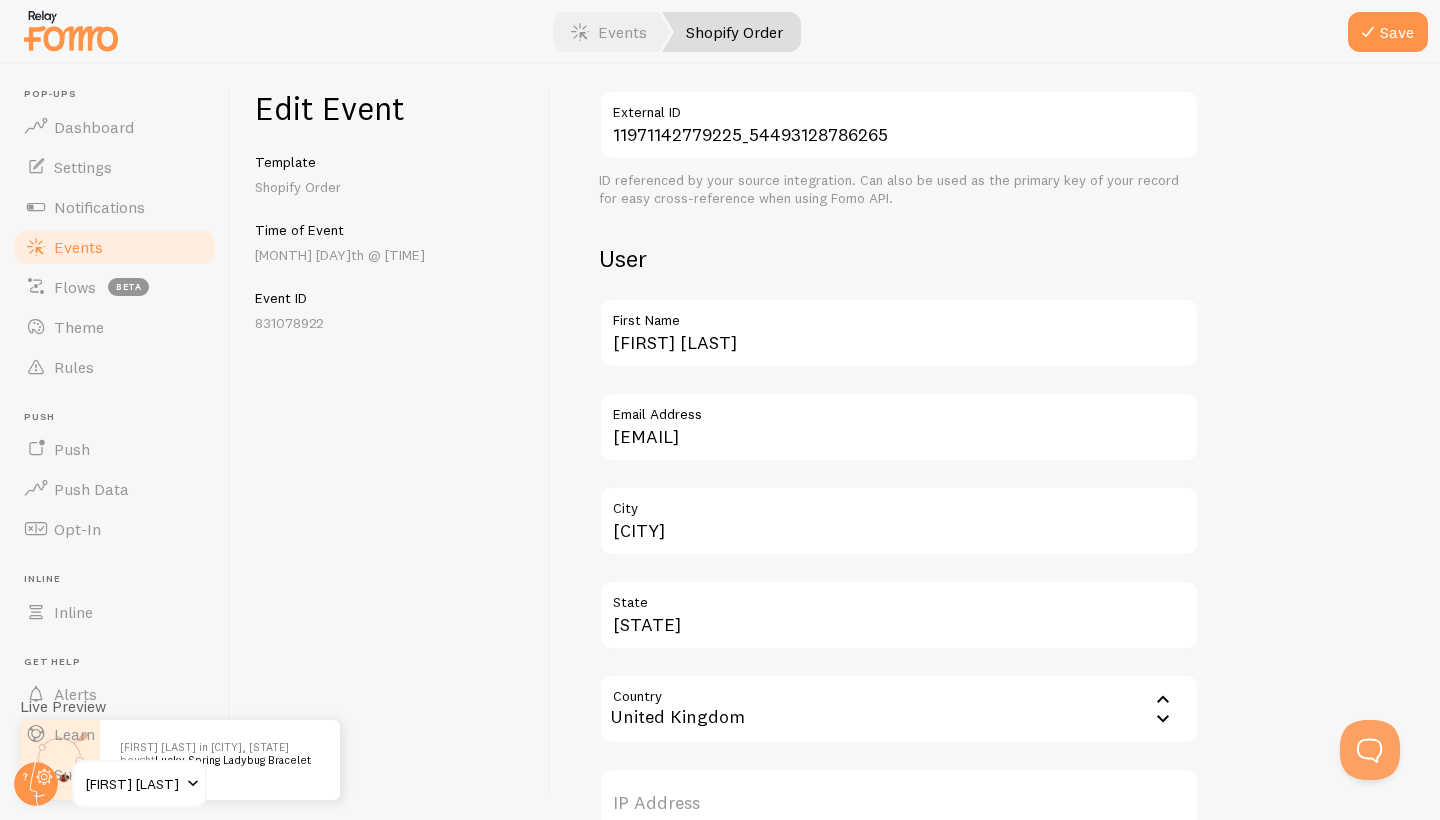 click on "Country" at bounding box center [899, 709] 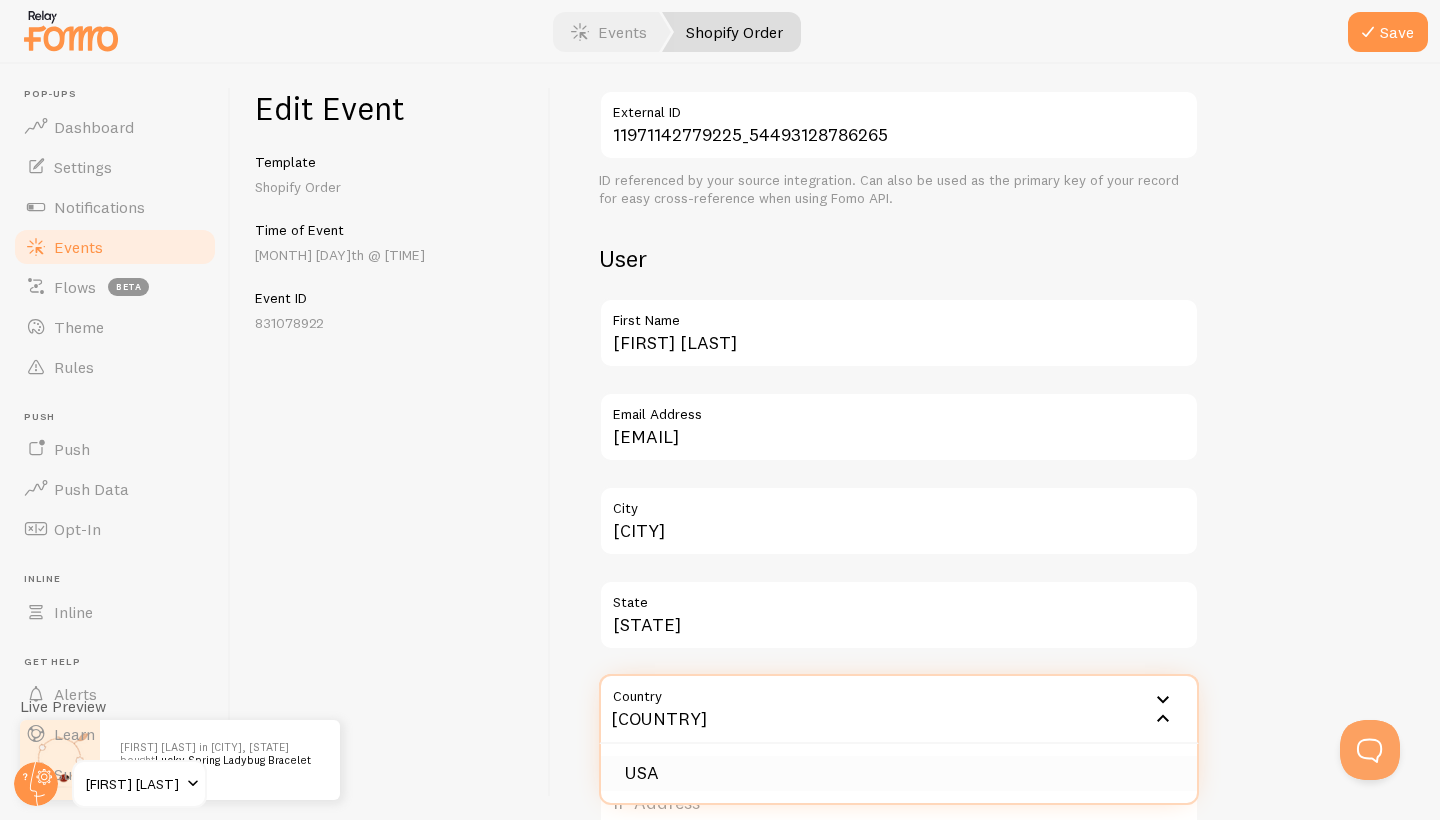 type on "[COUNTRY]" 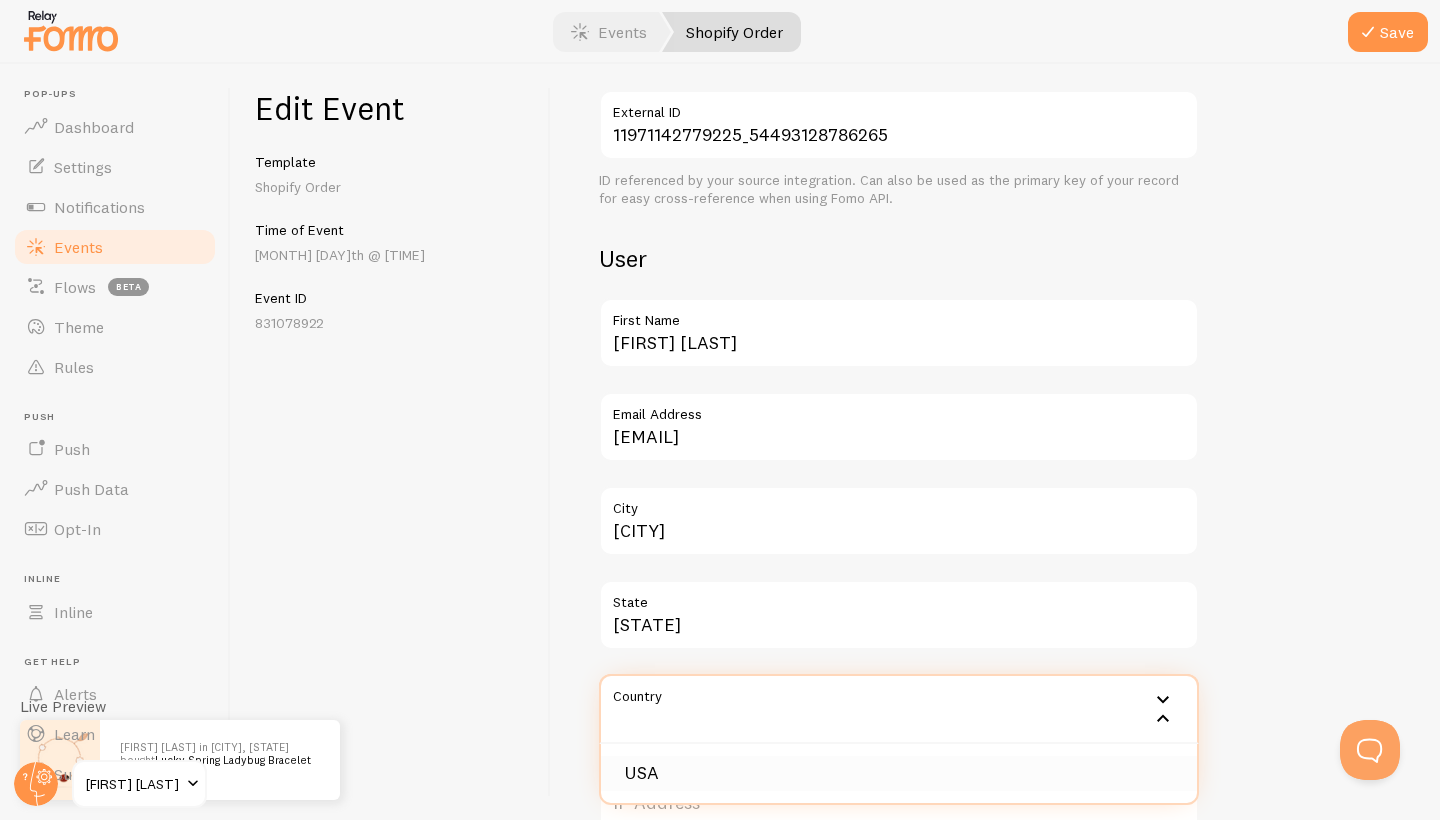 click on "USA" at bounding box center [899, 773] 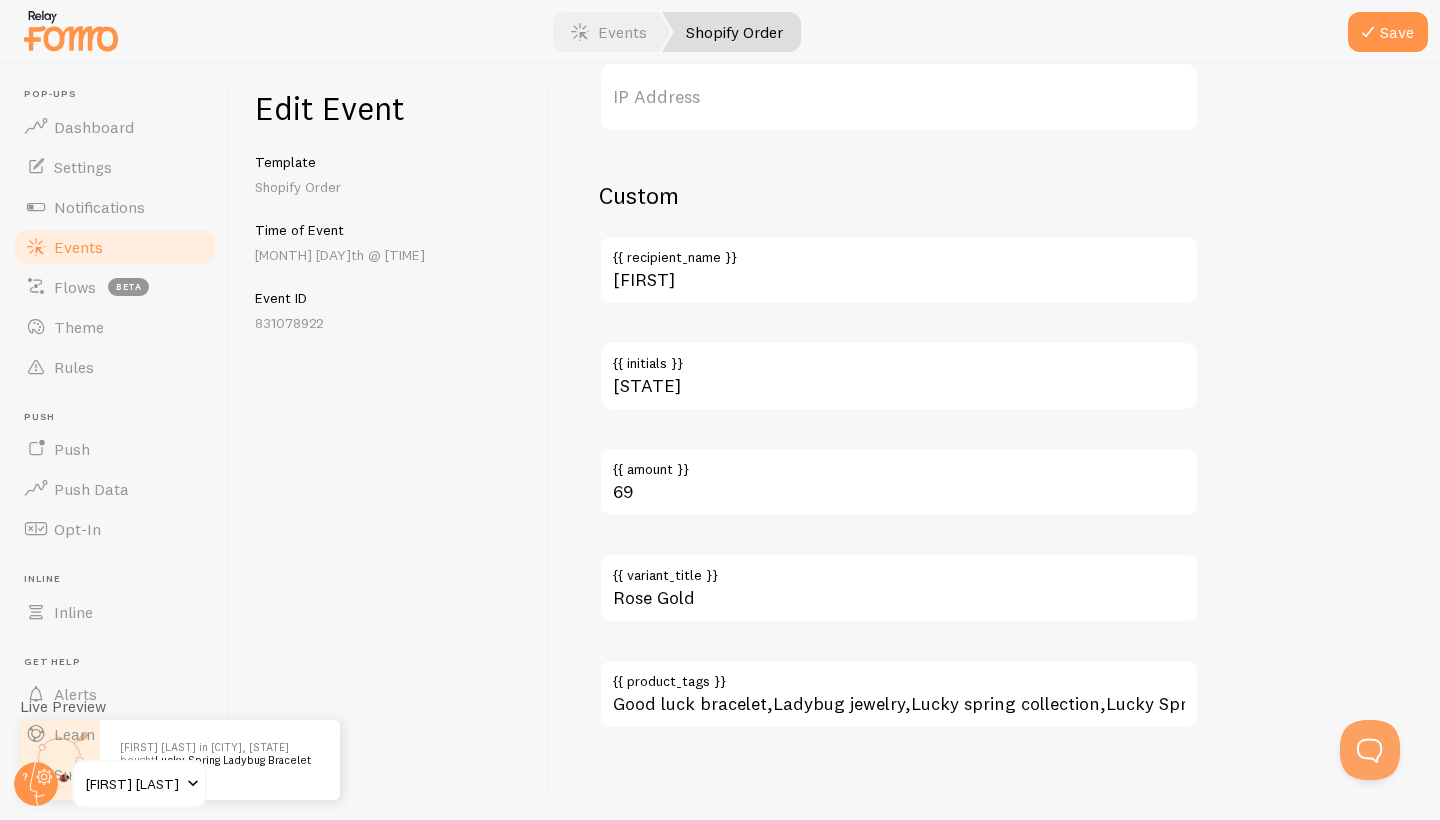 scroll, scrollTop: 1223, scrollLeft: 0, axis: vertical 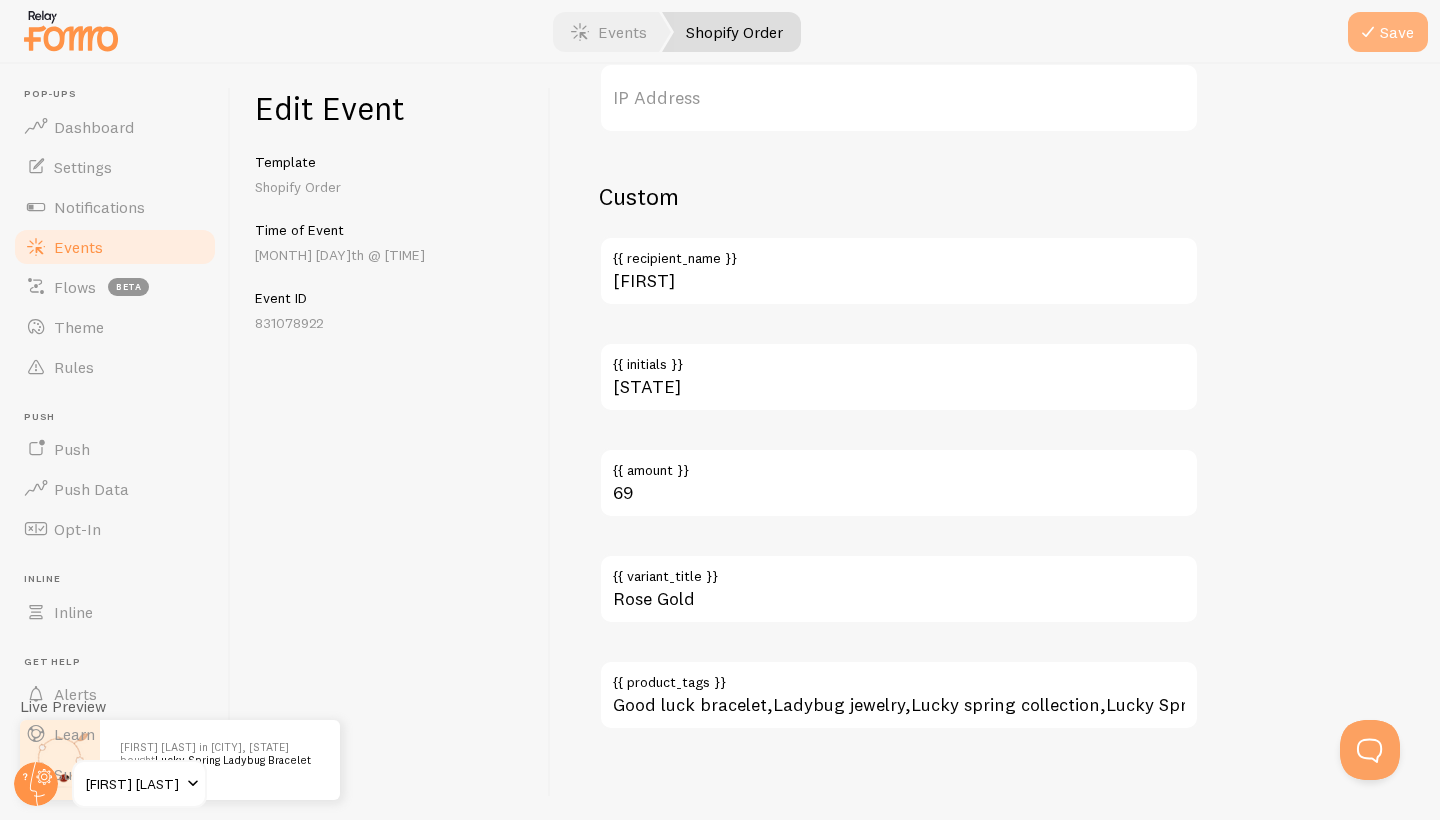 click on "Save" at bounding box center (1388, 32) 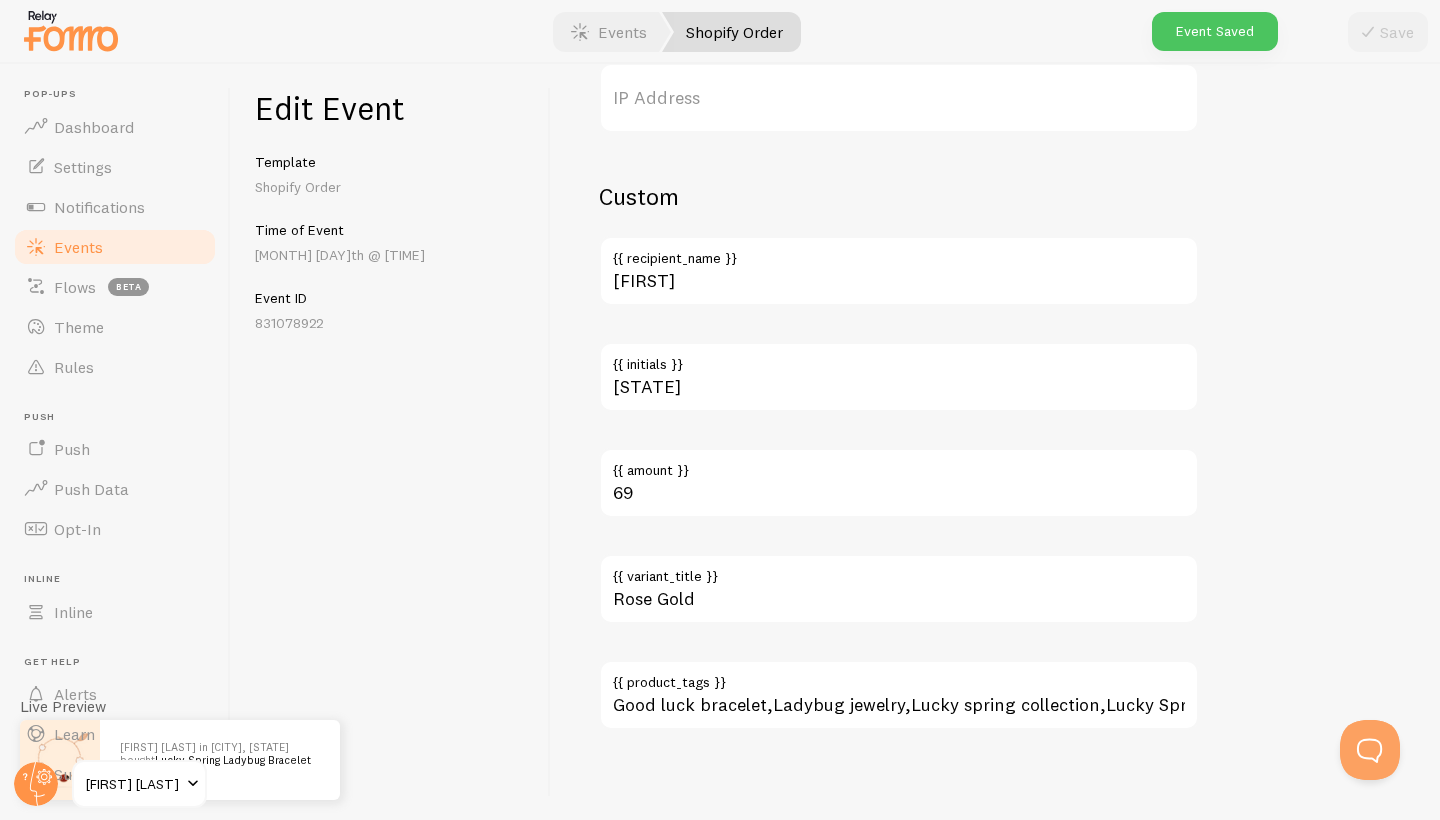 click on "Events" at bounding box center (115, 247) 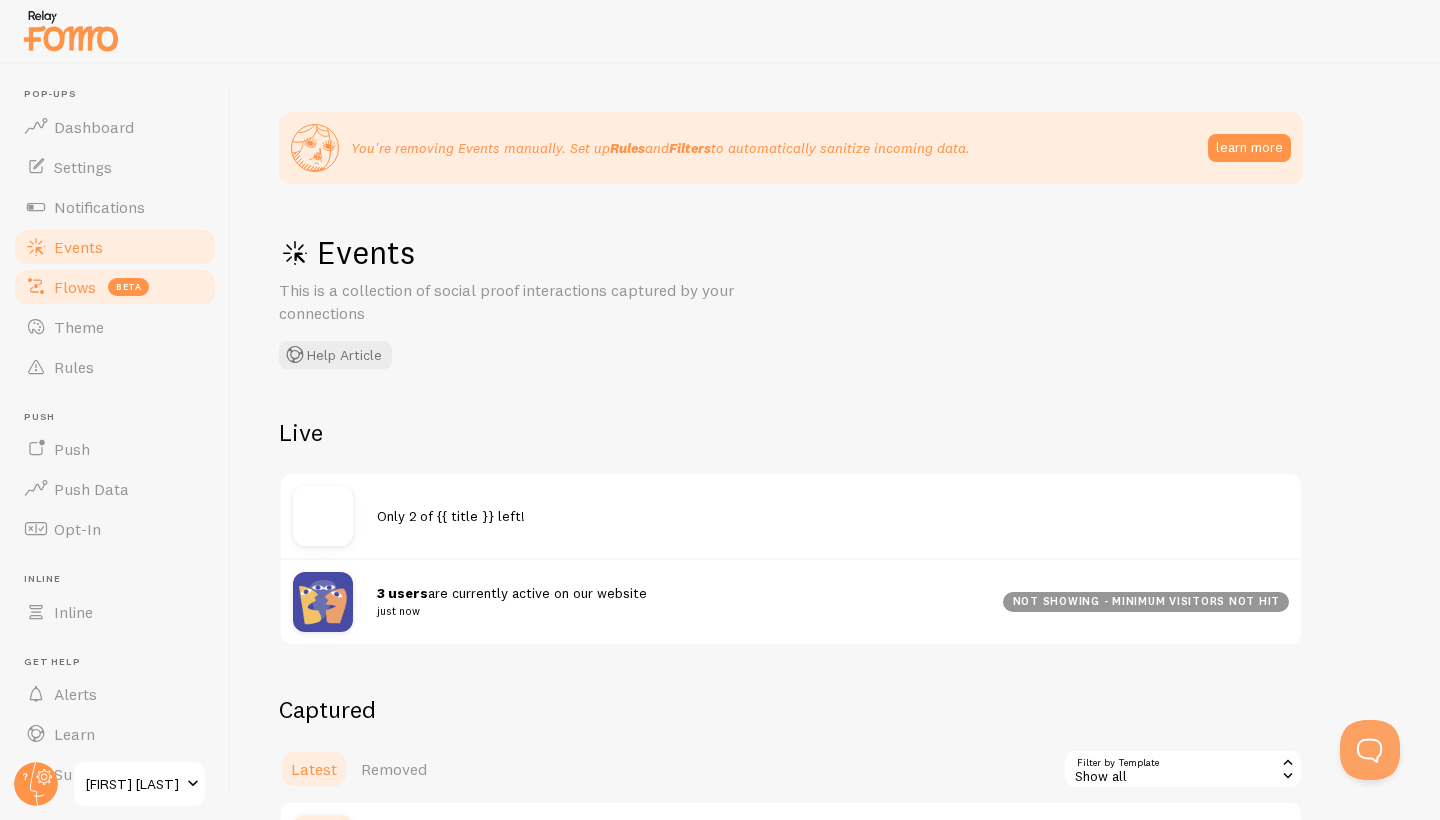 click on "Flows" at bounding box center (75, 287) 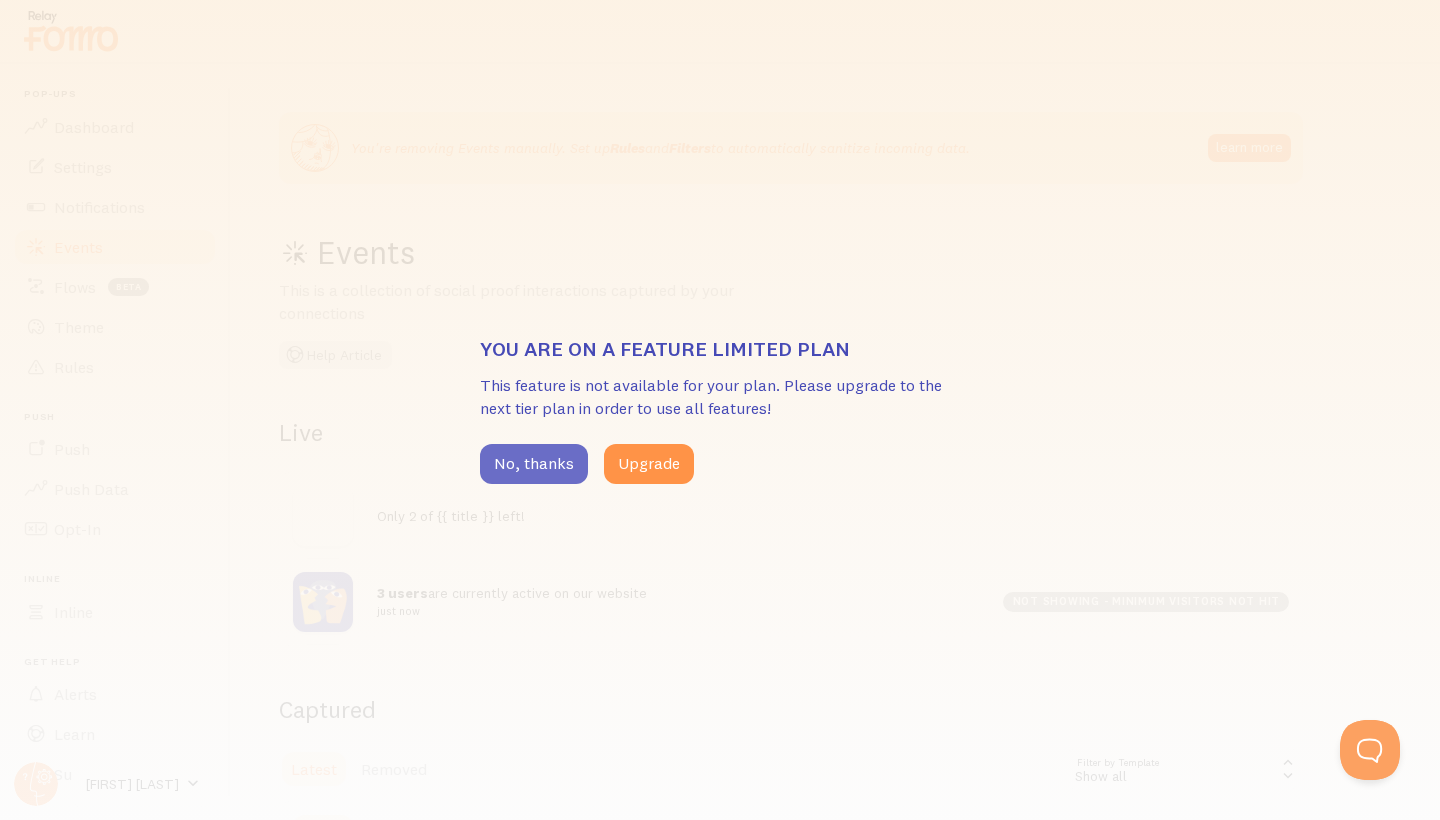 click on "No, thanks" at bounding box center (534, 464) 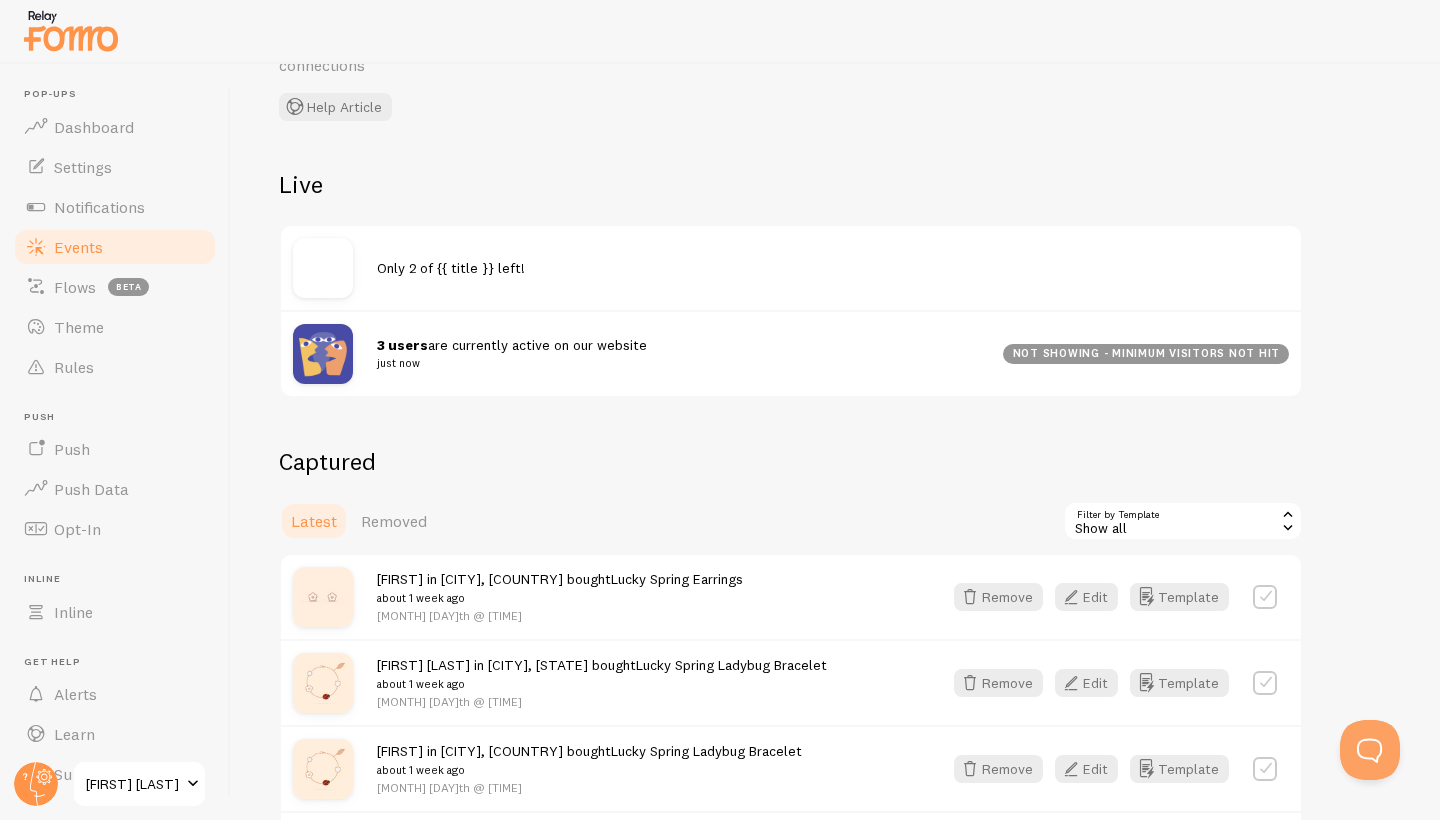 scroll, scrollTop: 437, scrollLeft: 0, axis: vertical 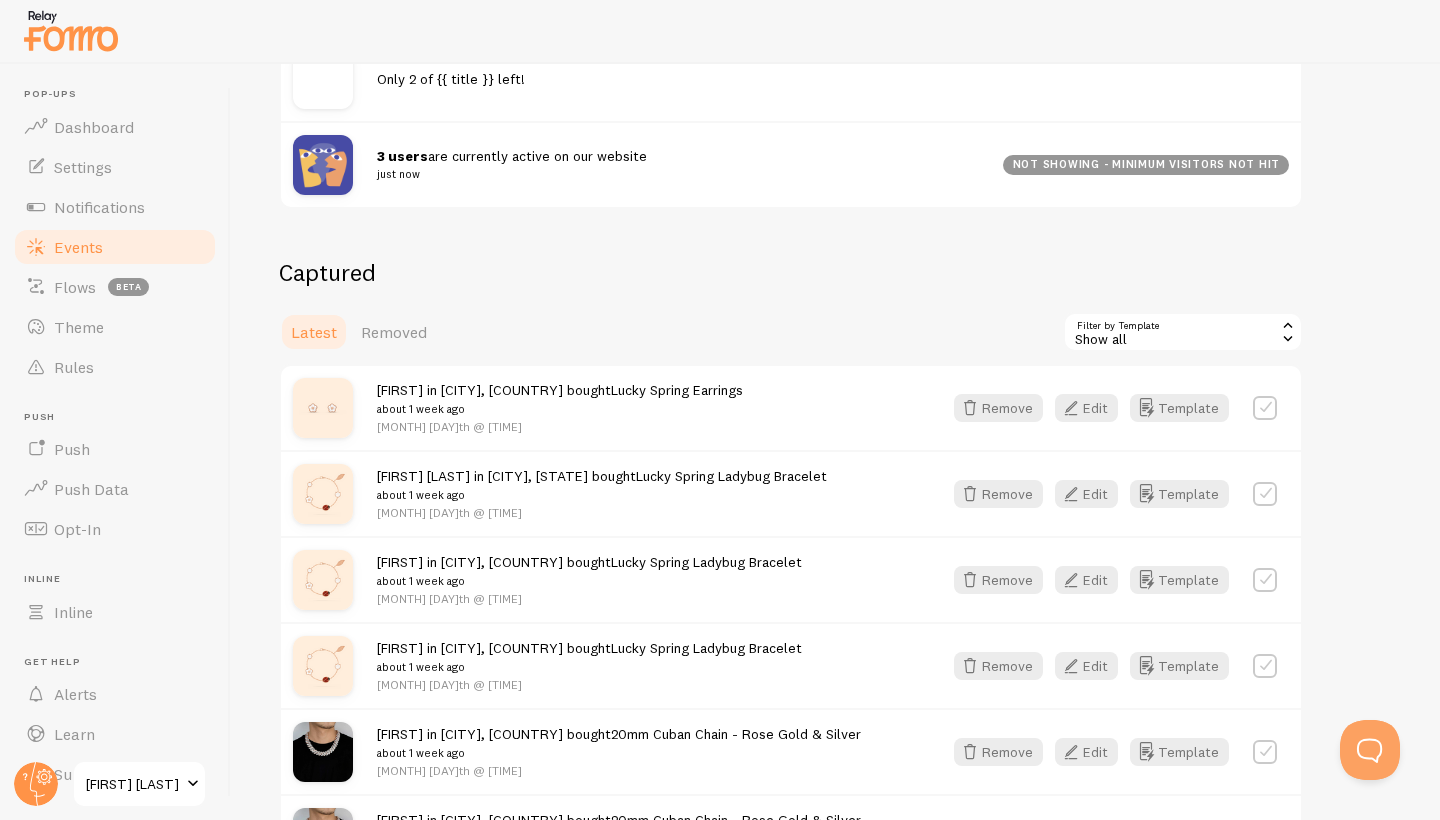 click on "Show all" at bounding box center [1183, 332] 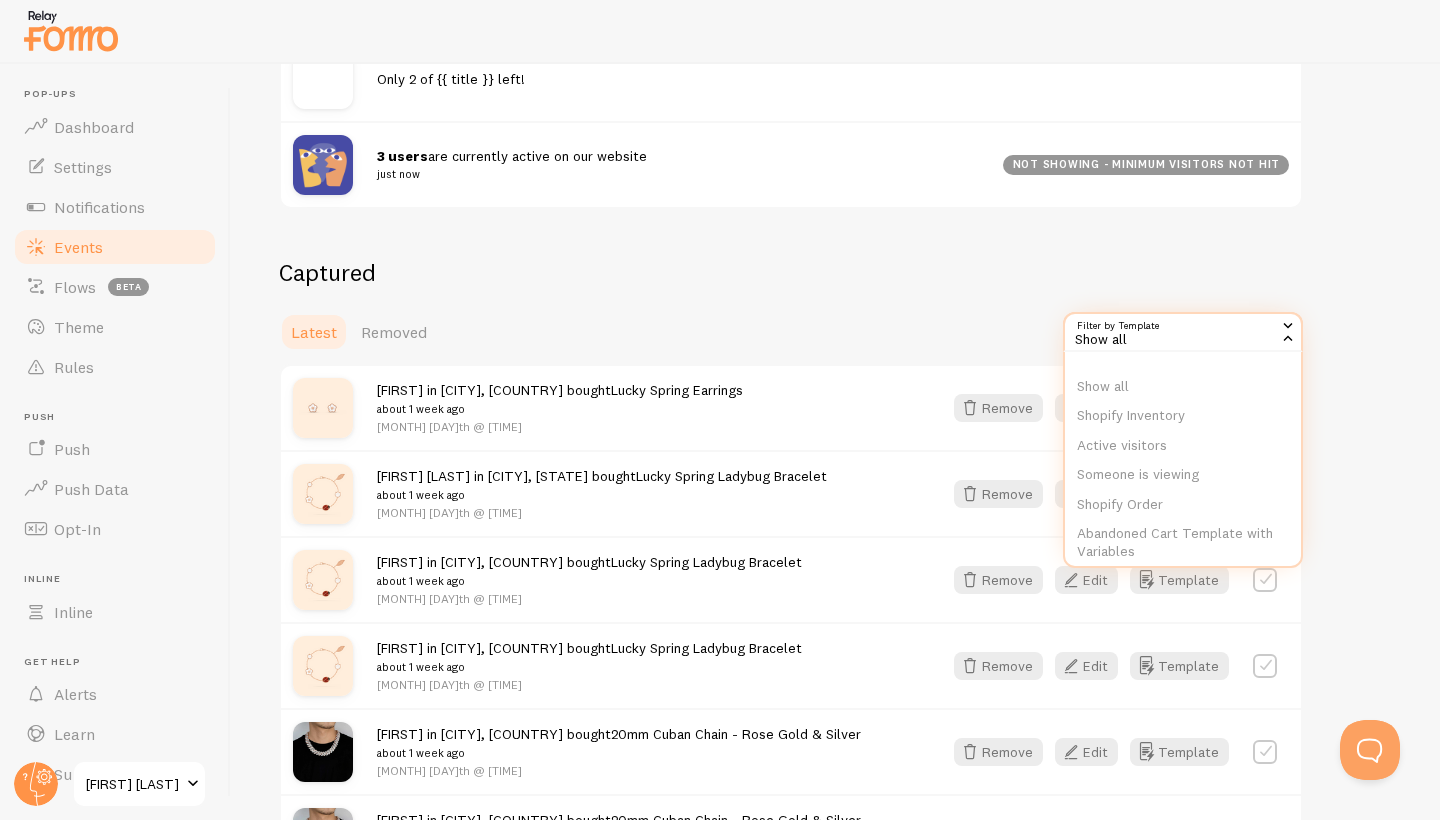 click on "Latest
Removed
Filter by Template   all   Show all       Show all  Shopify Inventory  Active visitors  Someone is viewing  Shopify Order  Abandoned Cart Template with Variables  Abandoned Cart Template without Variables" at bounding box center [791, 332] 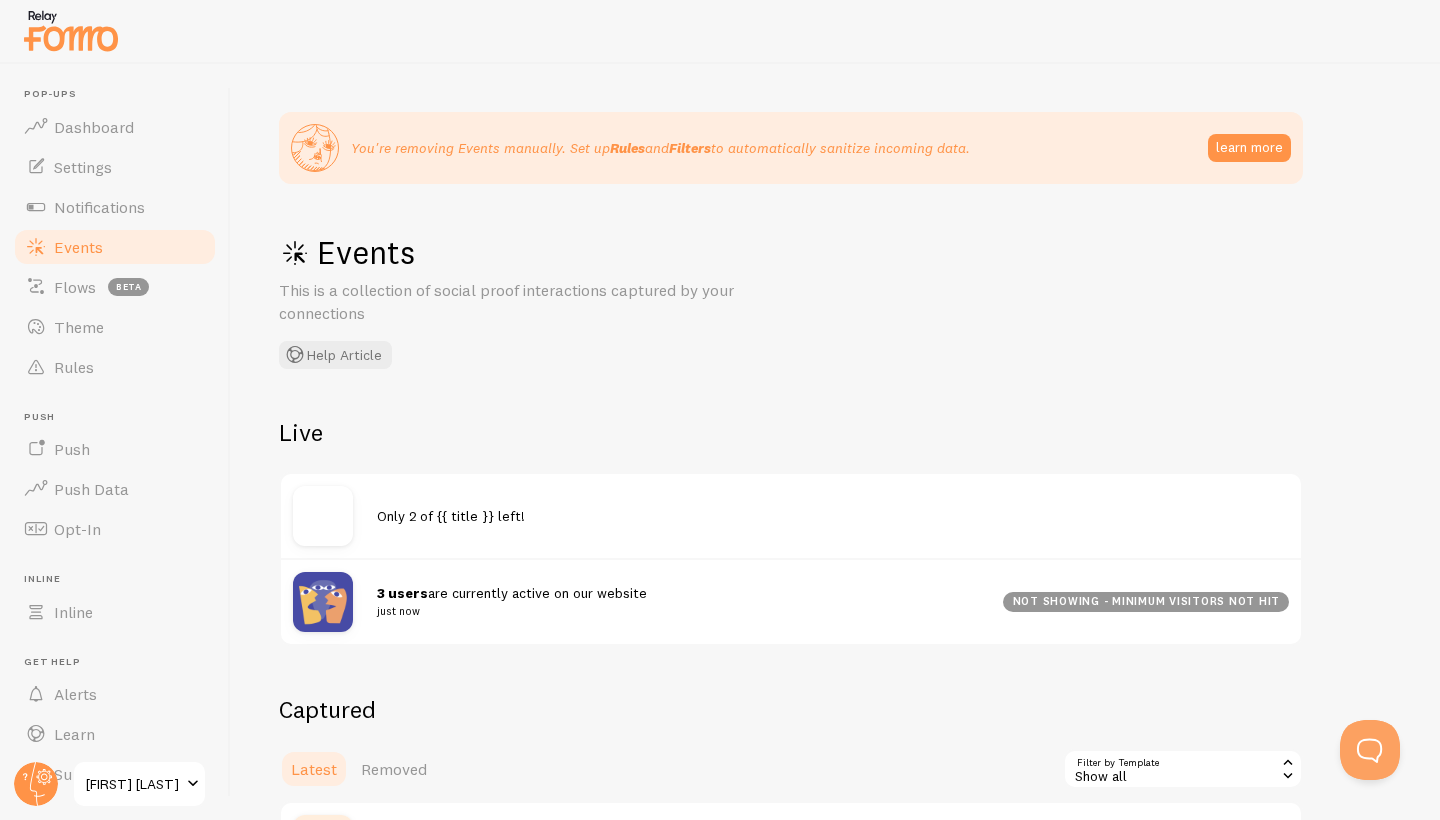 scroll, scrollTop: 0, scrollLeft: 0, axis: both 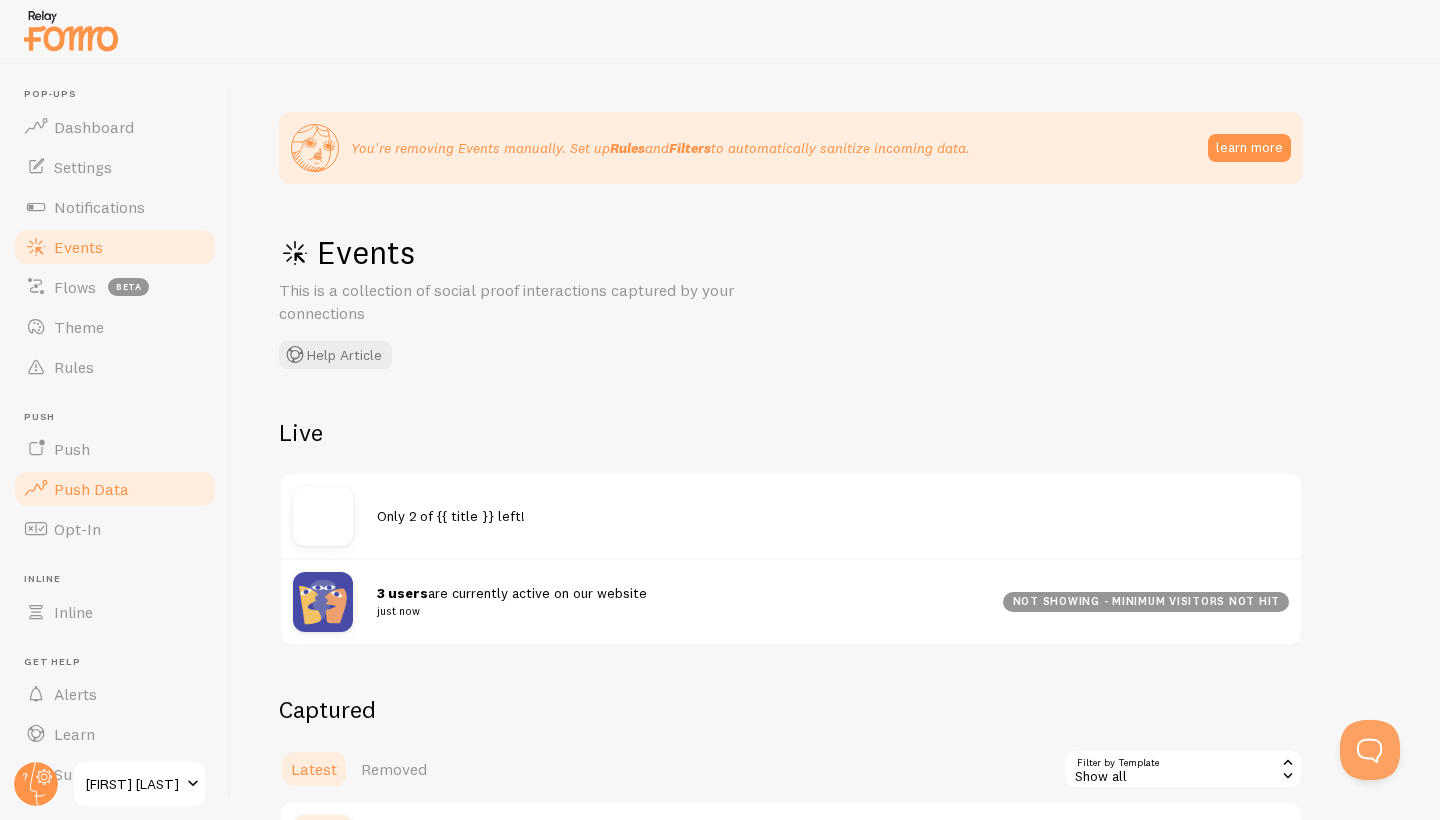 click on "Push Data" at bounding box center [91, 489] 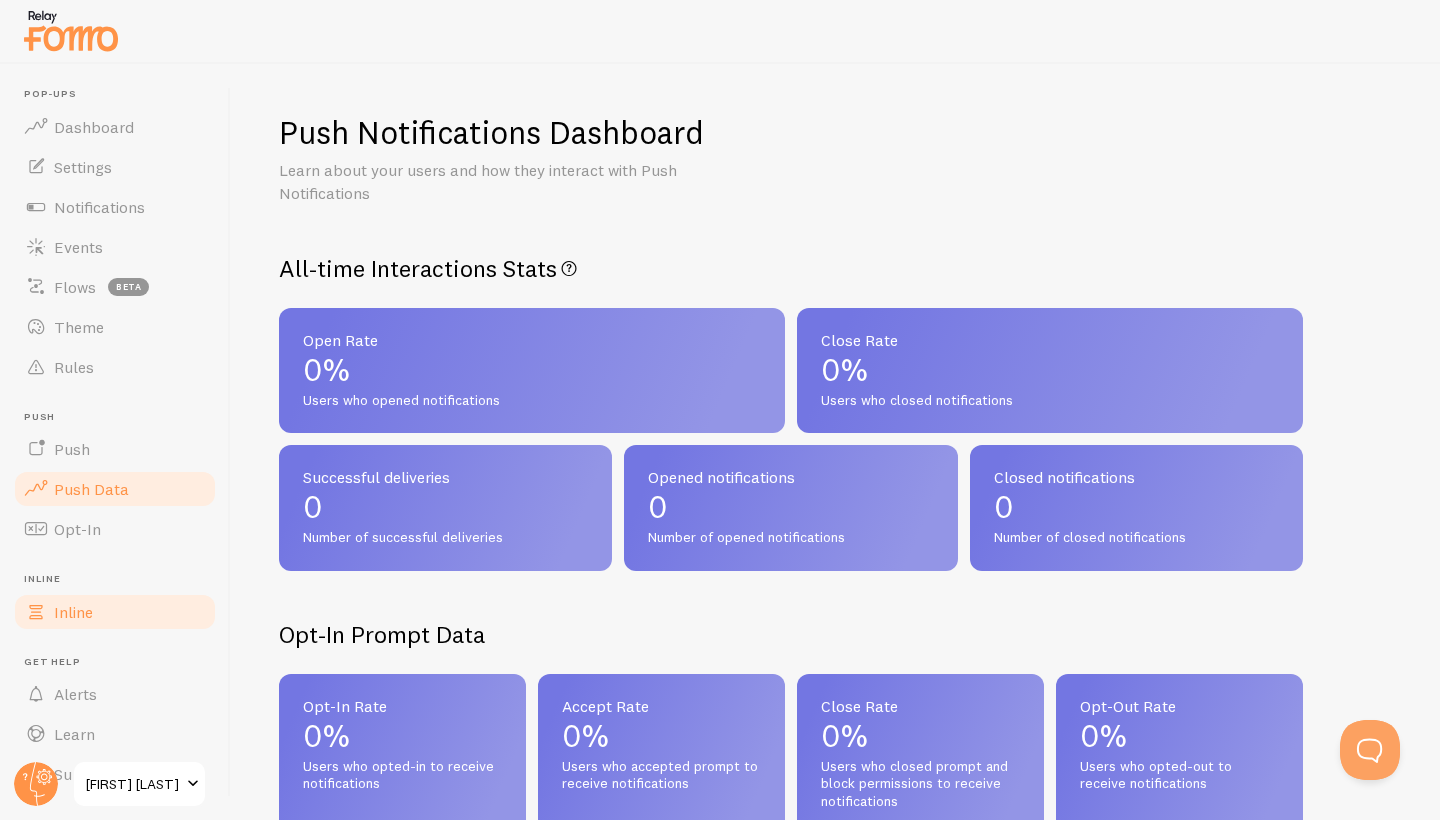 scroll, scrollTop: 0, scrollLeft: 0, axis: both 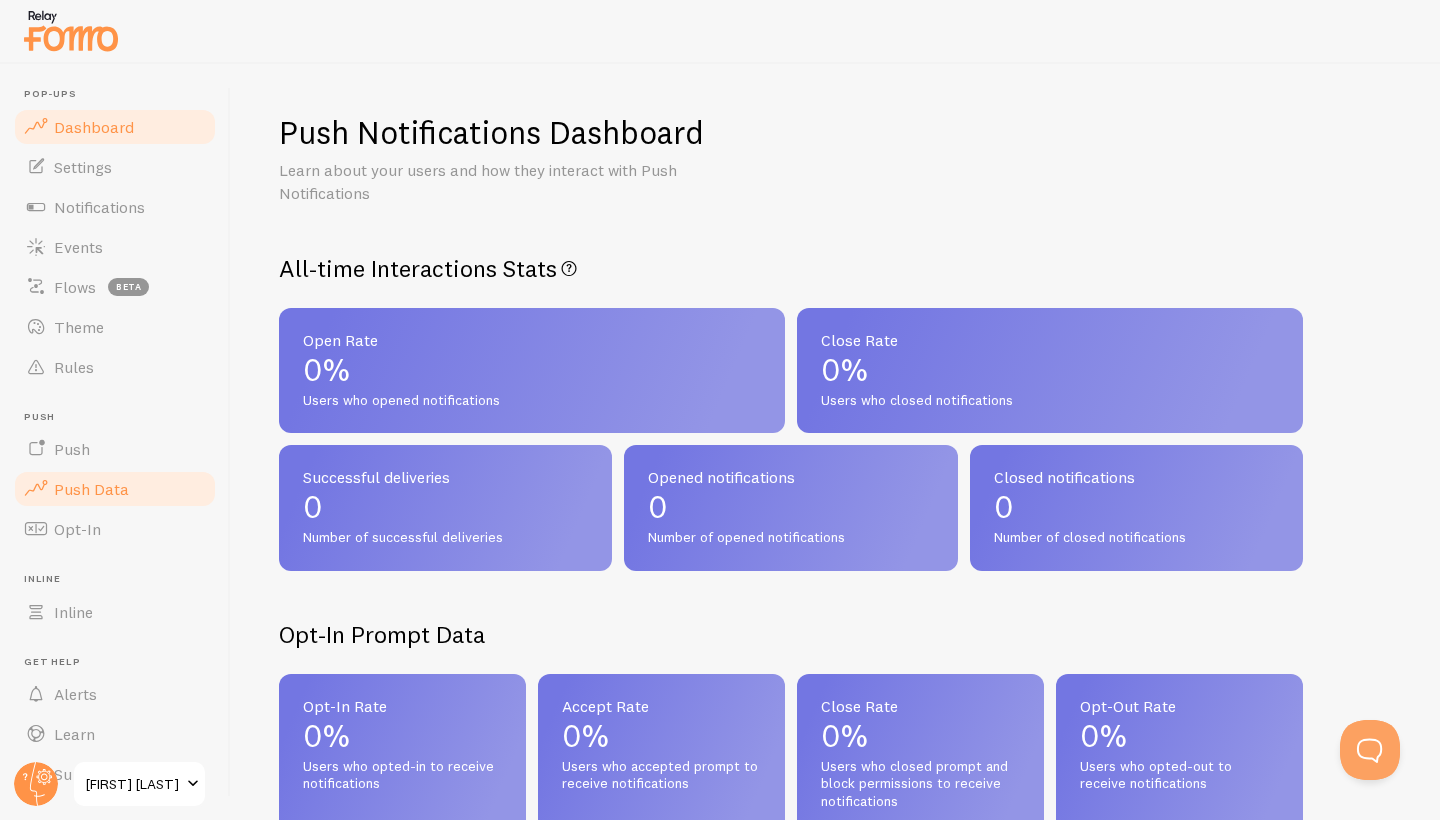 click on "Dashboard" at bounding box center [115, 127] 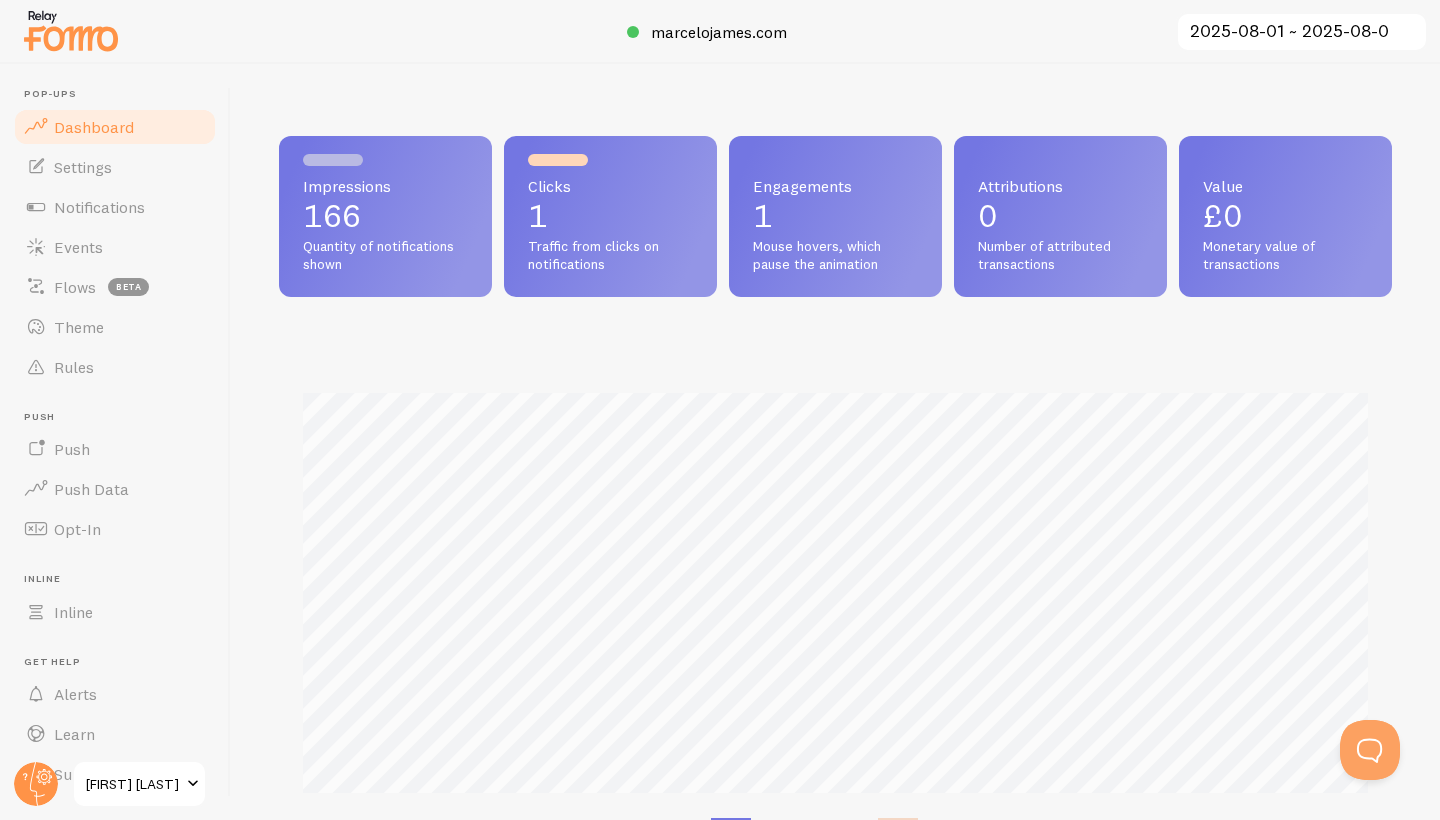 scroll, scrollTop: 999475, scrollLeft: 998887, axis: both 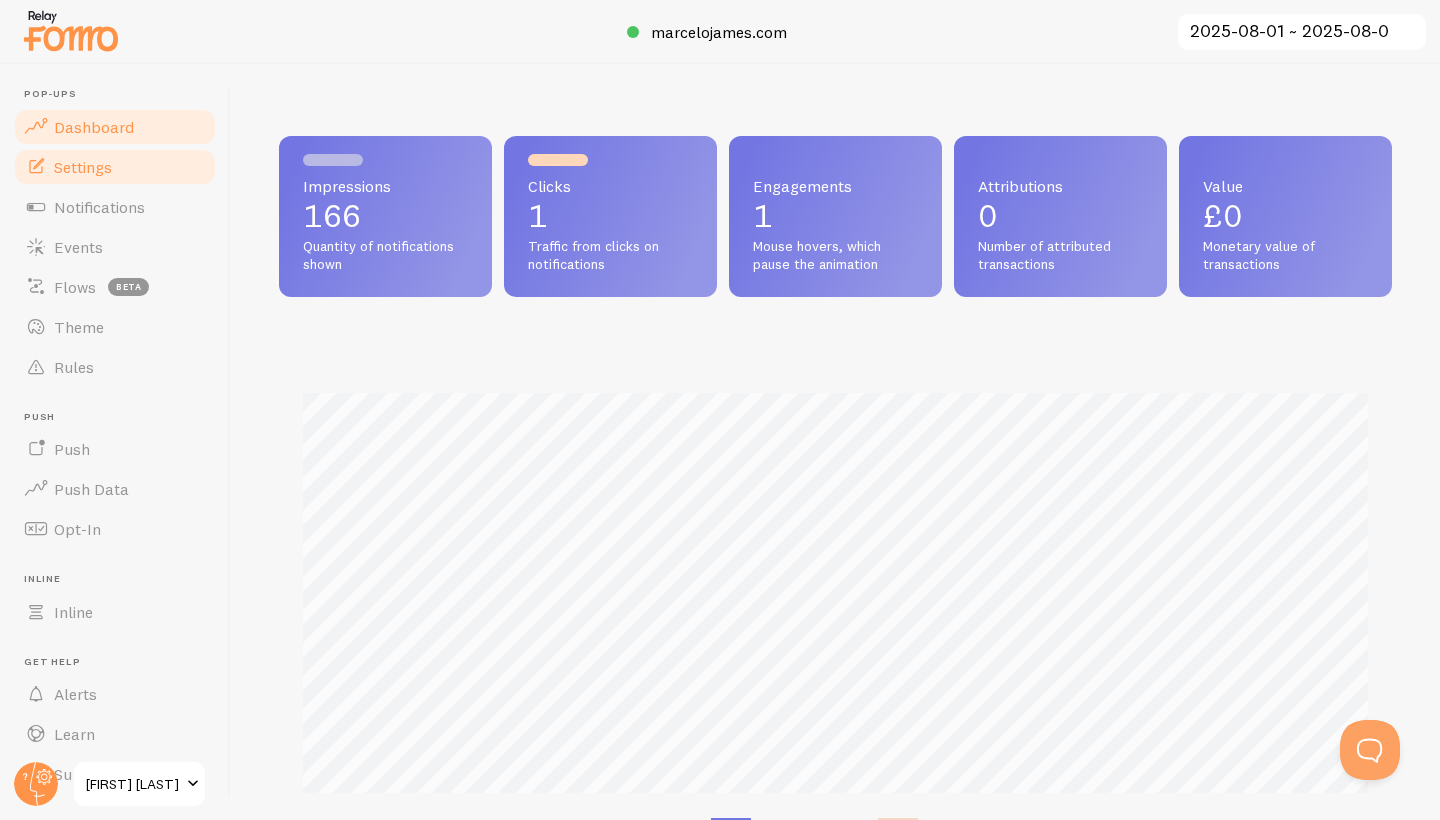 click on "Settings" at bounding box center [83, 167] 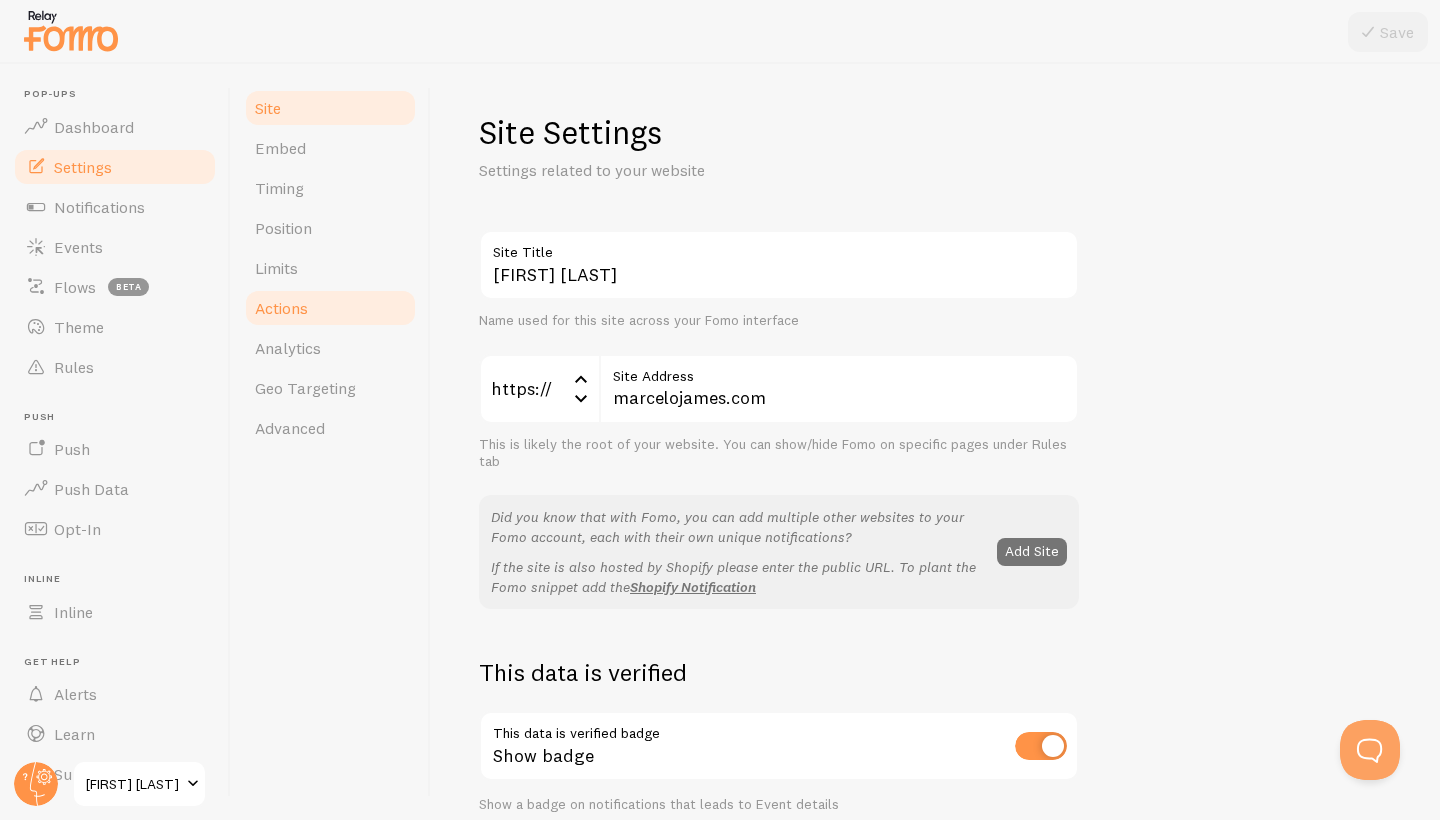 scroll, scrollTop: 0, scrollLeft: 0, axis: both 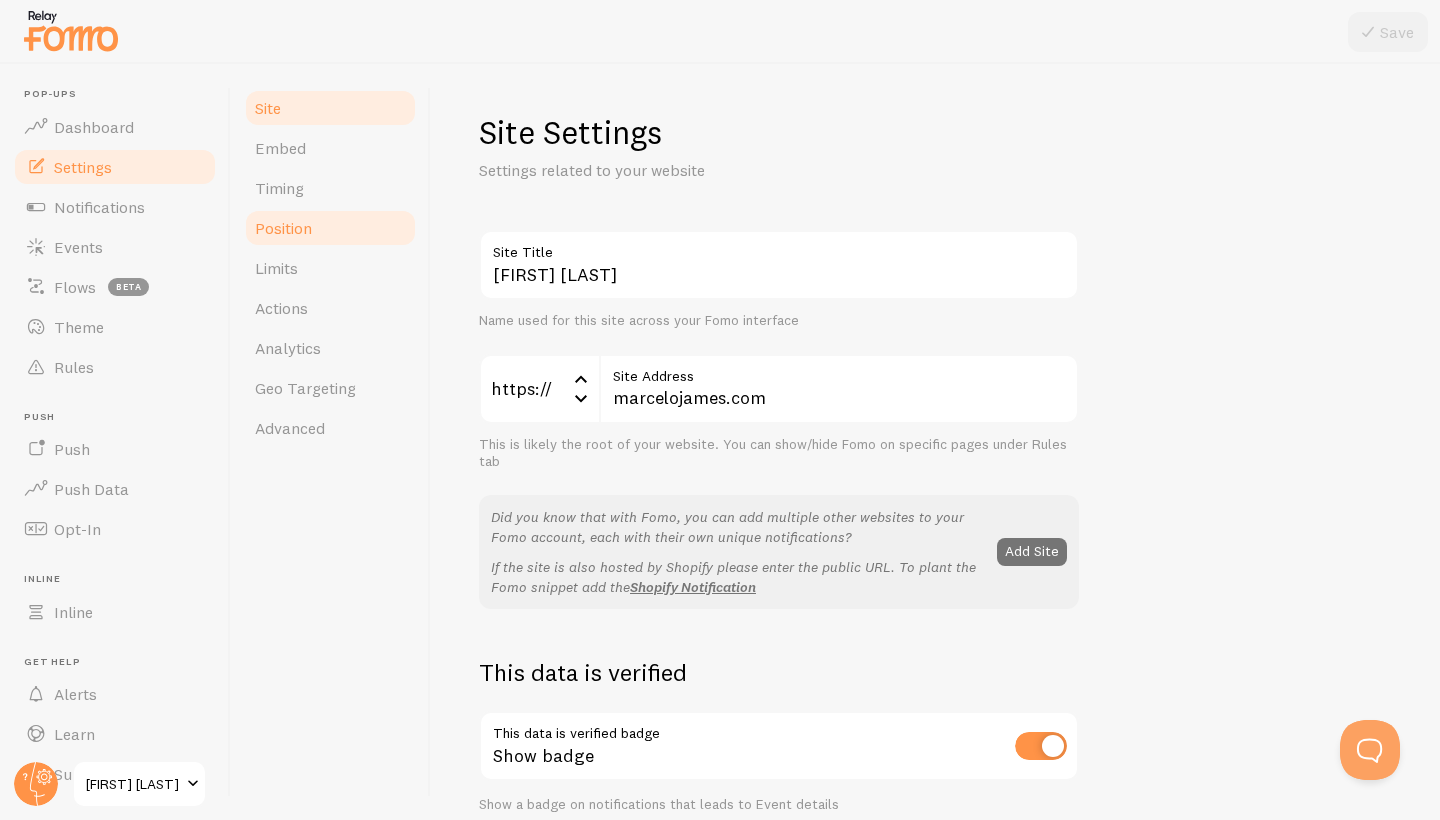 click on "Position" at bounding box center (283, 228) 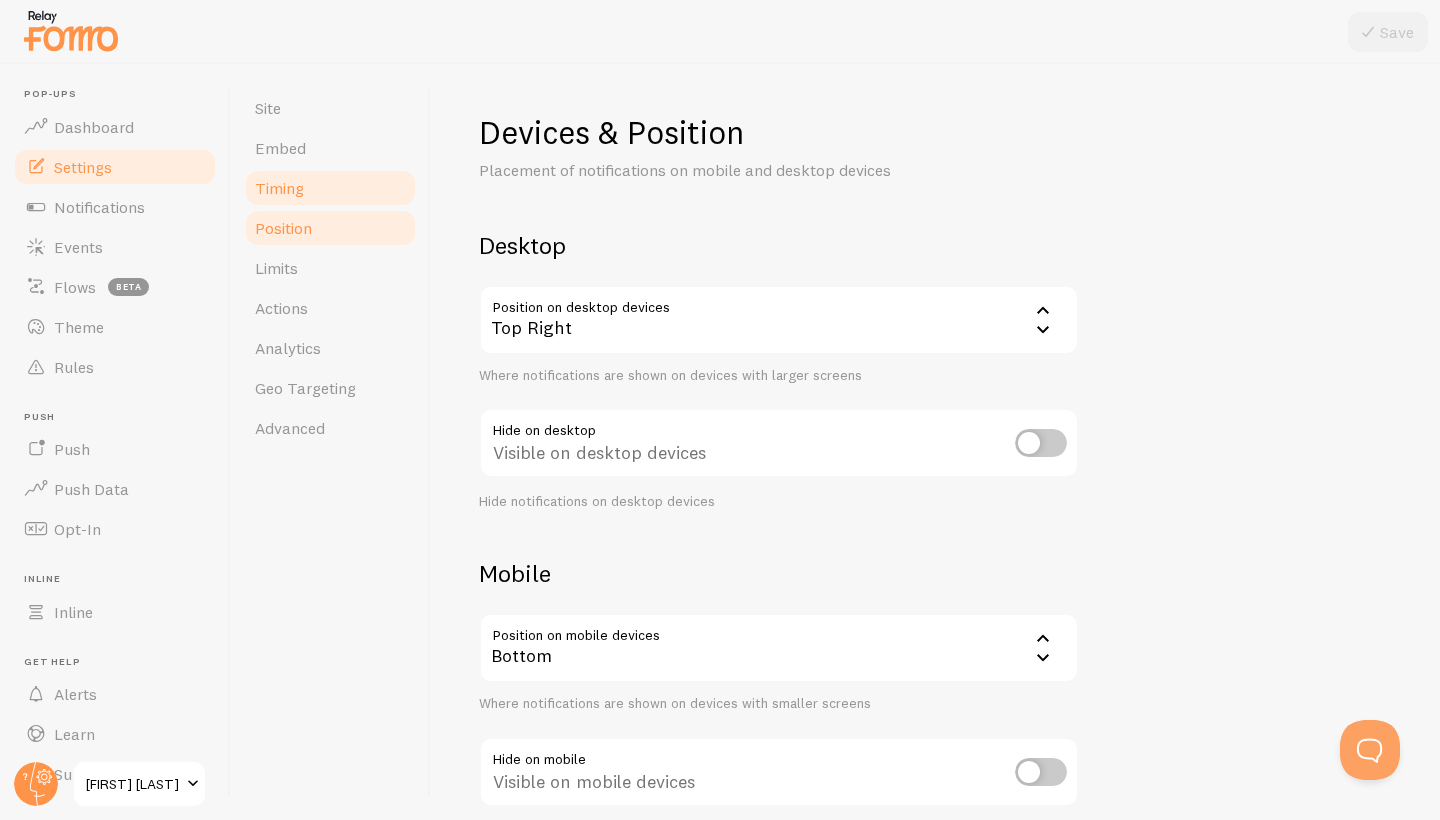 click on "Timing" at bounding box center (279, 188) 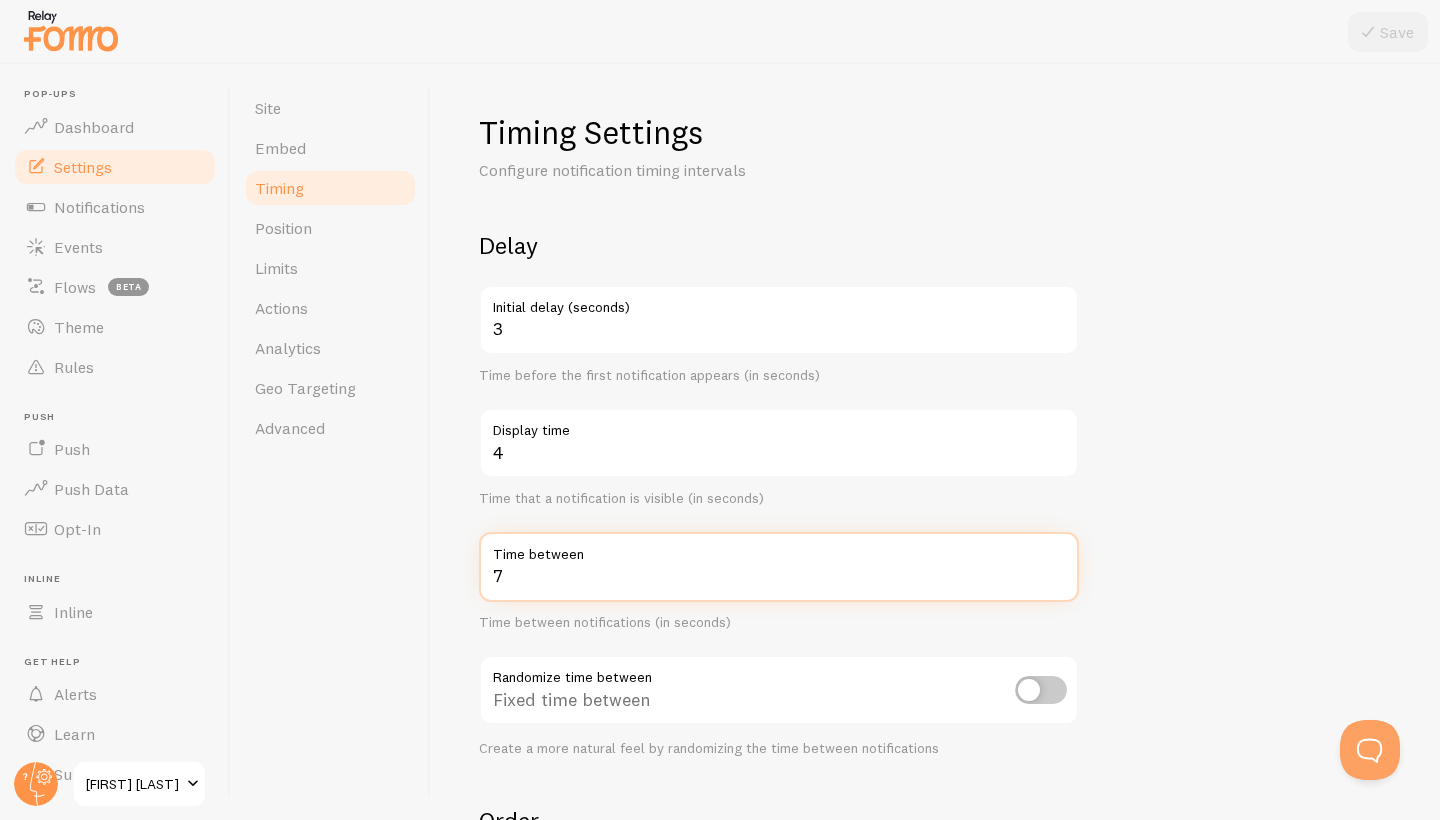 click on "7" at bounding box center (779, 567) 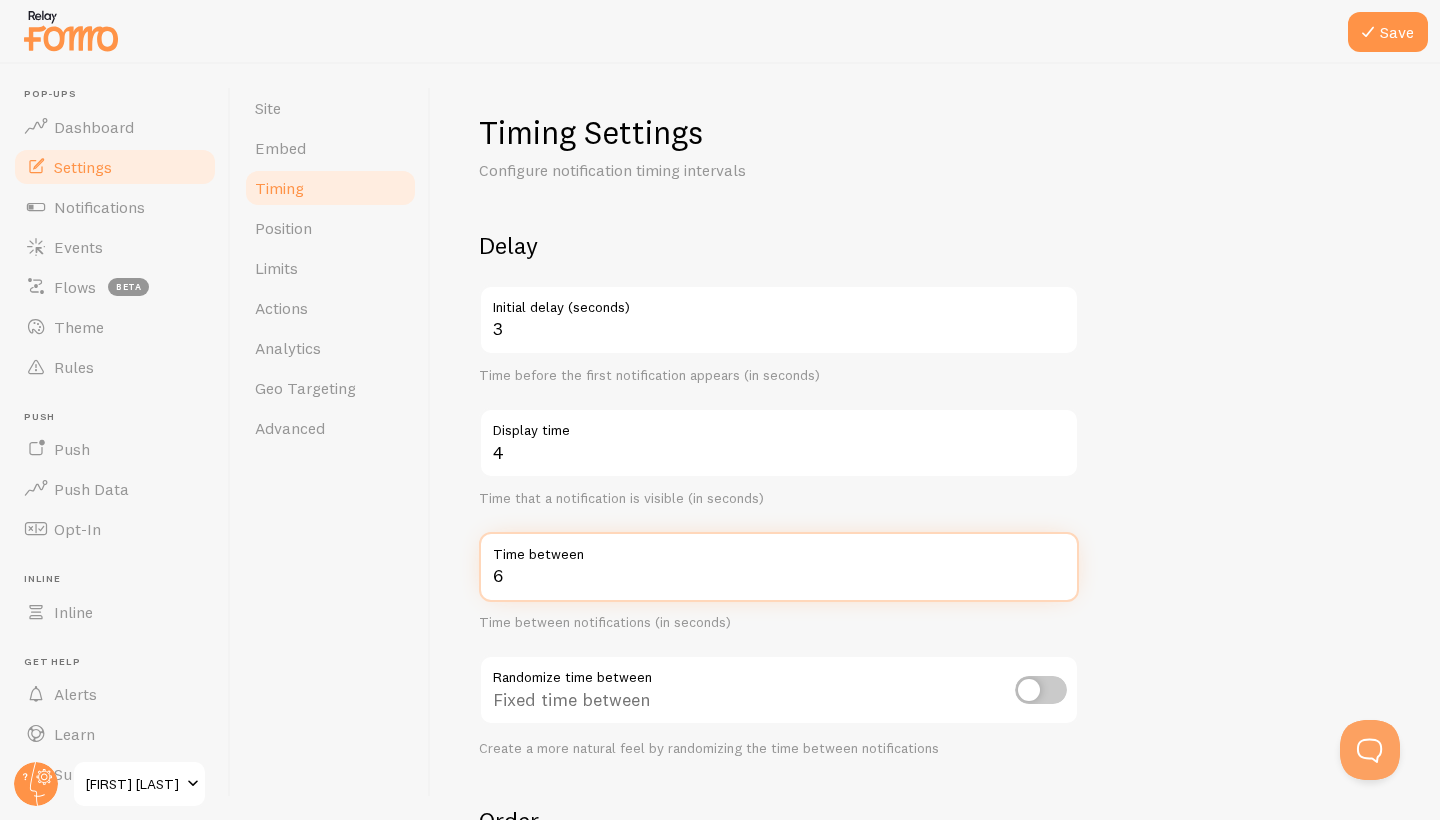 click on "6" at bounding box center (779, 567) 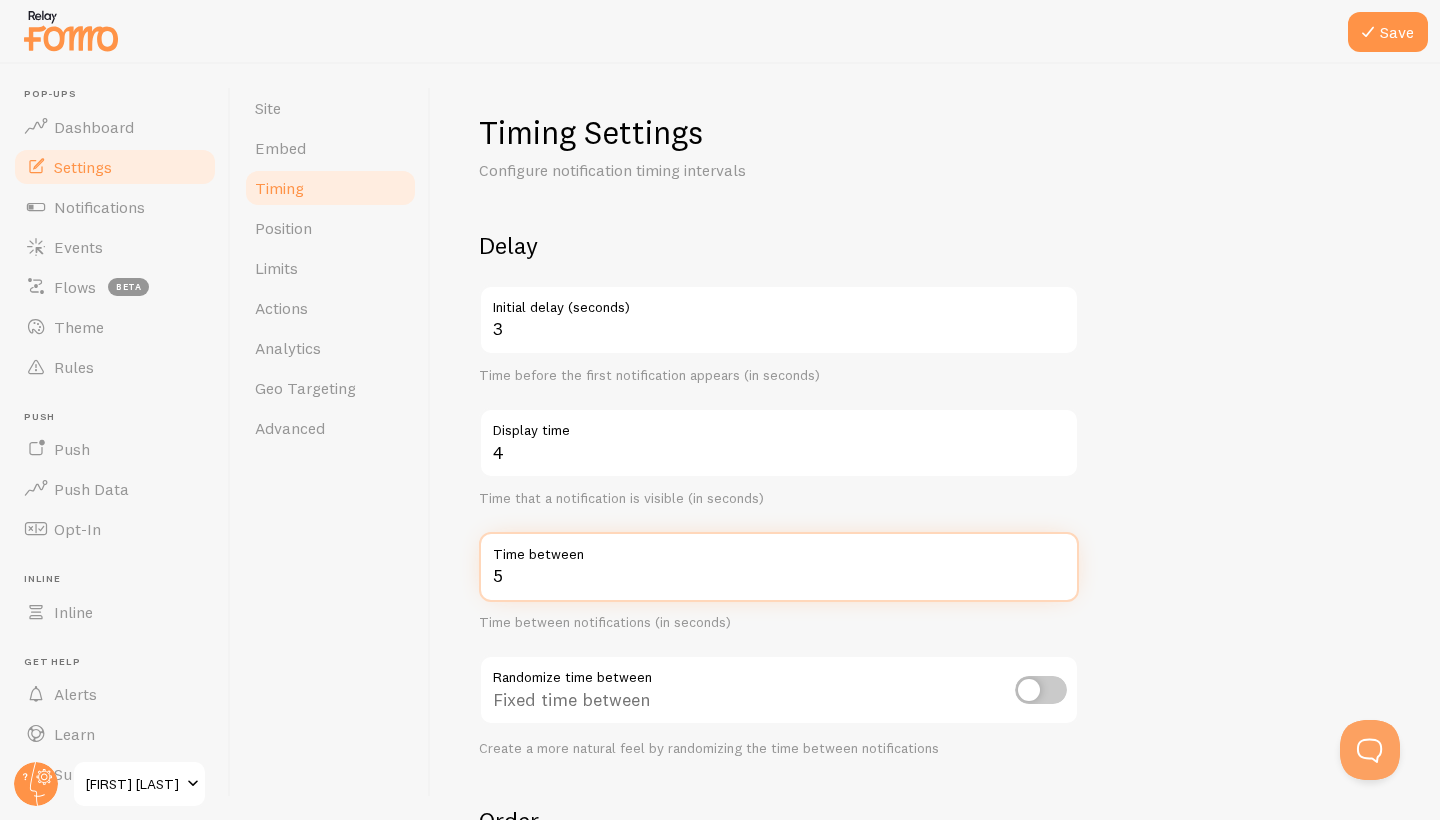 click on "5" at bounding box center [779, 567] 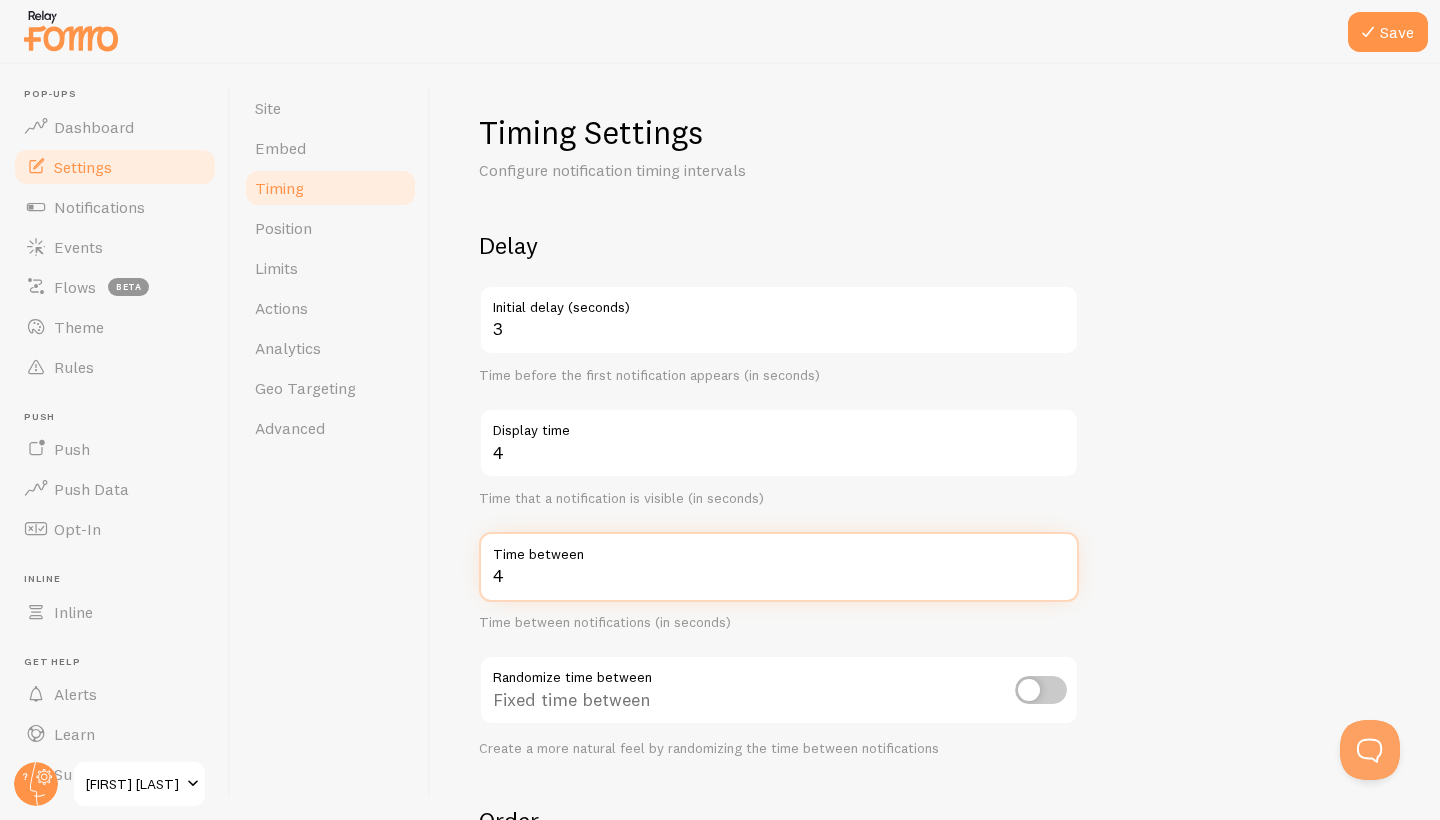 click on "4" at bounding box center [779, 567] 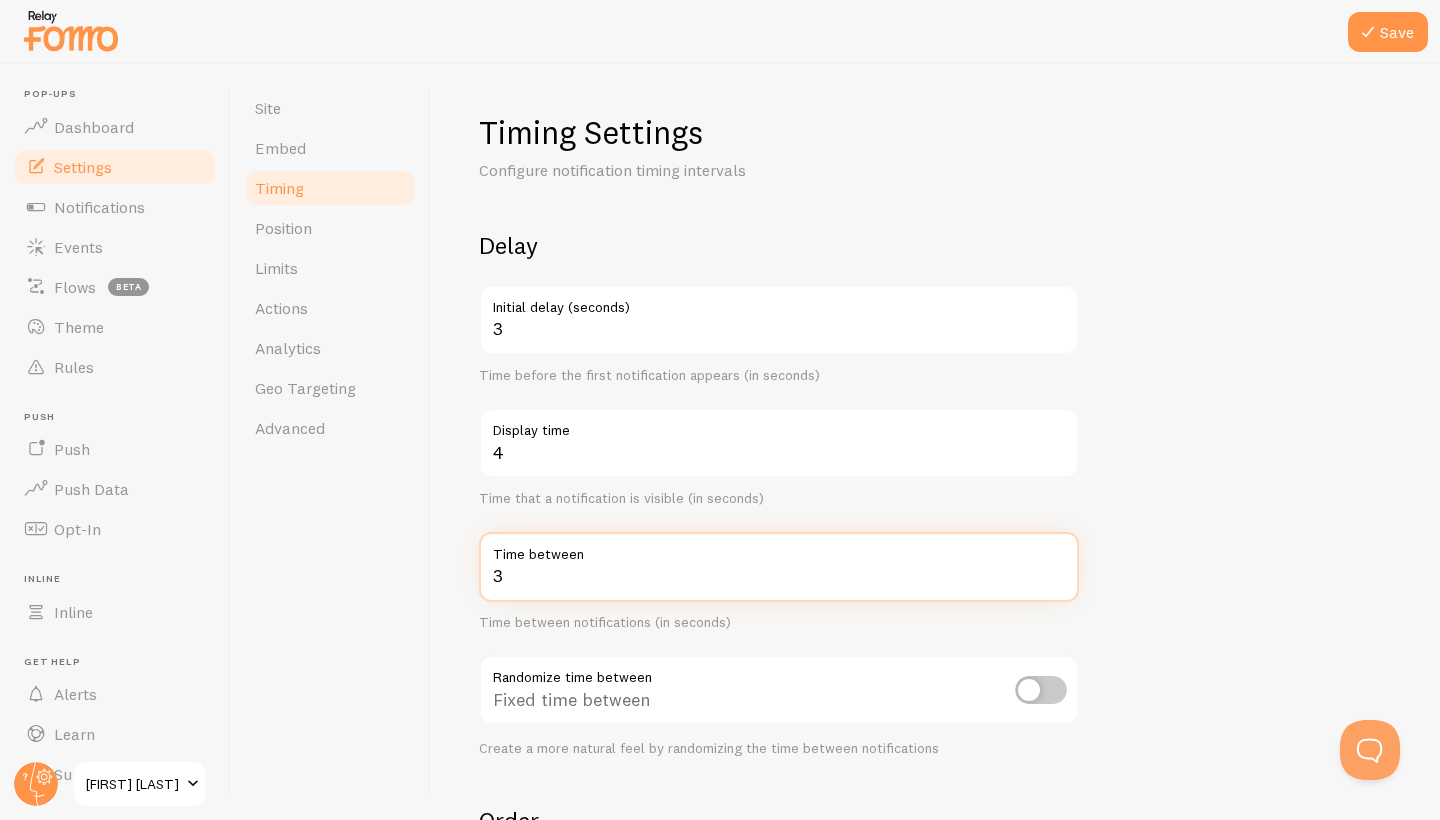 click on "3" at bounding box center (779, 567) 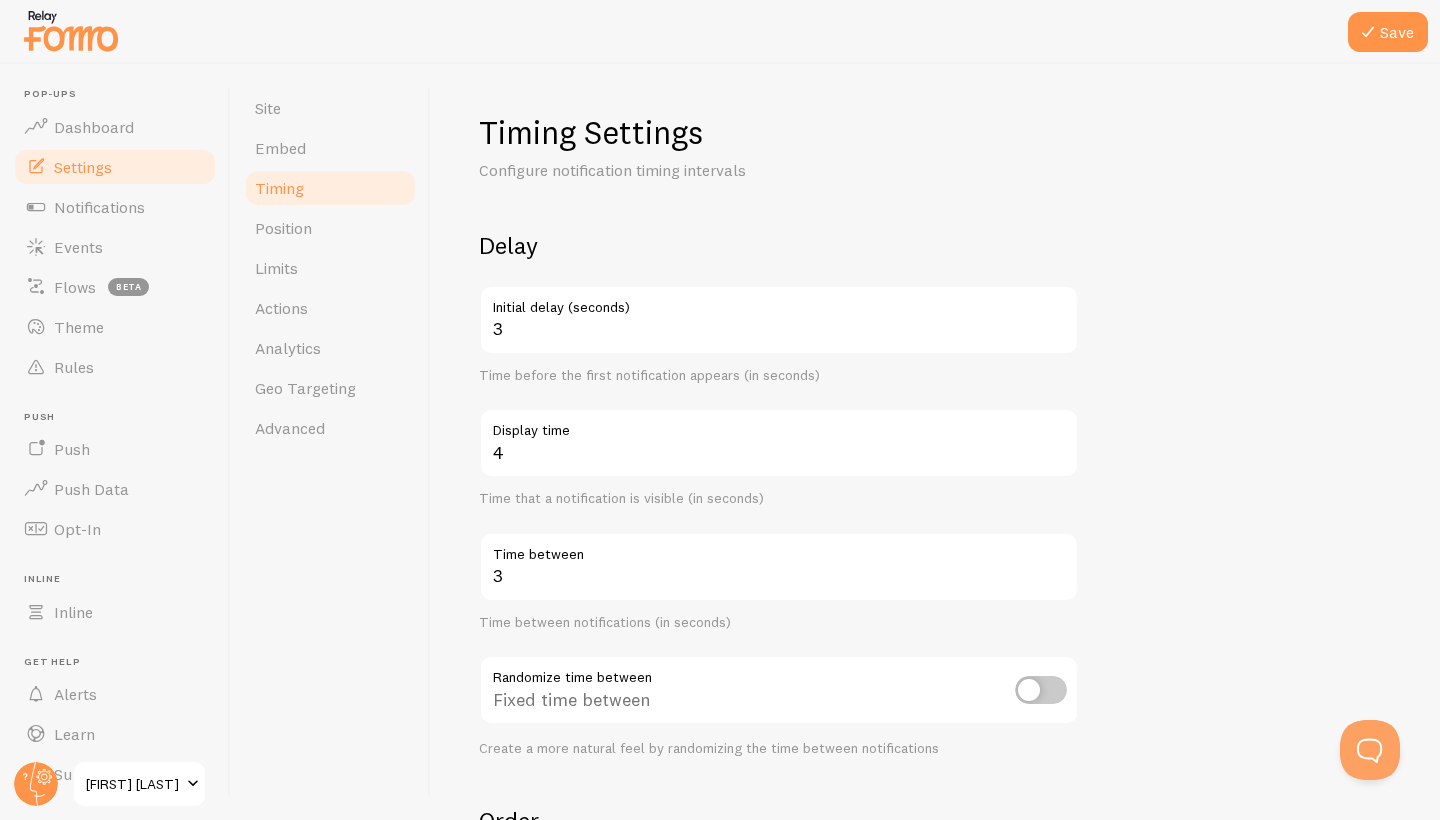 click on "Delay
3   Initial delay (seconds)       Time before the first notification appears (in seconds)       4   Display time       Time that a notification is visible (in seconds)     3   Time between       Time between notifications (in seconds)       Randomize time between   Fixed time between   Create a more natural feel by randomizing the time between notifications
Order
Randomize notification order   Display in chronological order   Choose to display notifications in chronological or randomized order       Loop notifications   Display more than once   Display notifications multiple times when necessary" at bounding box center [935, 659] 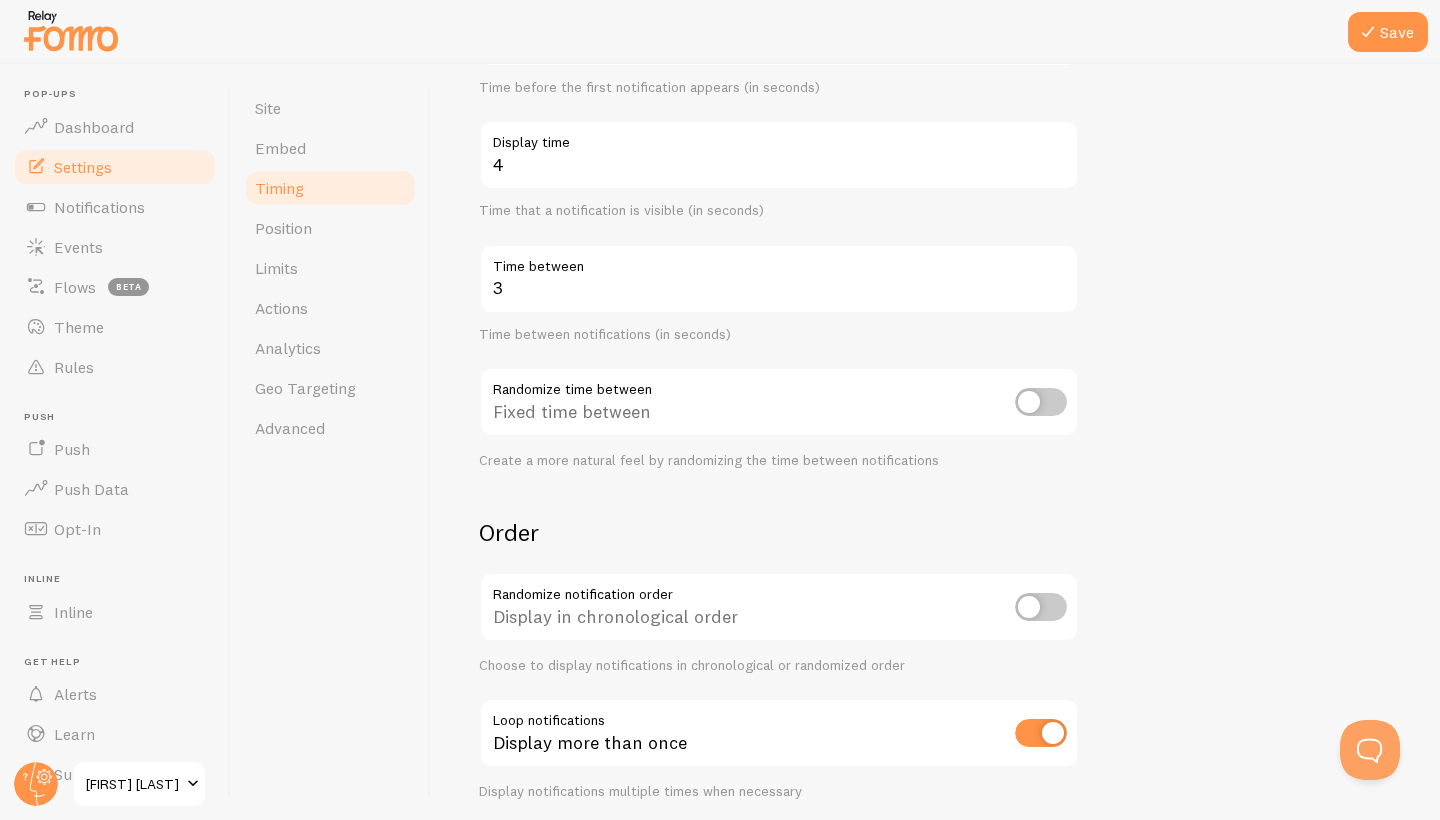 scroll, scrollTop: 289, scrollLeft: 0, axis: vertical 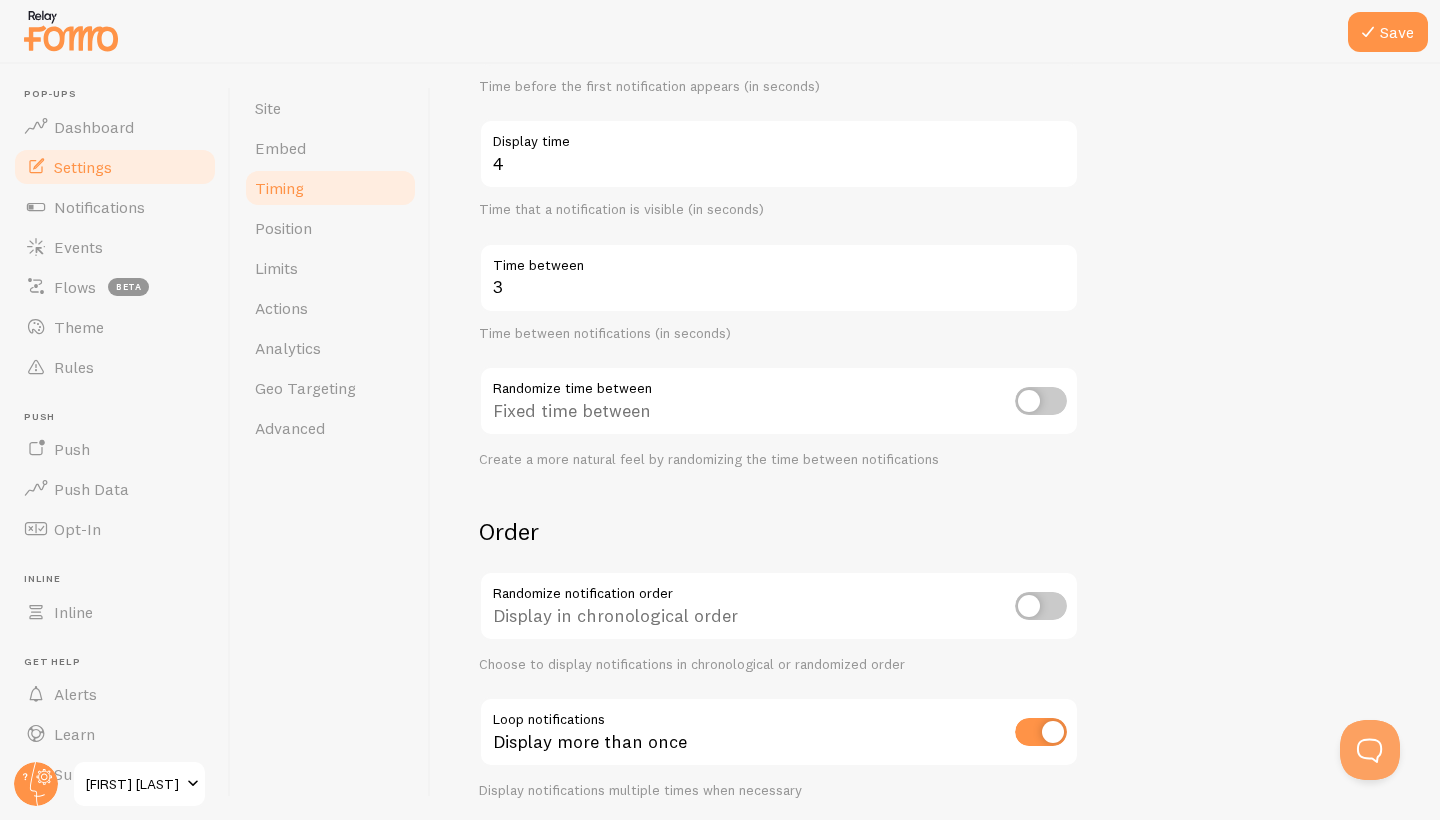 click at bounding box center [1041, 606] 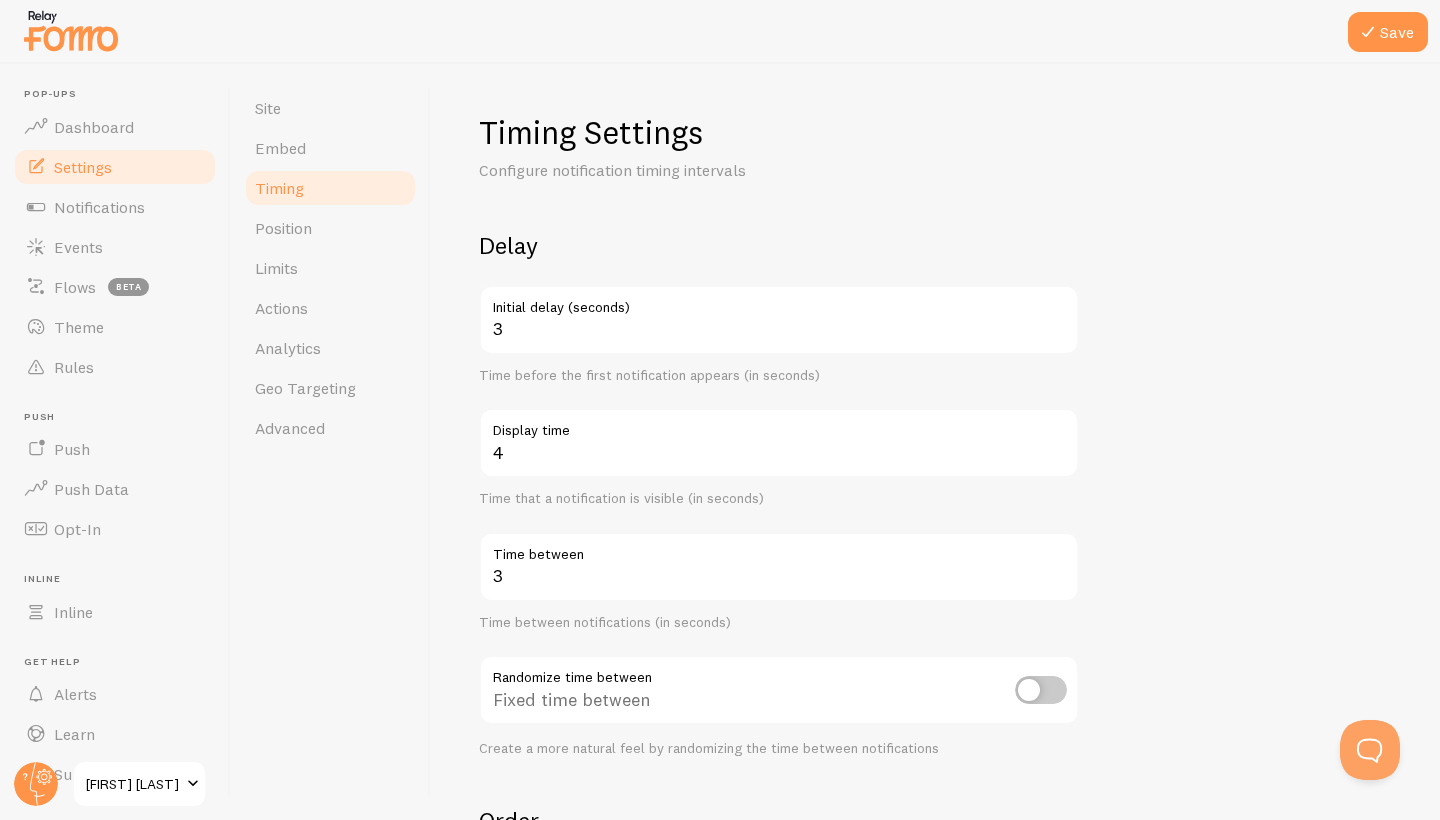 scroll, scrollTop: 0, scrollLeft: 0, axis: both 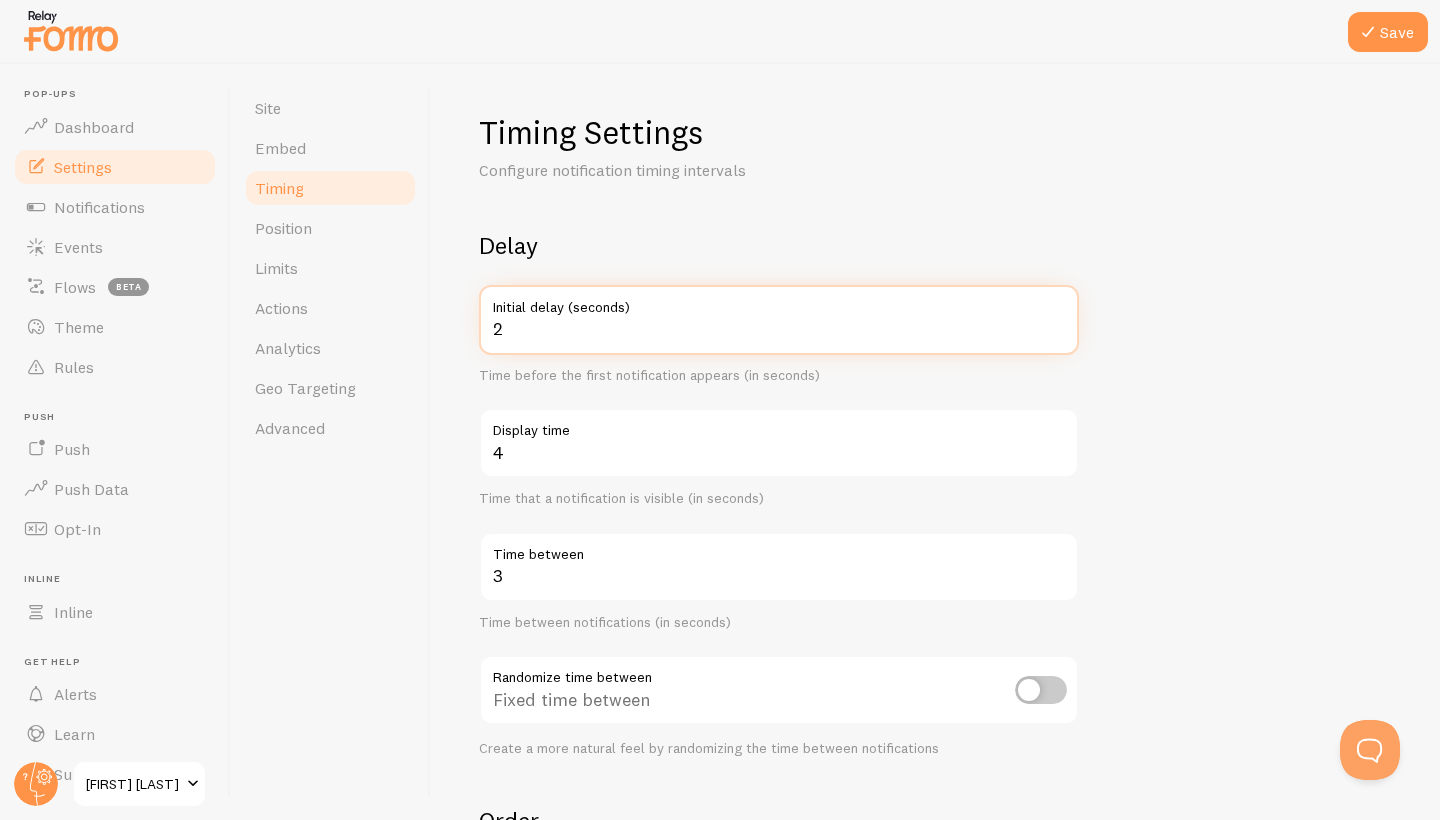click on "2" at bounding box center [779, 320] 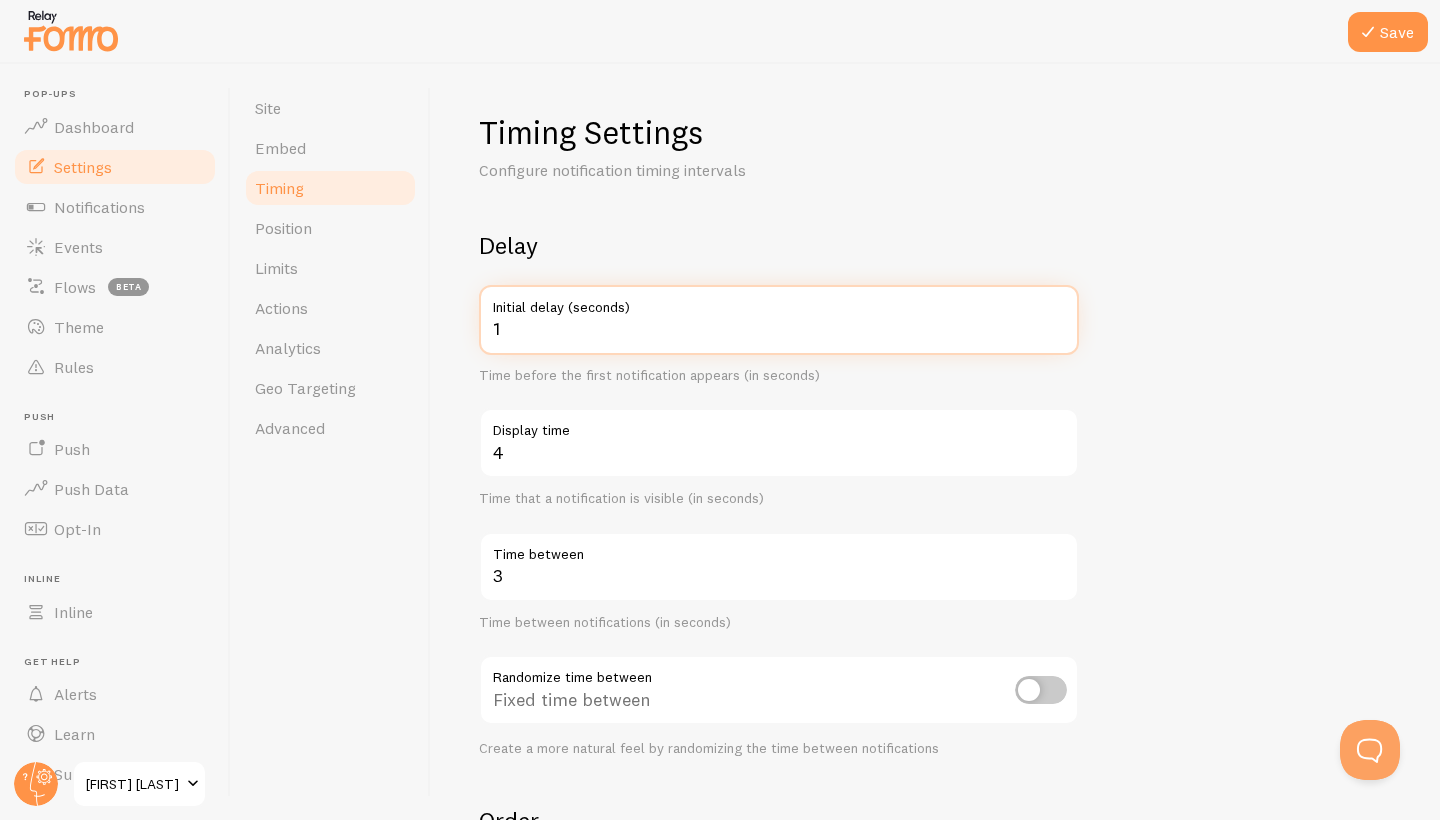 click on "1" at bounding box center [779, 320] 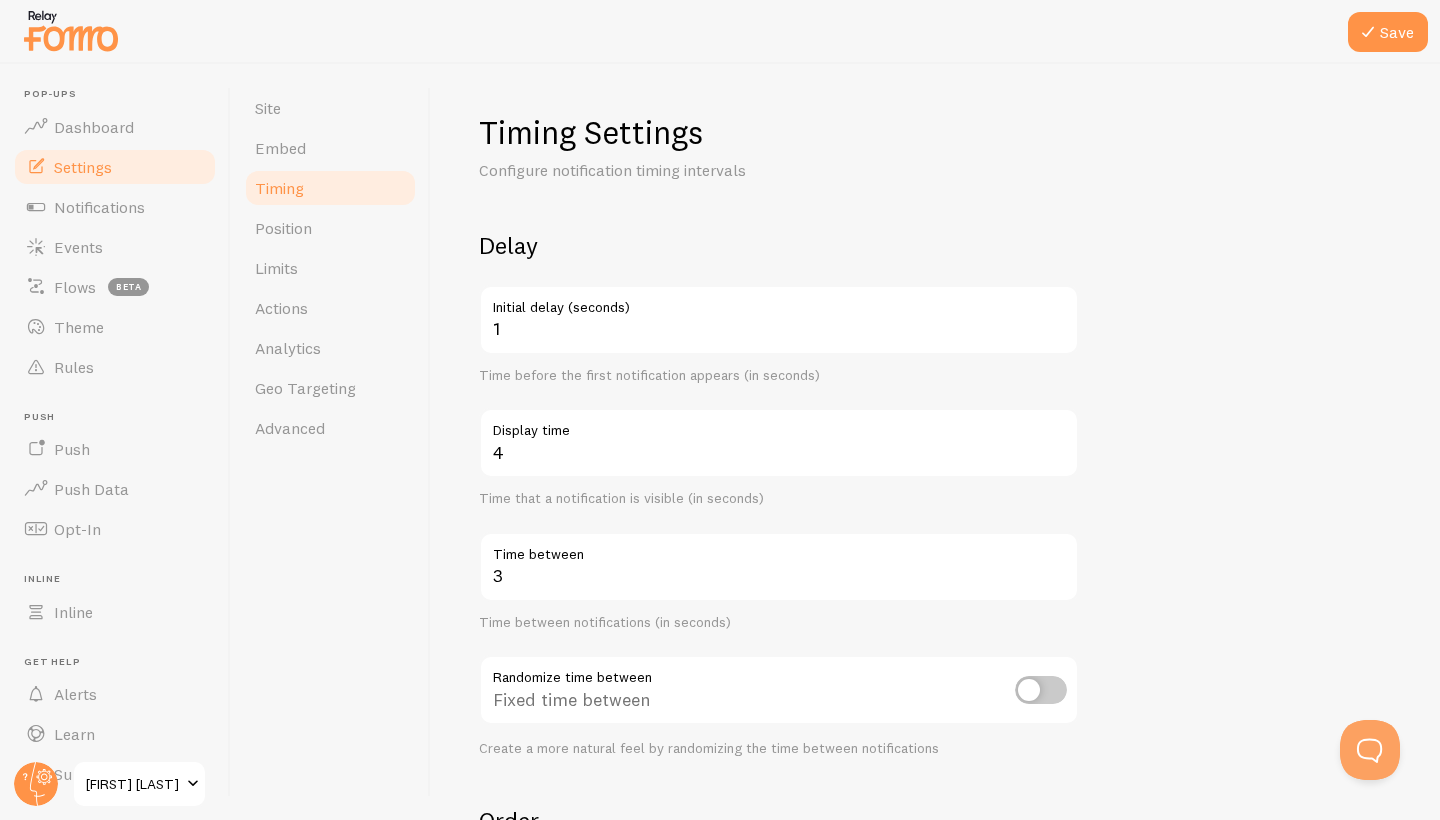 click on "Delay
1   Initial delay (seconds)       Time before the first notification appears (in seconds)       4   Display time       Time that a notification is visible (in seconds)     3   Time between       Time between notifications (in seconds)       Randomize time between   Fixed time between   Create a more natural feel by randomizing the time between notifications
Order
Randomize notification order   Display in randomized order   Choose to display notifications in chronological or randomized order       Loop notifications   Display more than once   Display notifications multiple times when necessary" at bounding box center [935, 659] 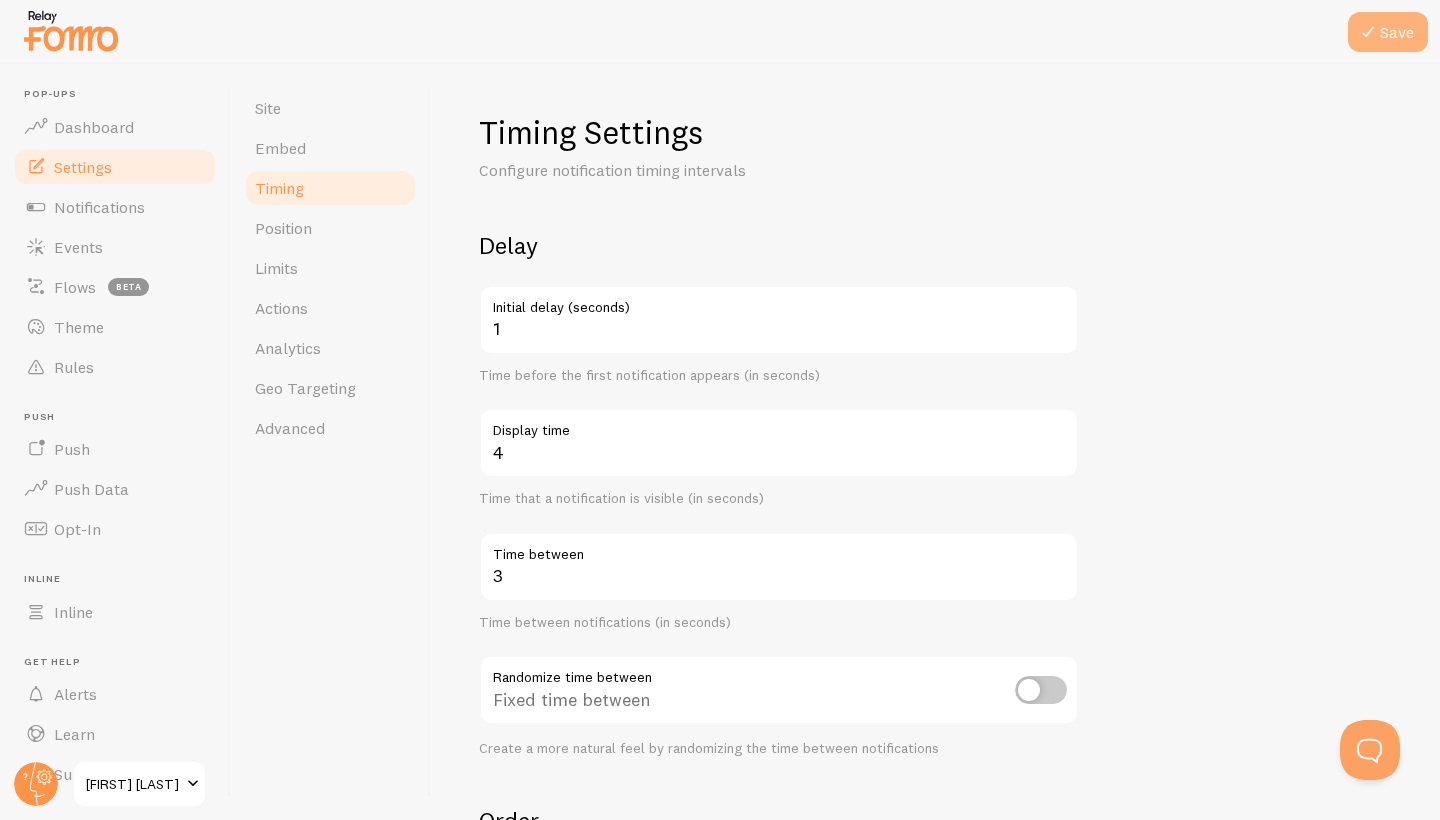 click on "Save" at bounding box center [1388, 32] 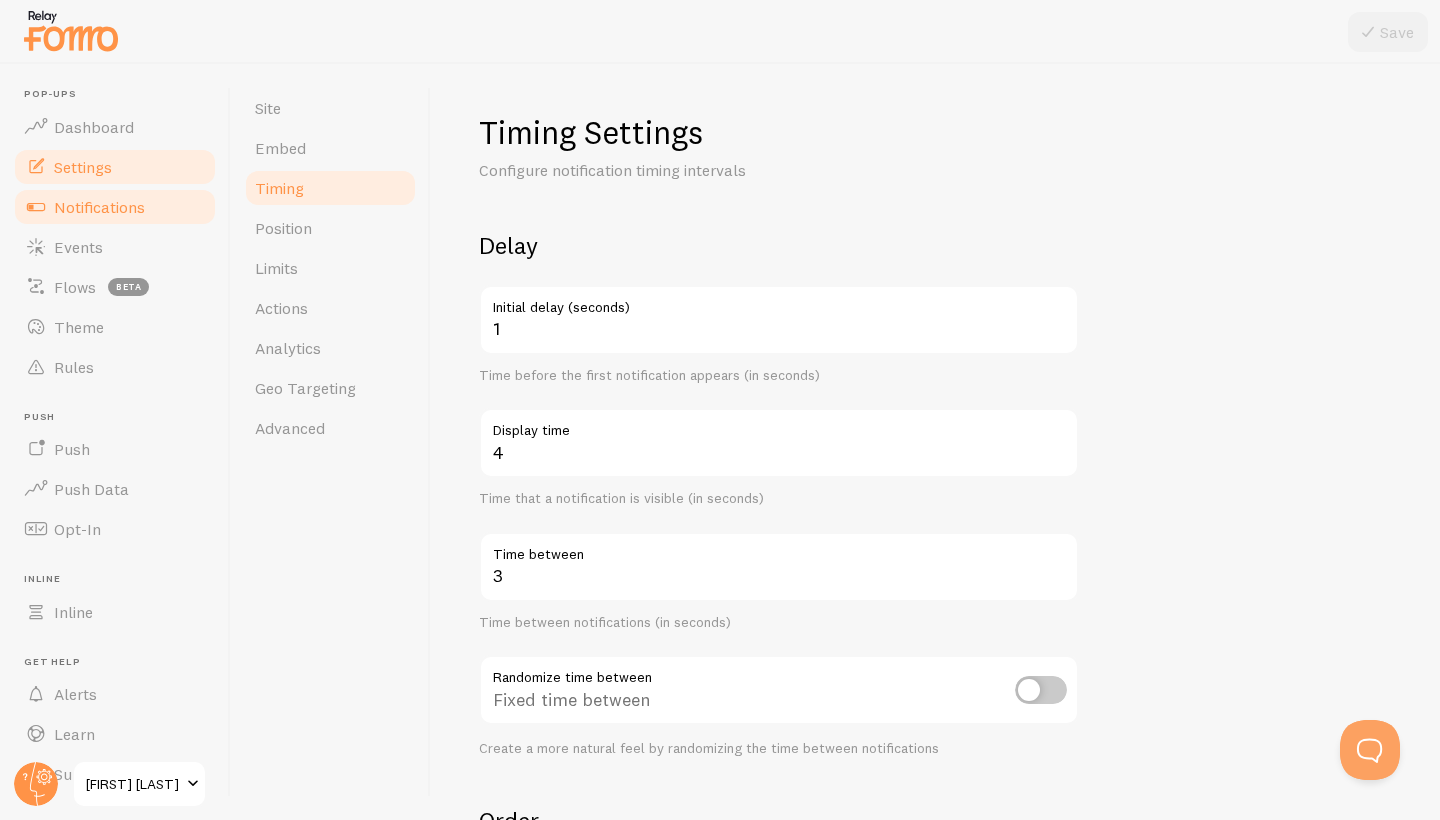 click on "Notifications" at bounding box center [115, 207] 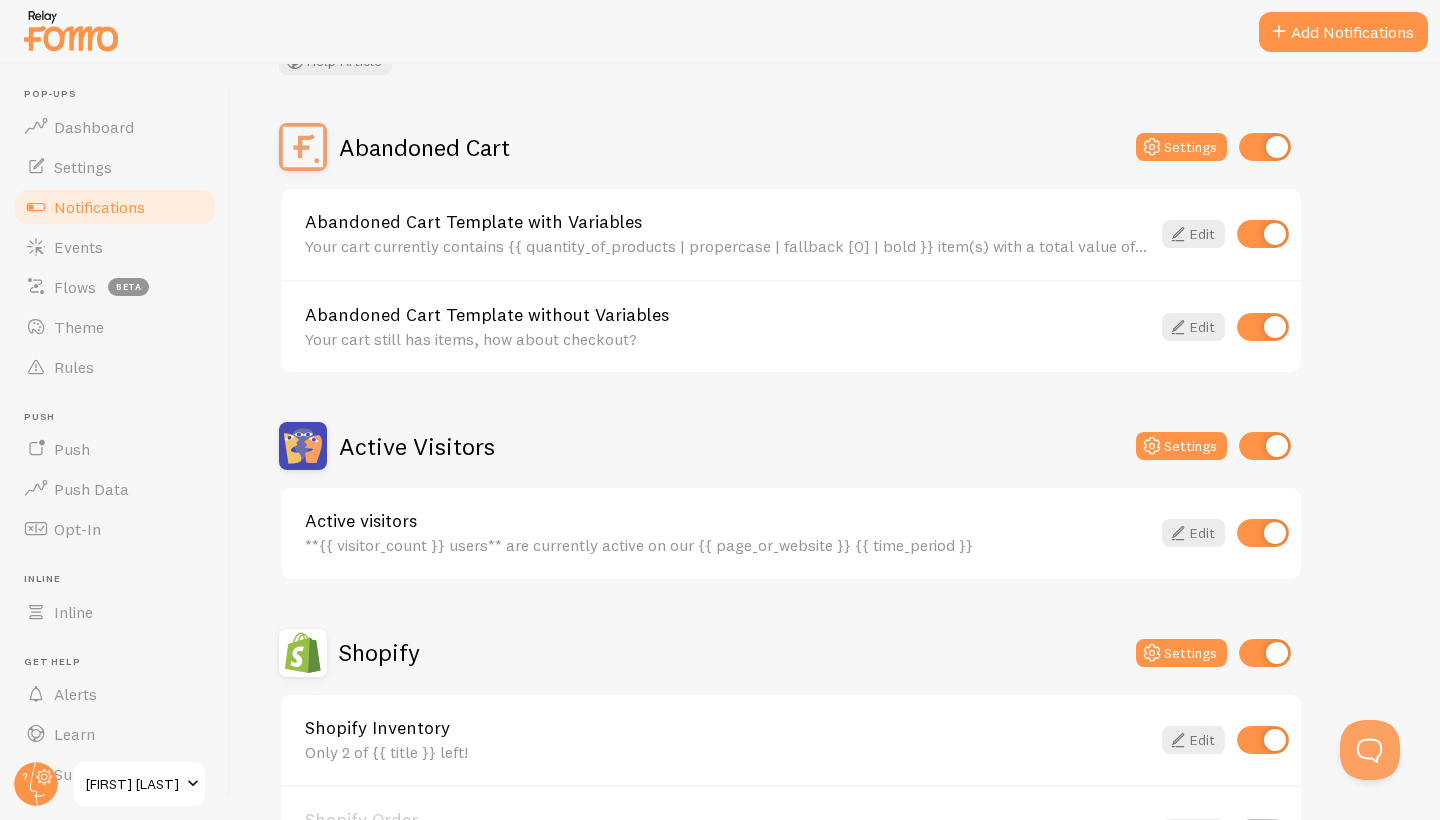 scroll, scrollTop: 152, scrollLeft: 0, axis: vertical 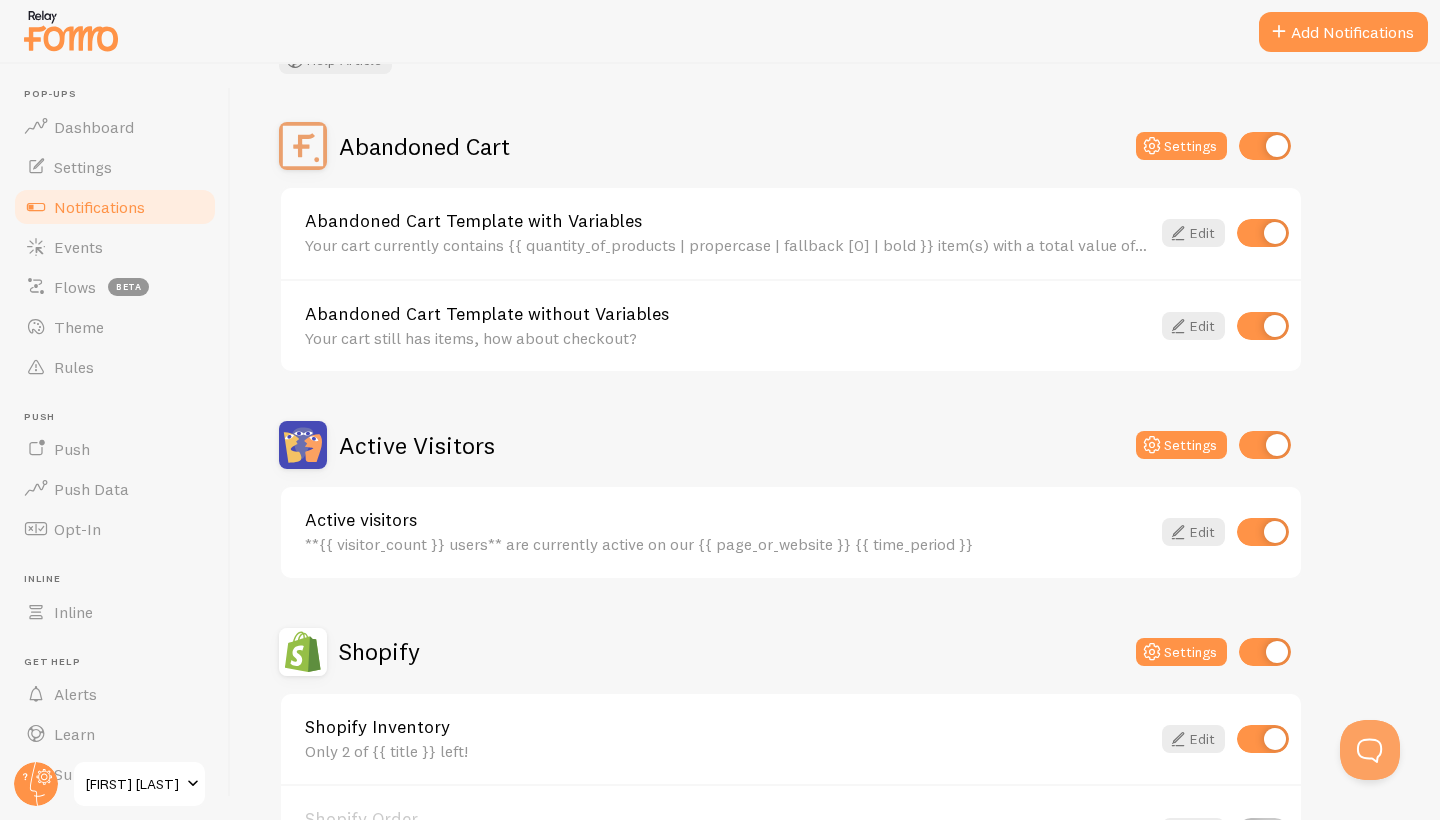 click at bounding box center [1263, 532] 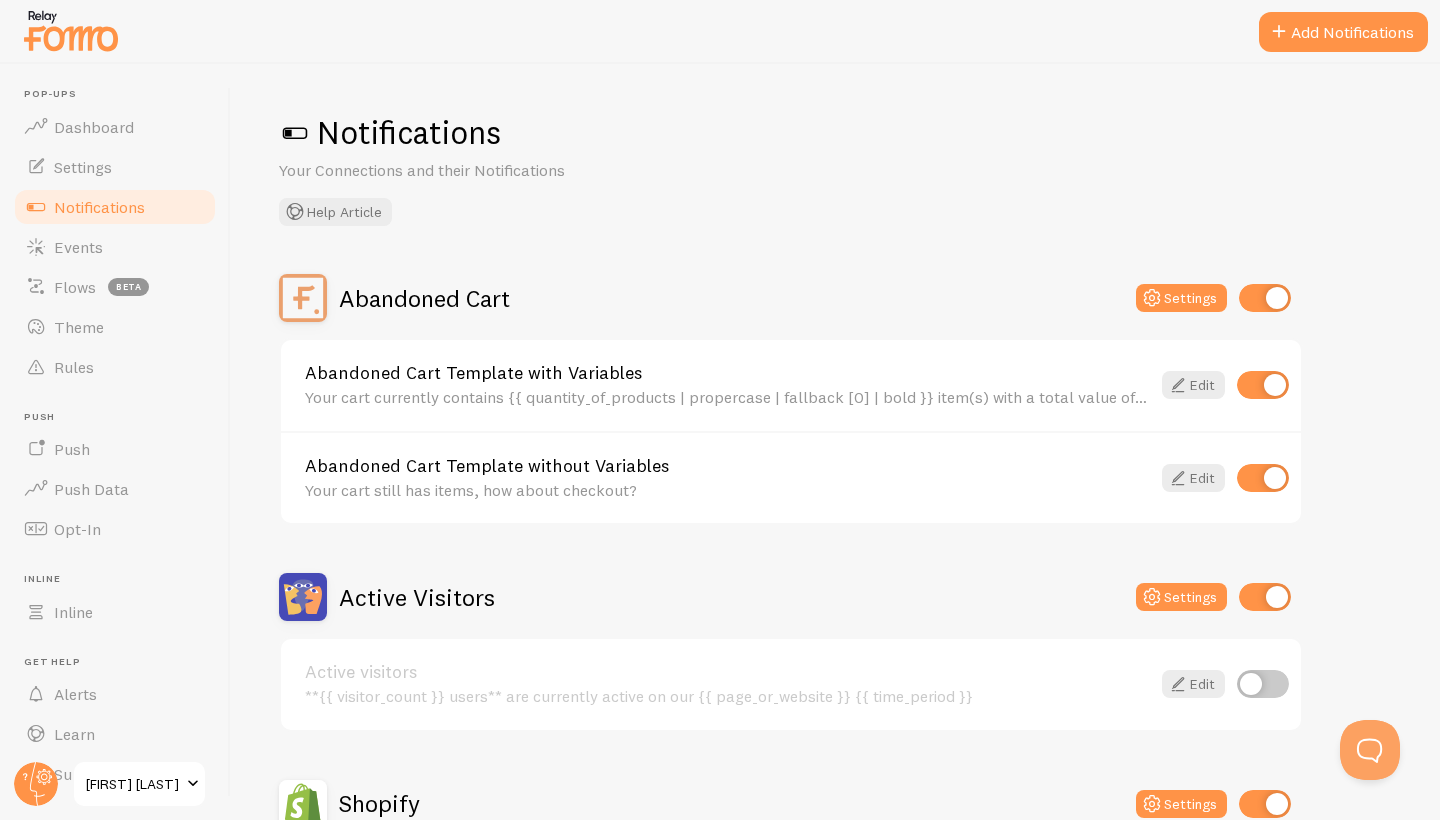 scroll, scrollTop: 0, scrollLeft: 0, axis: both 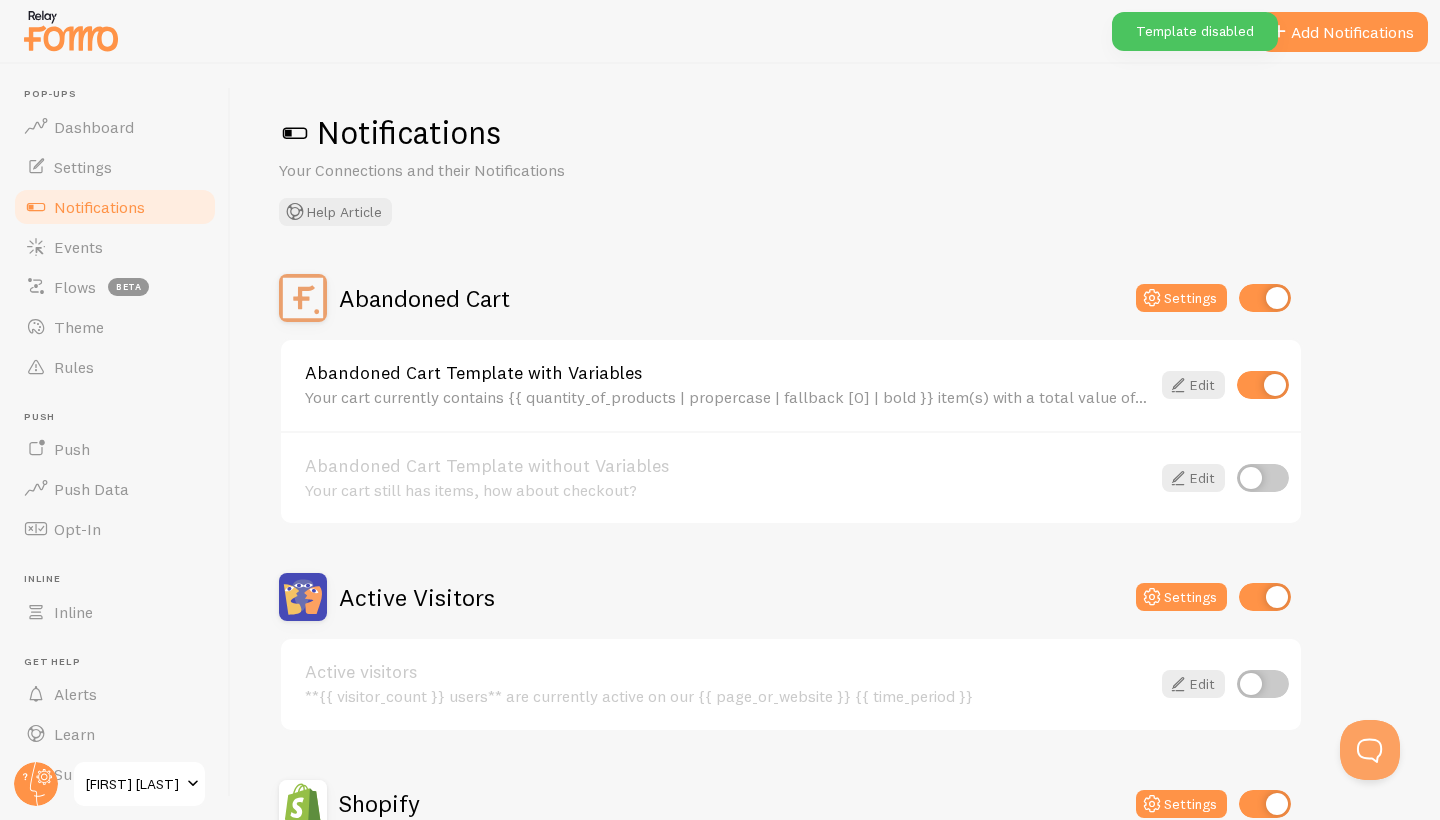 click at bounding box center [1263, 385] 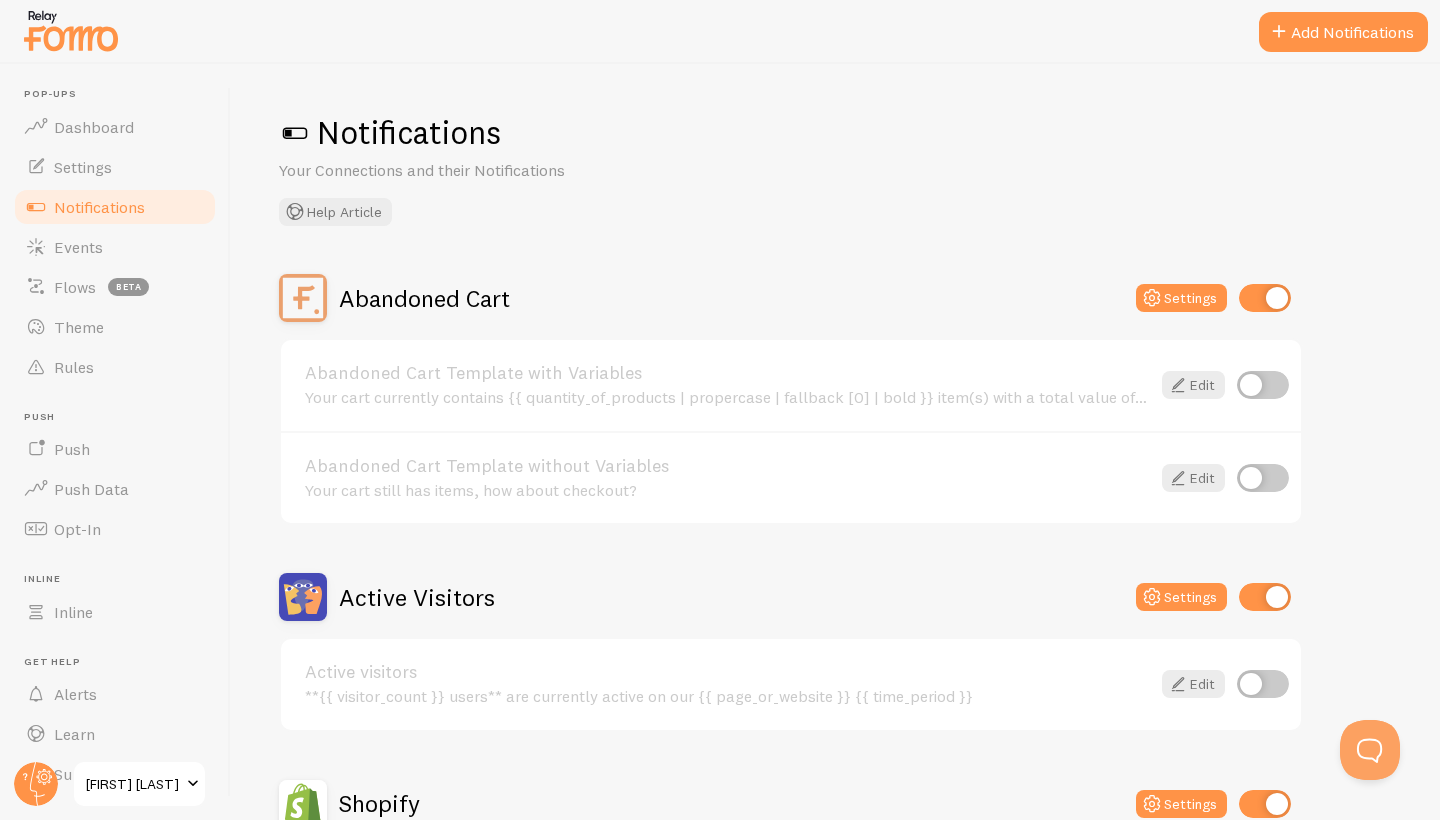 scroll, scrollTop: 0, scrollLeft: 0, axis: both 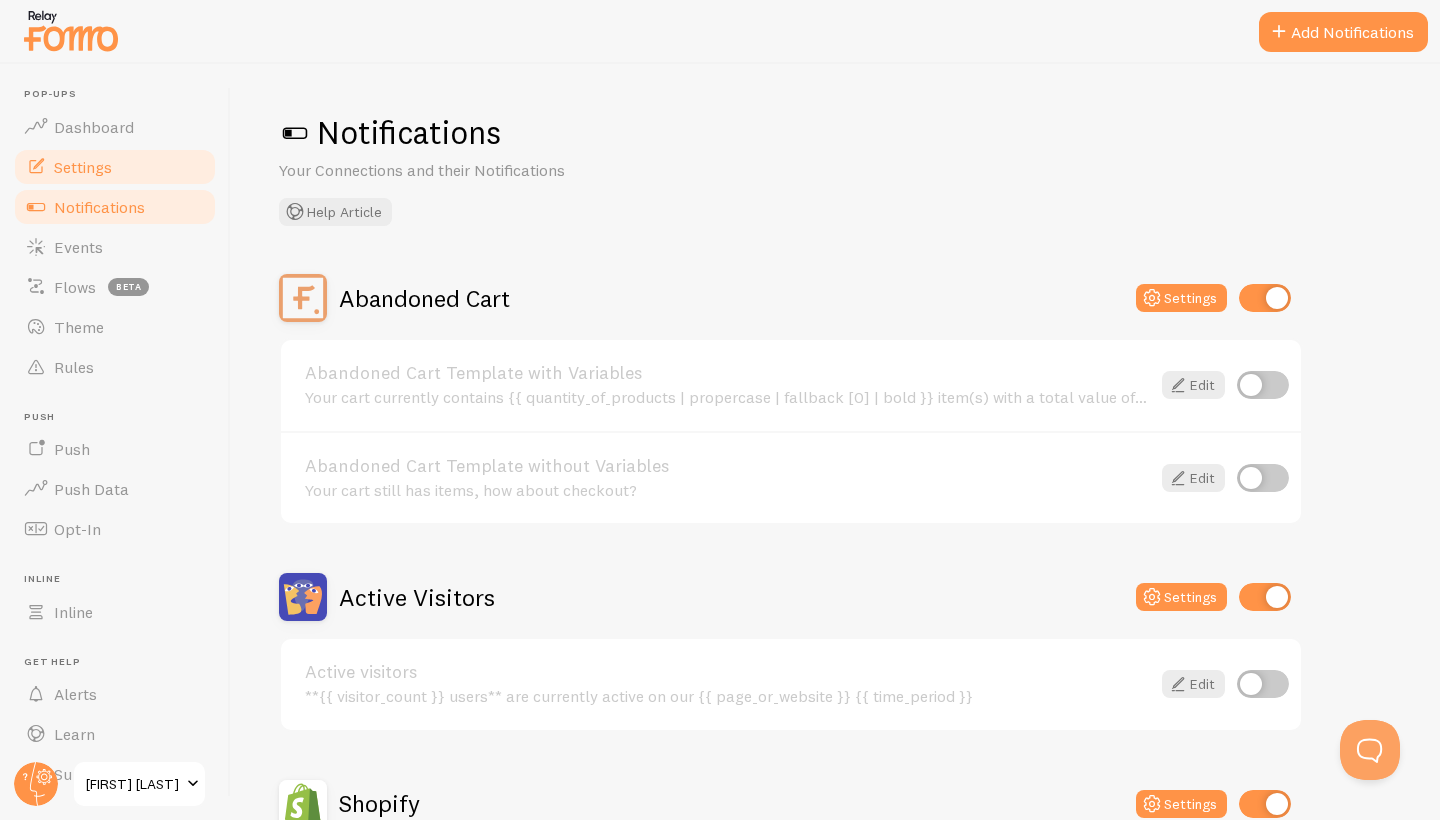 click on "Settings" at bounding box center [83, 167] 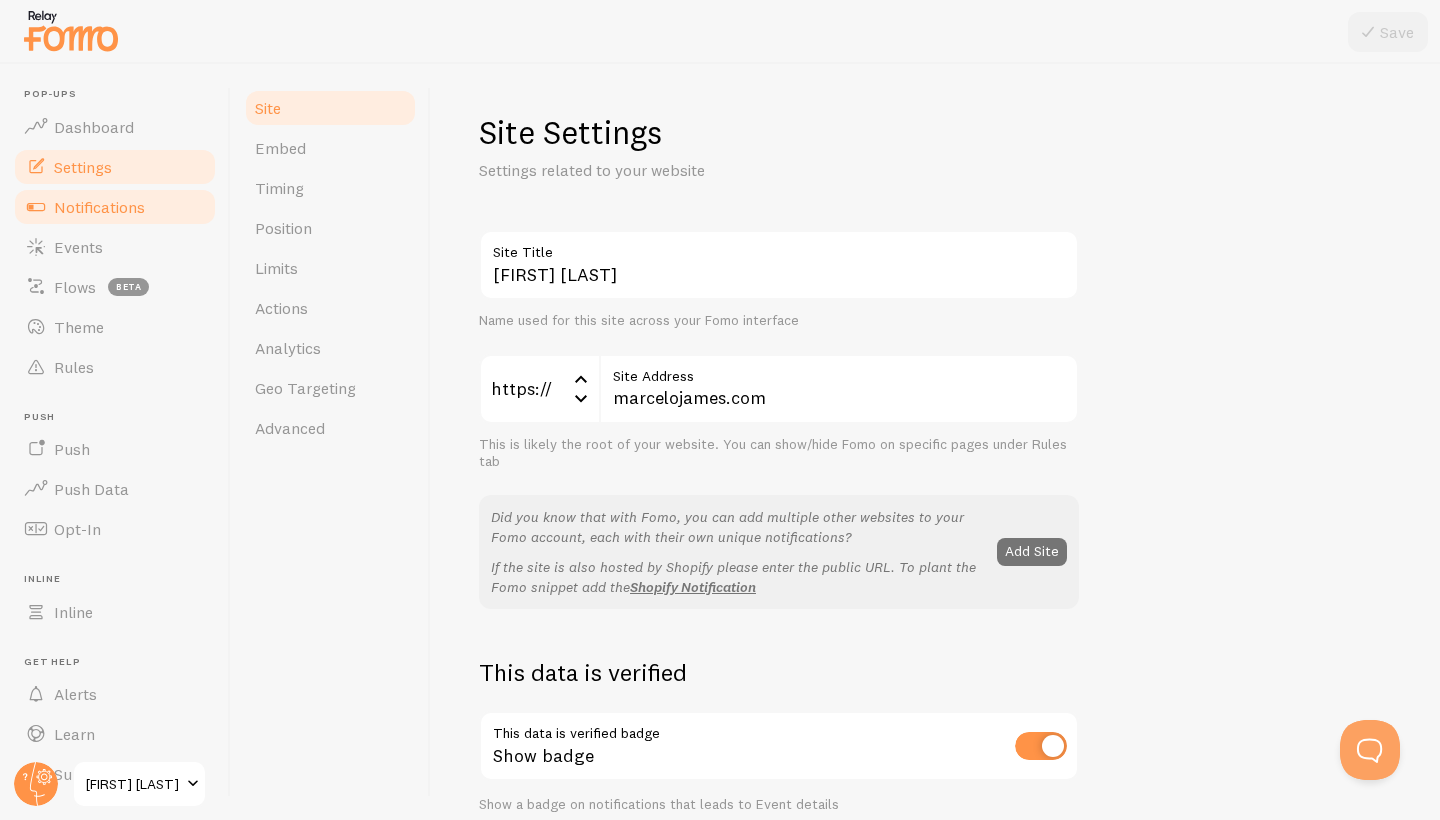 click on "Notifications" at bounding box center (99, 207) 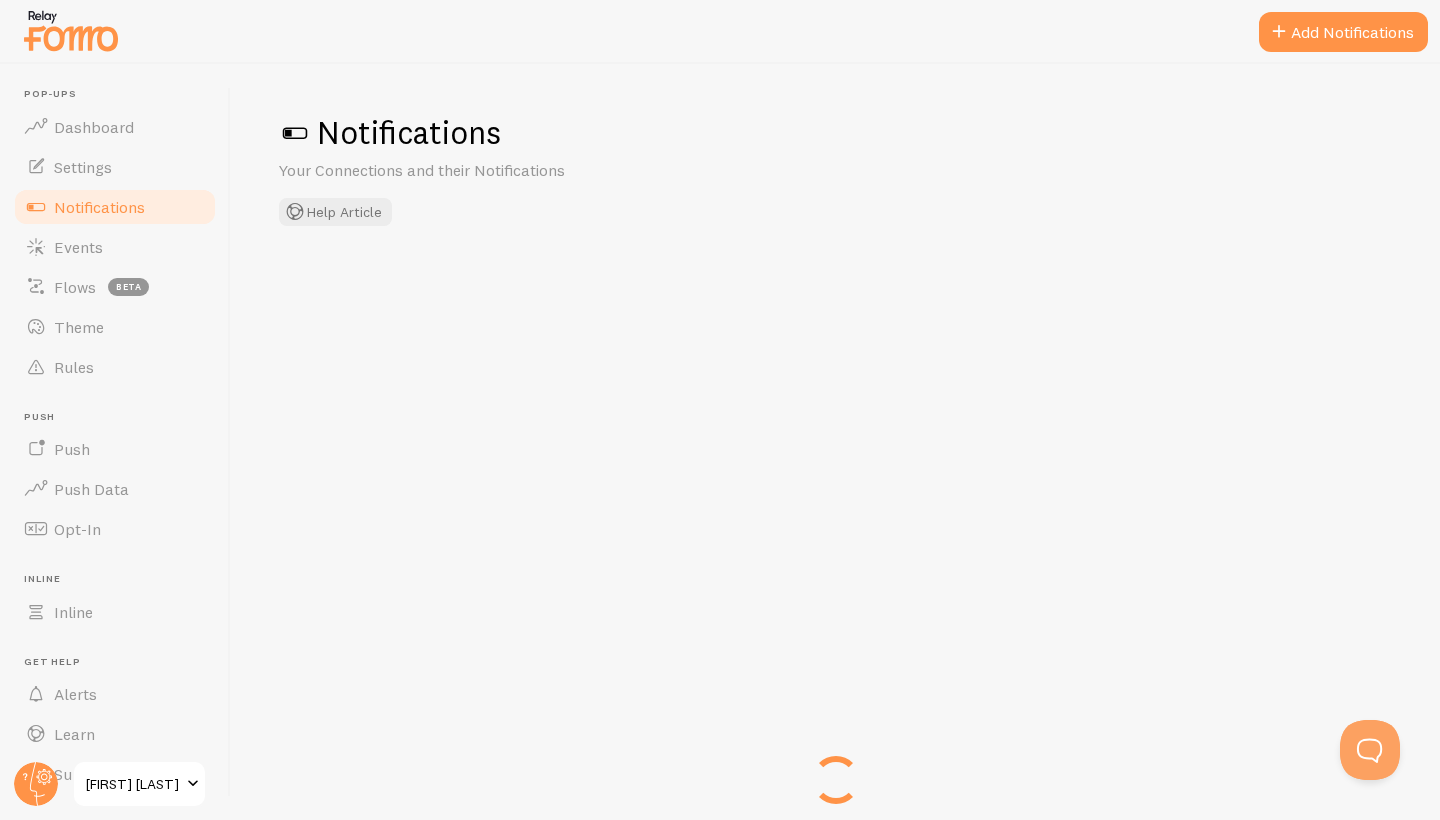 checkbox on "false" 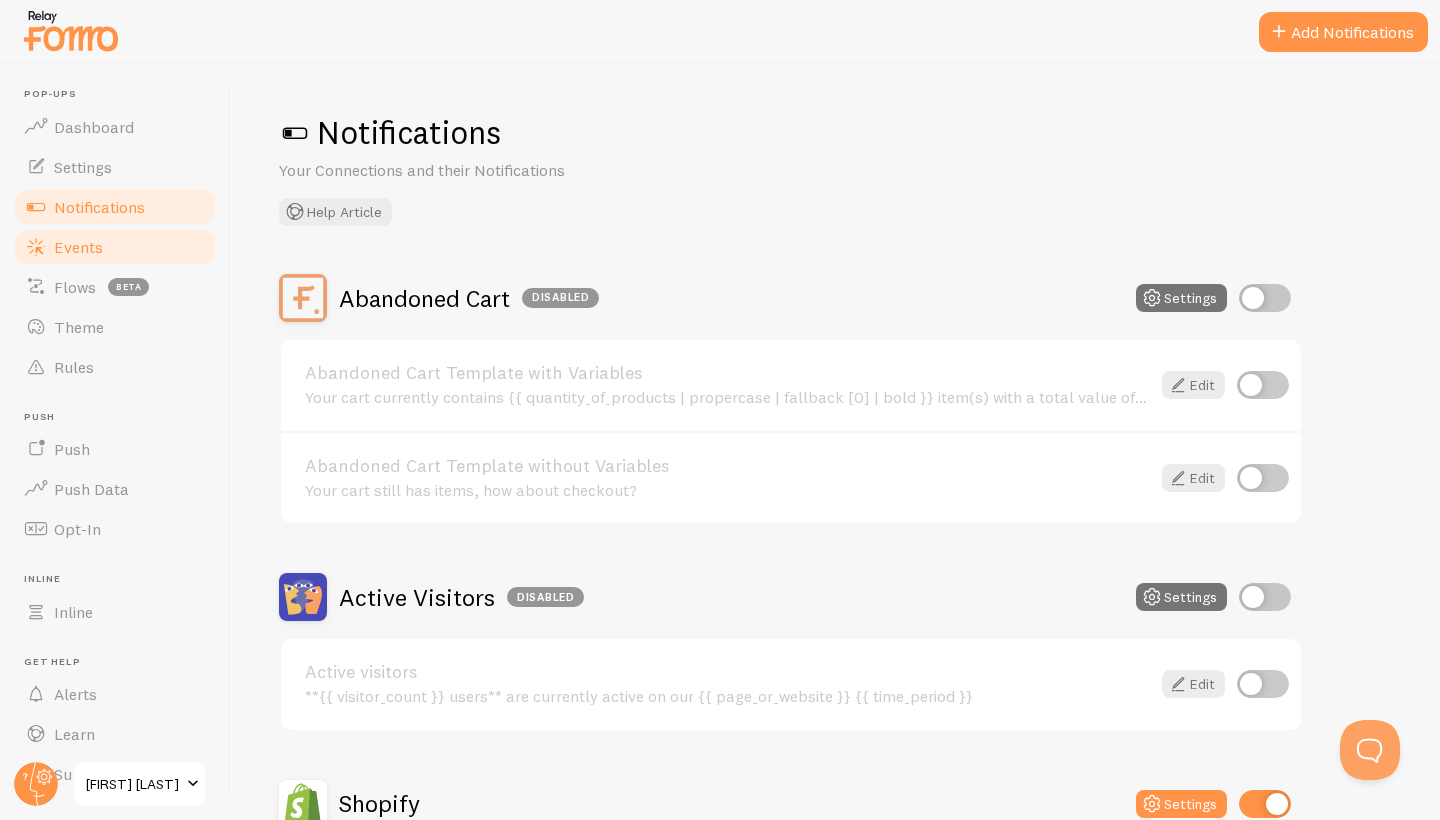 click on "Events" at bounding box center [115, 247] 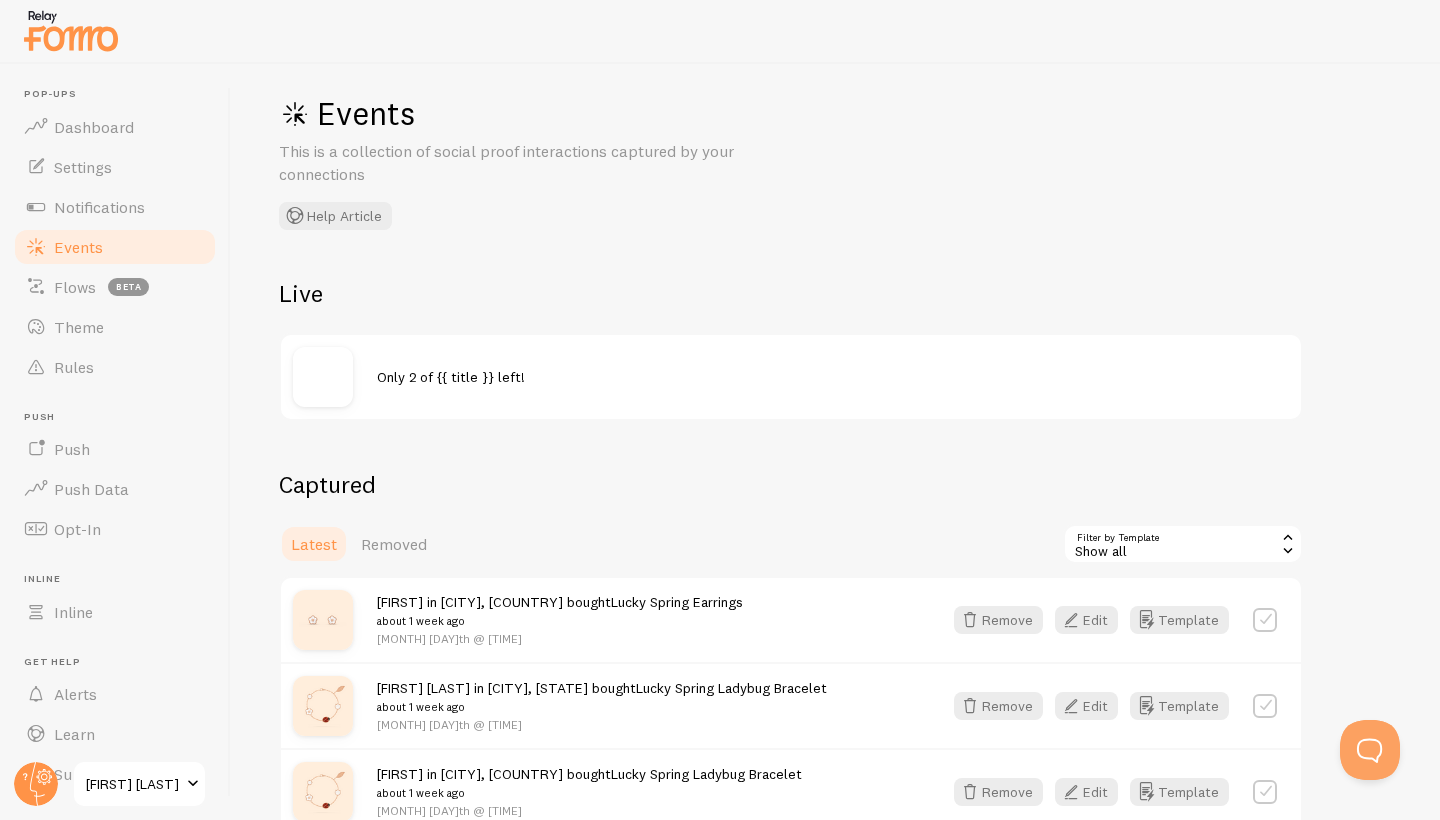 scroll, scrollTop: 166, scrollLeft: 0, axis: vertical 